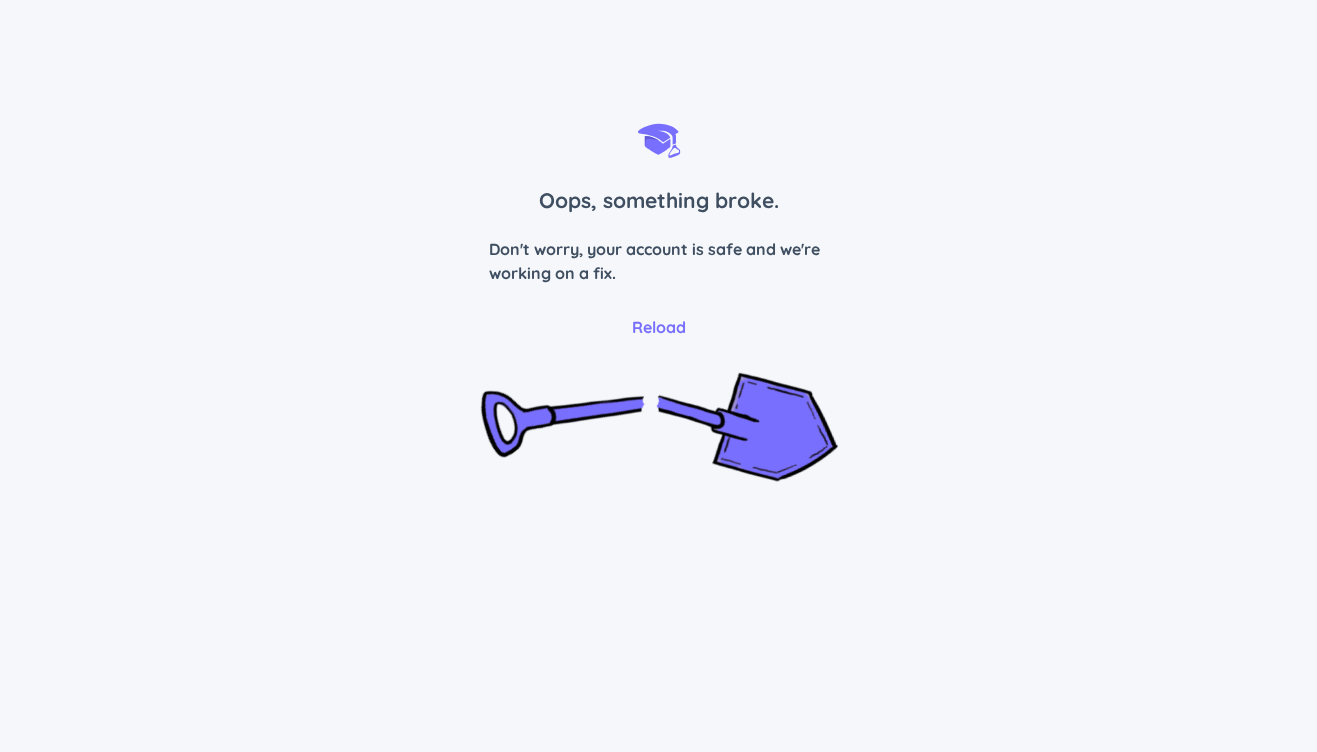 scroll, scrollTop: 0, scrollLeft: 0, axis: both 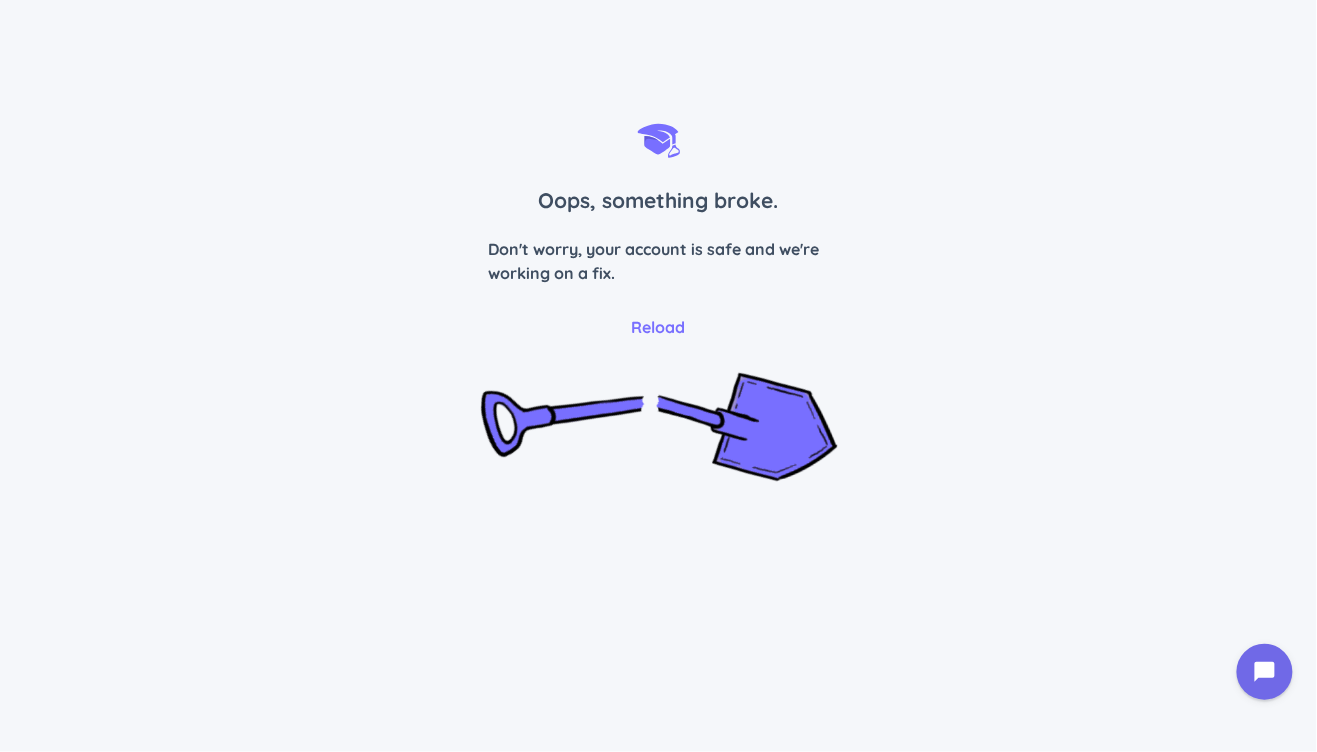 click on "Reload" at bounding box center (659, 327) 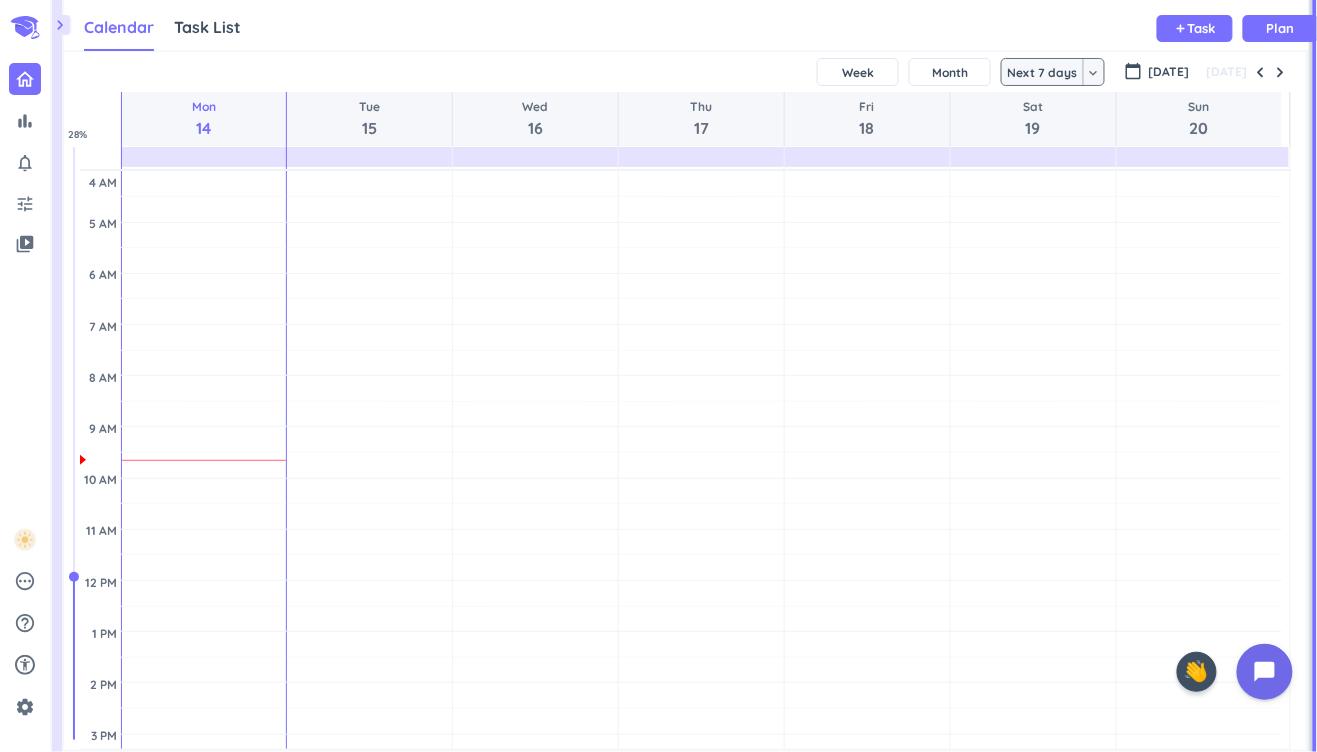 scroll, scrollTop: 8, scrollLeft: 9, axis: both 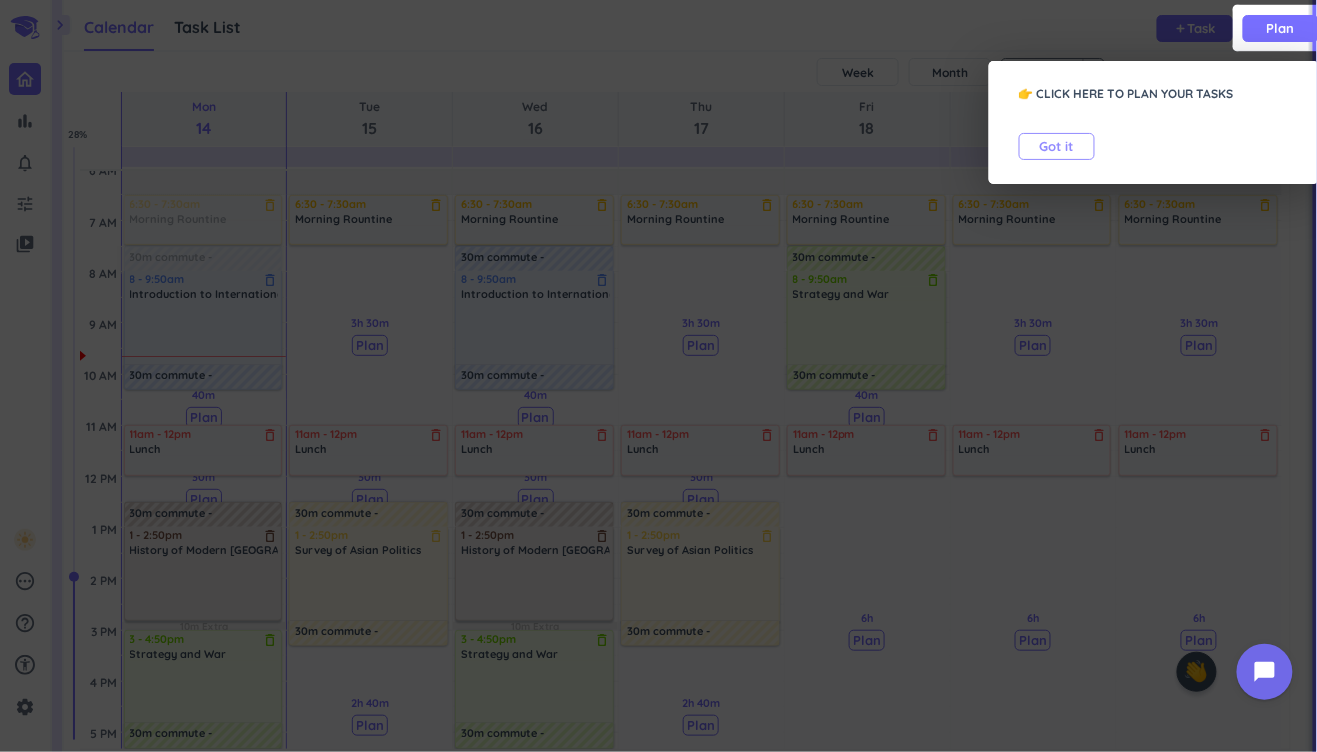 click on "Got it" at bounding box center [1057, 146] 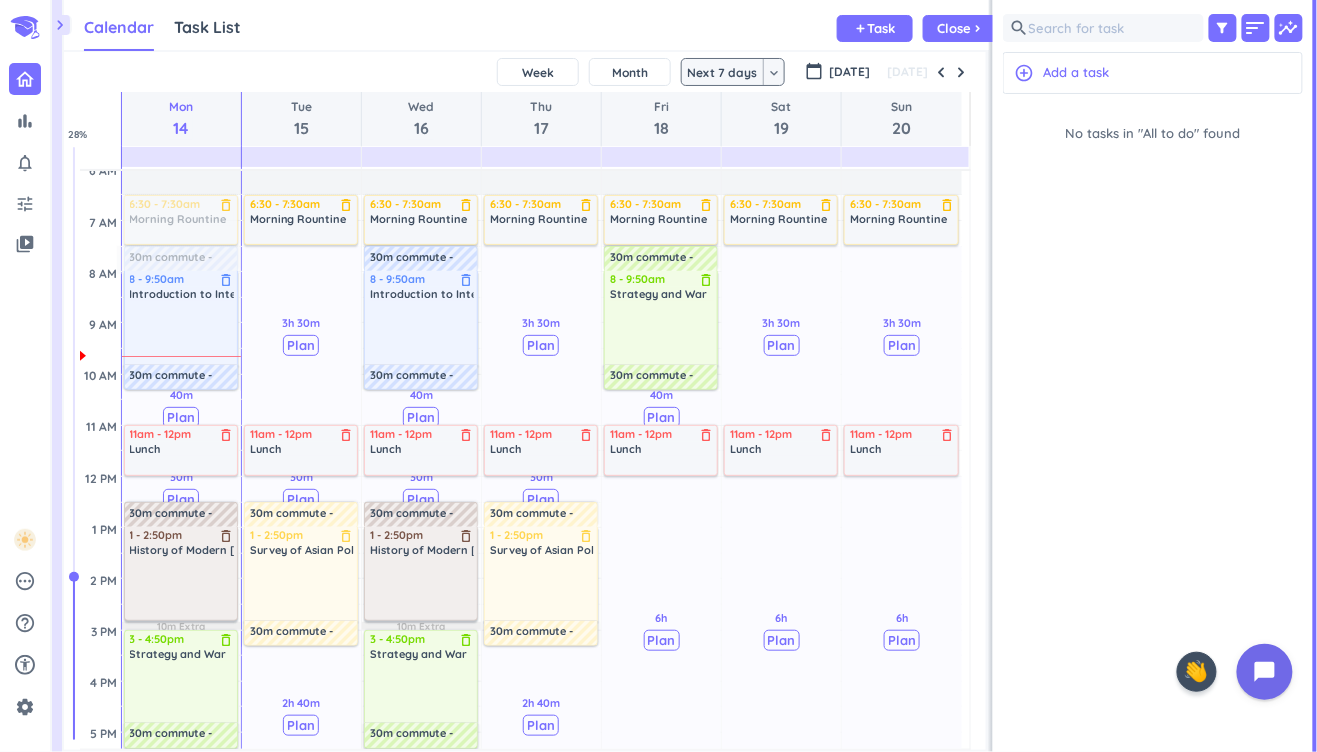 scroll, scrollTop: 42, scrollLeft: 916, axis: both 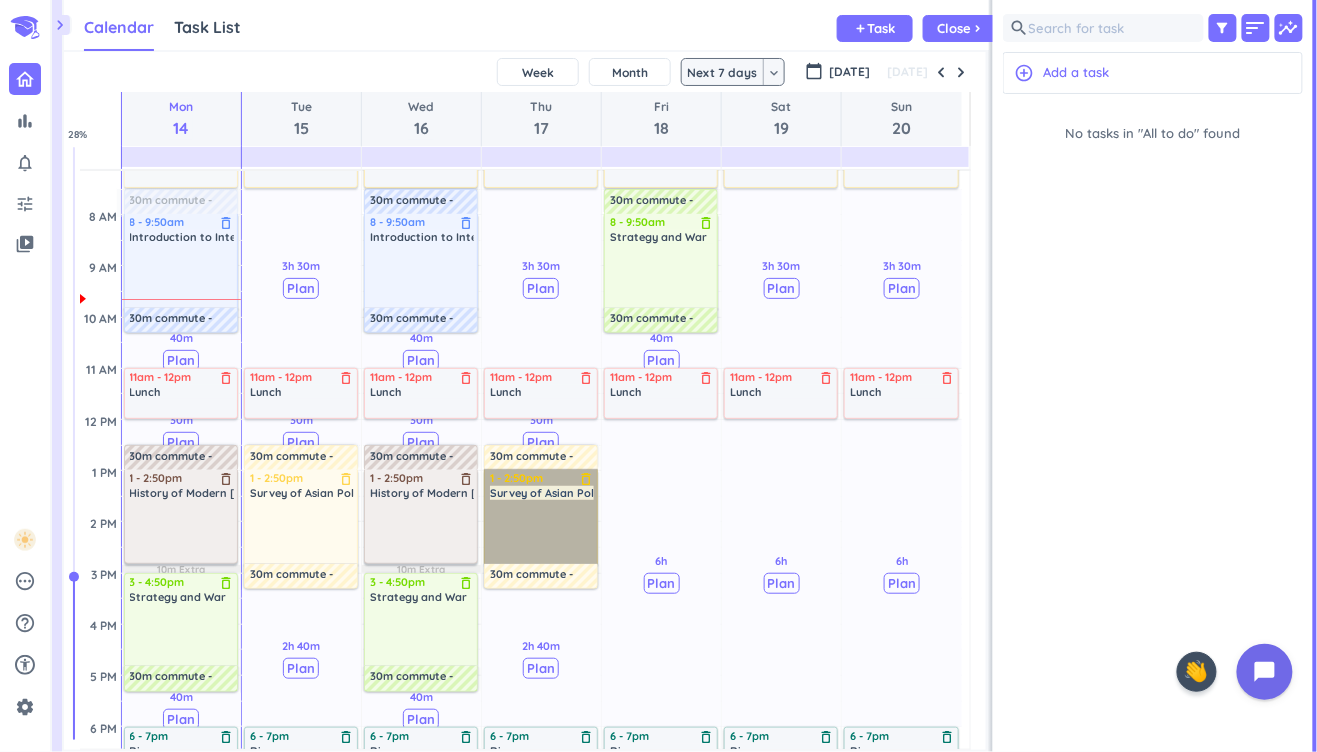 click on "1 - 2:50pm Survey of Asian Politics delete_outline" at bounding box center (541, 517) 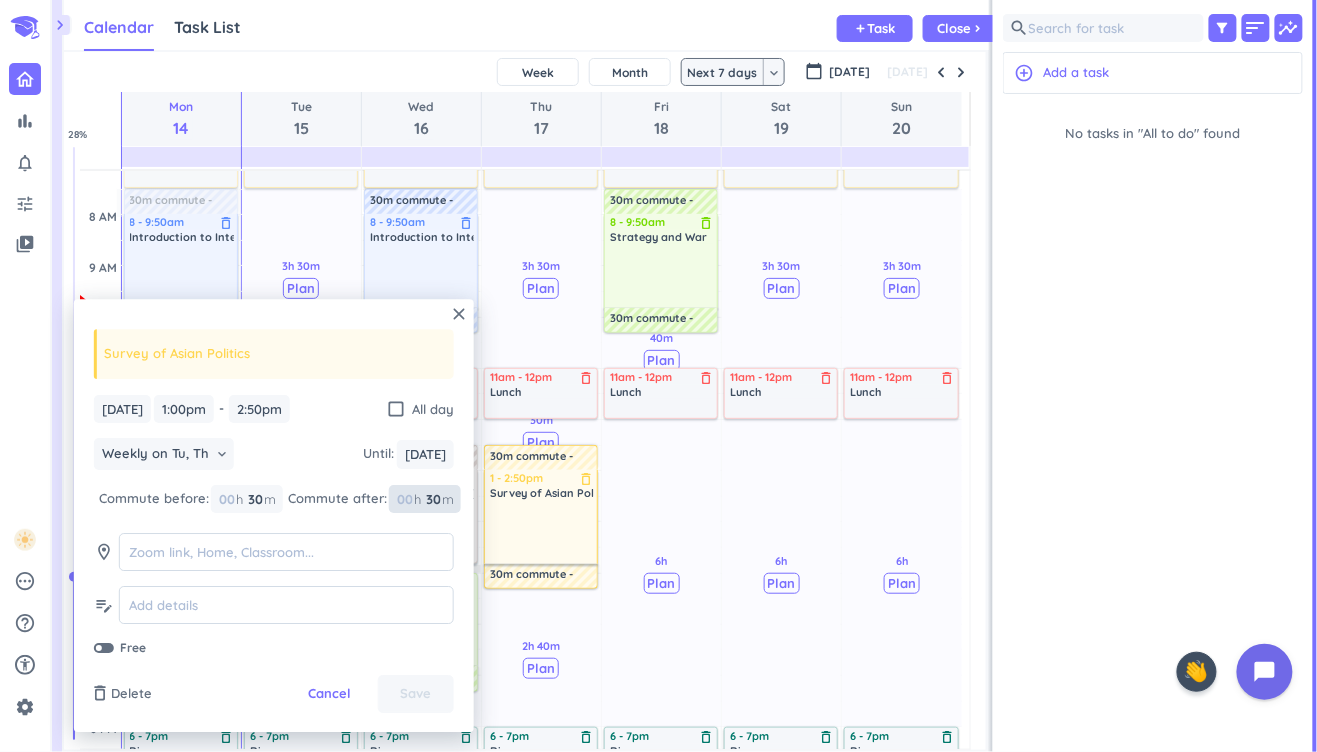 click on "30" at bounding box center [432, 499] 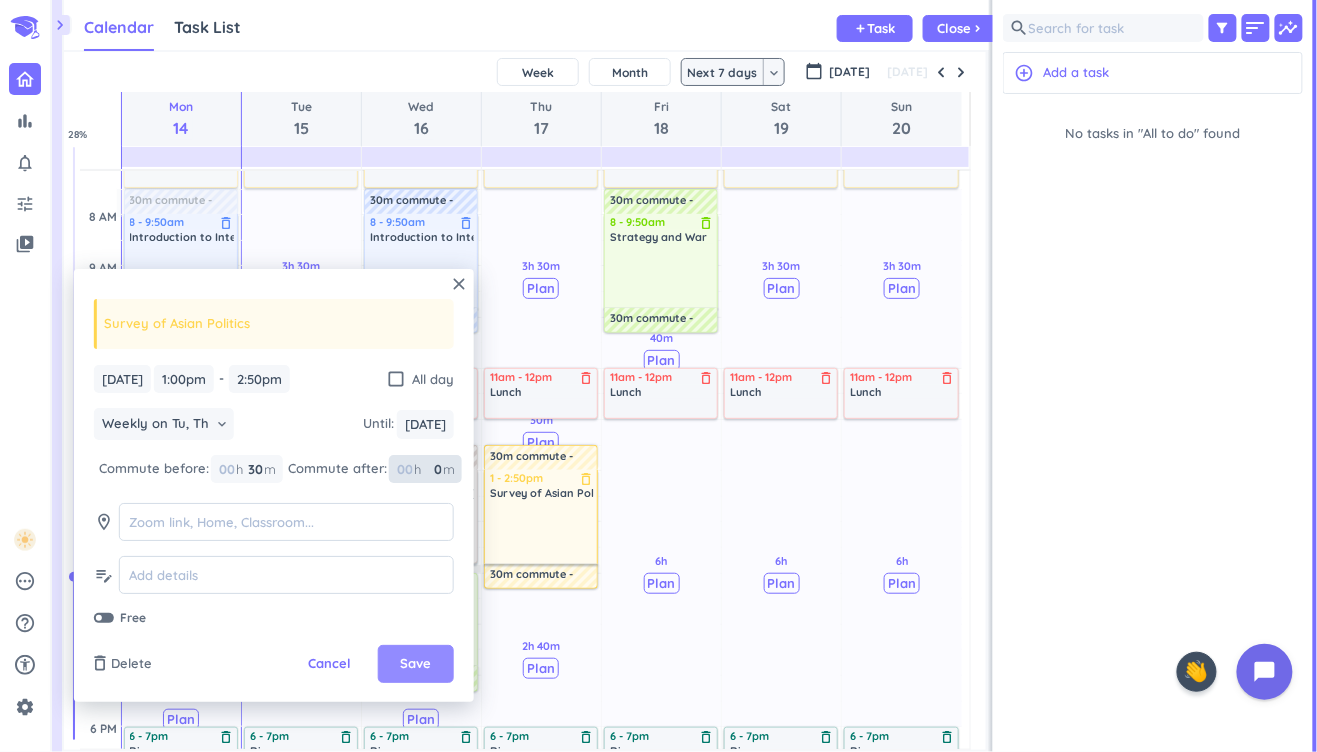 type on "0" 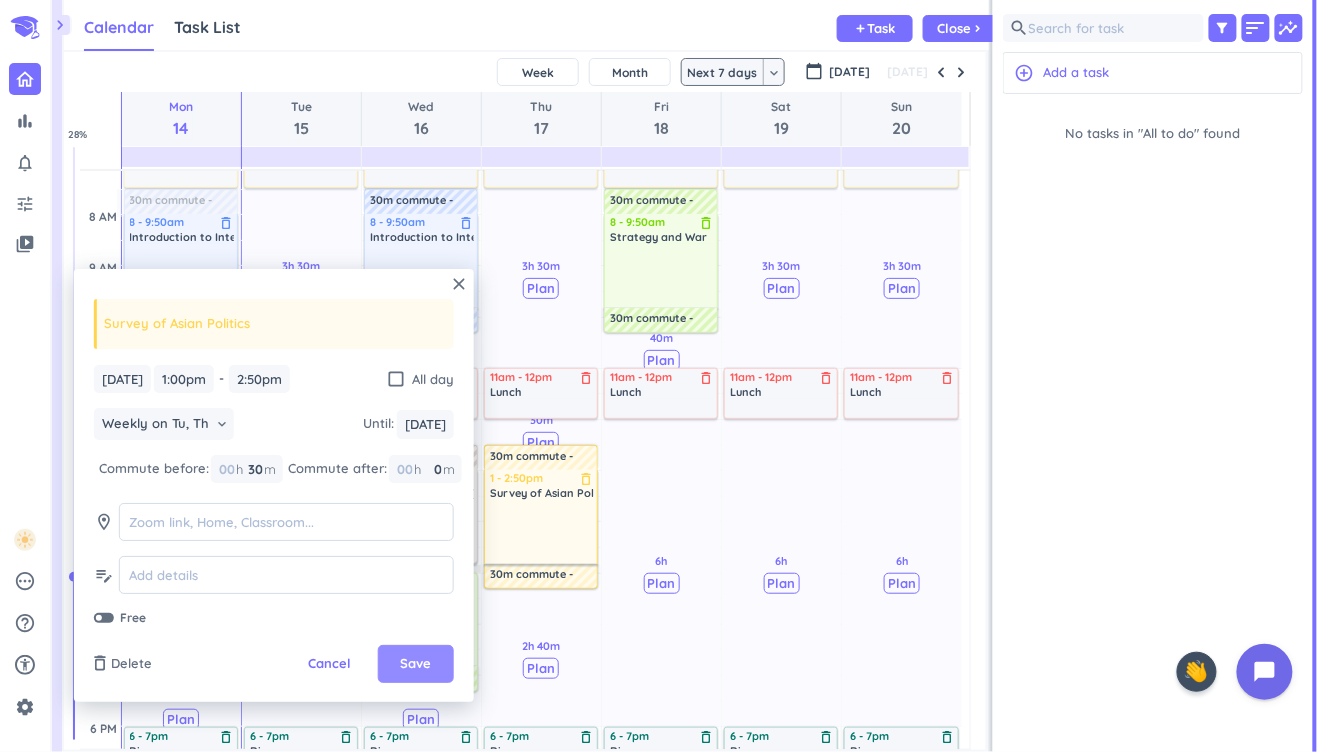 click on "Save" at bounding box center (415, 665) 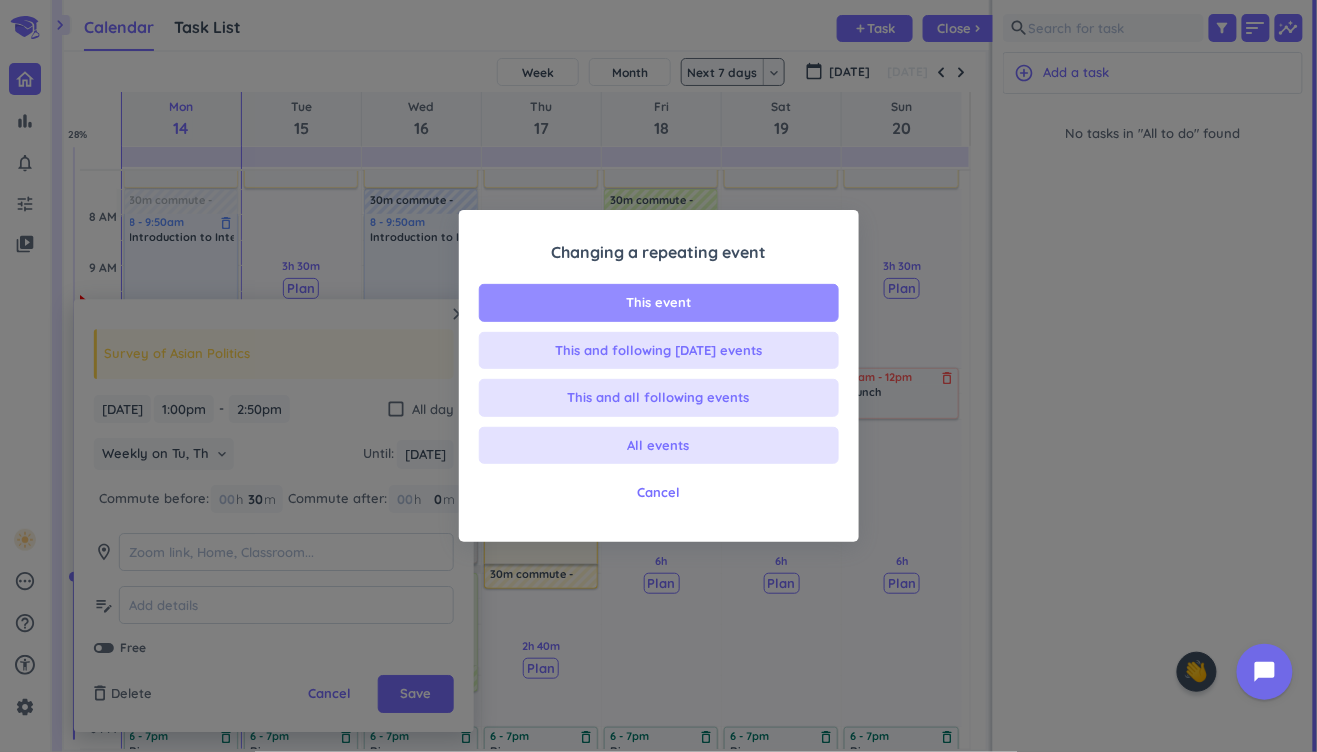 click on "This event" at bounding box center (659, 303) 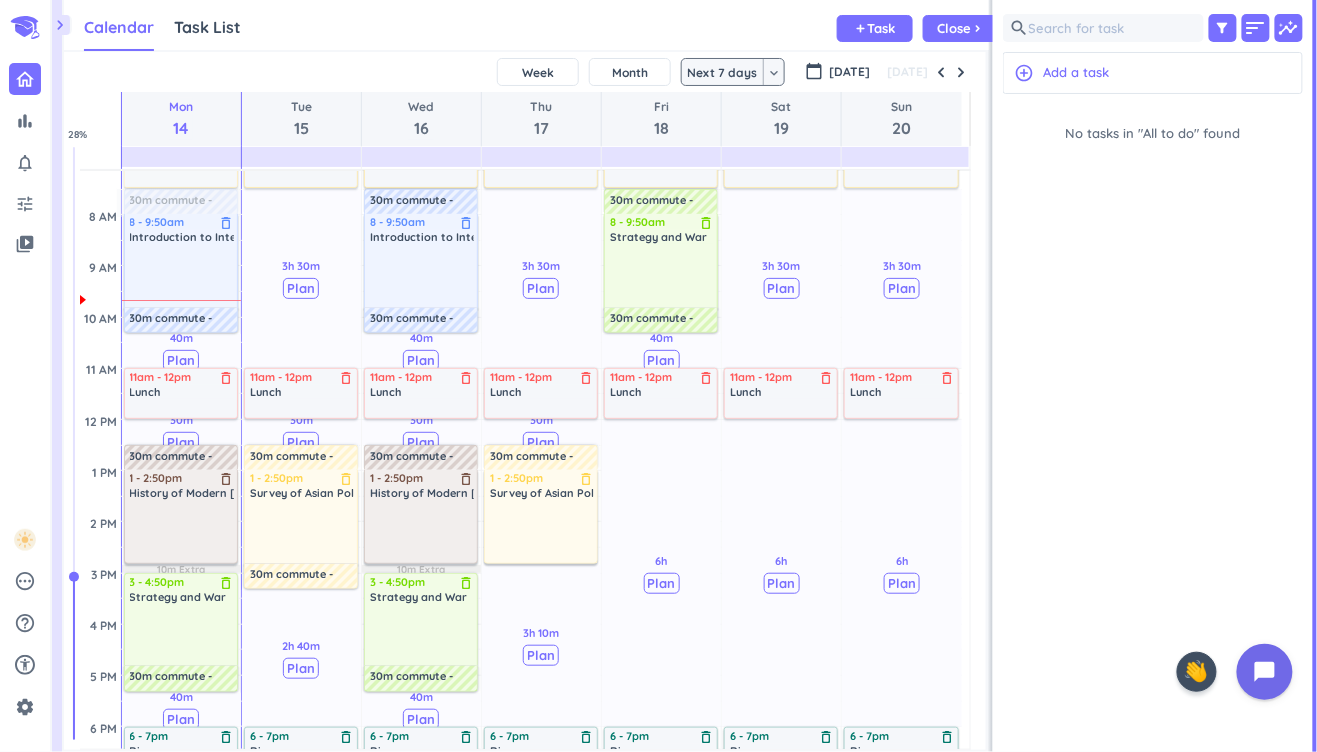 click on "3h 10m Past due Plan" at bounding box center [541, 646] 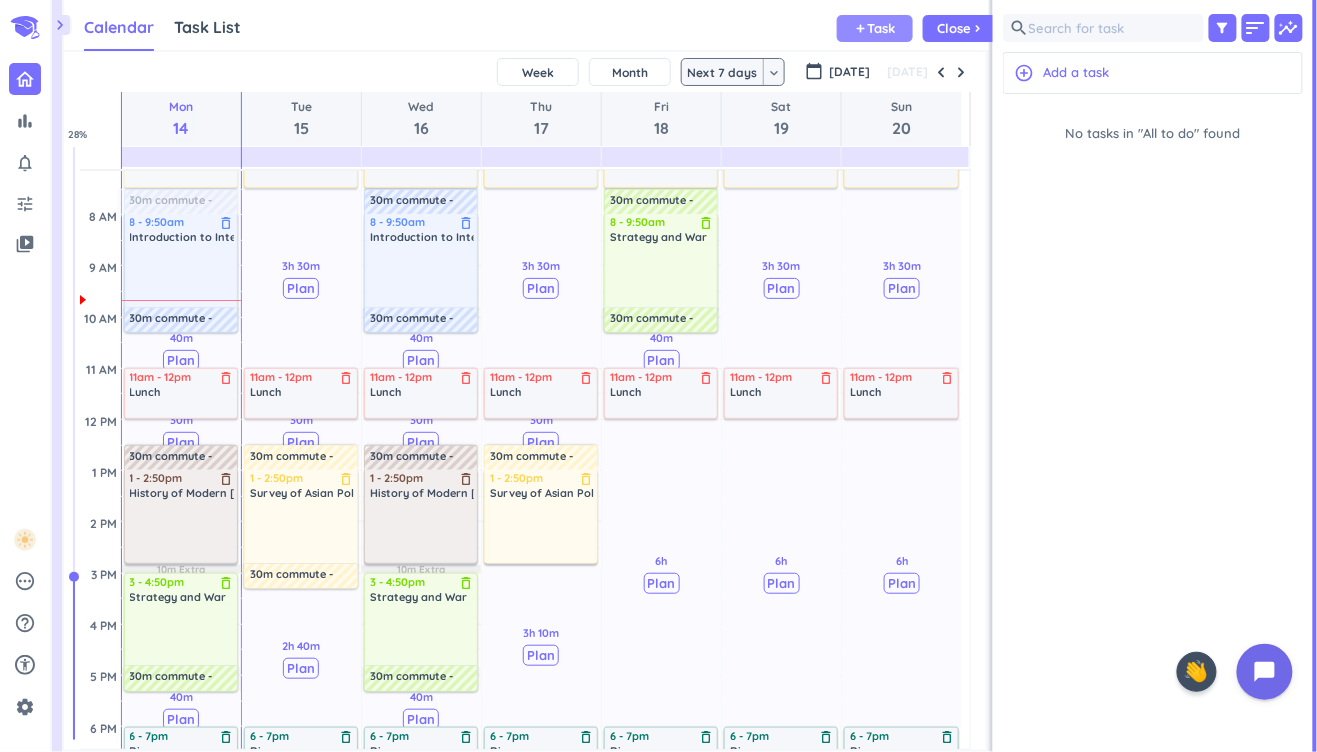 click on "add Task" at bounding box center [875, 28] 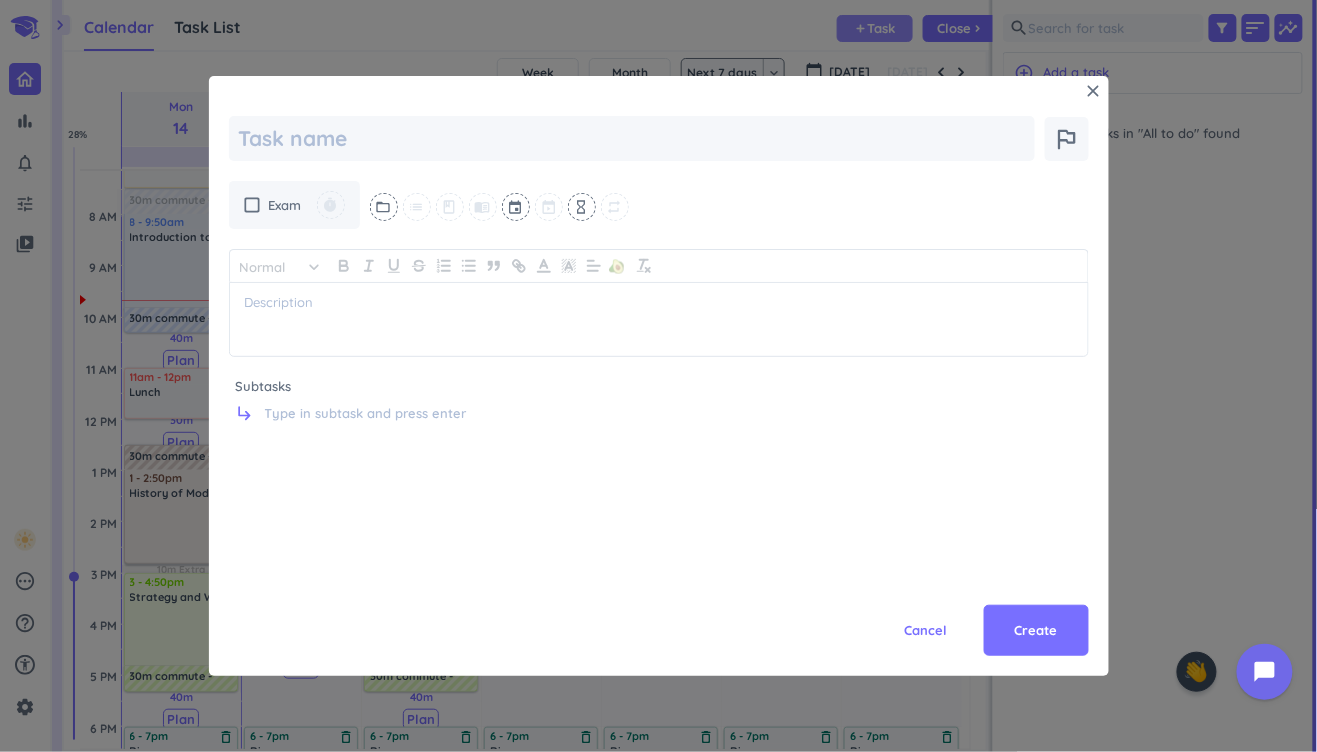 type on "x" 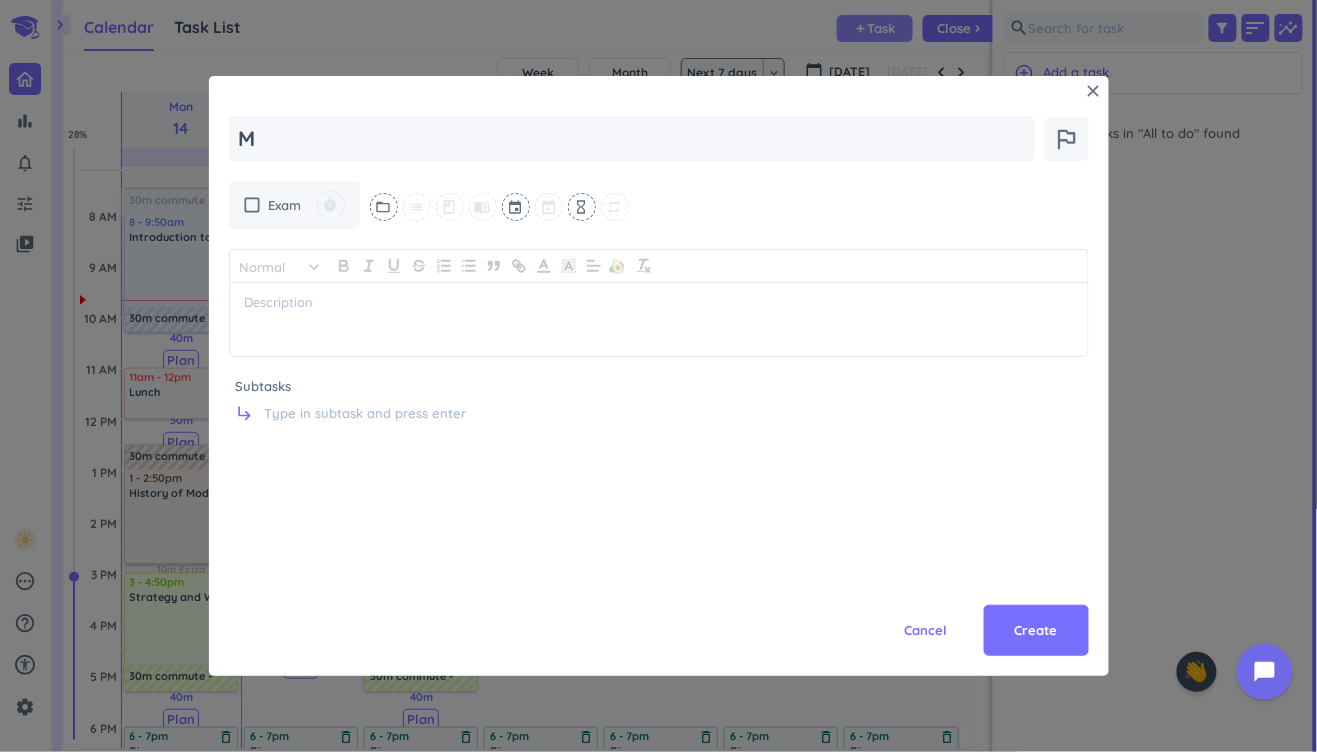 type on "x" 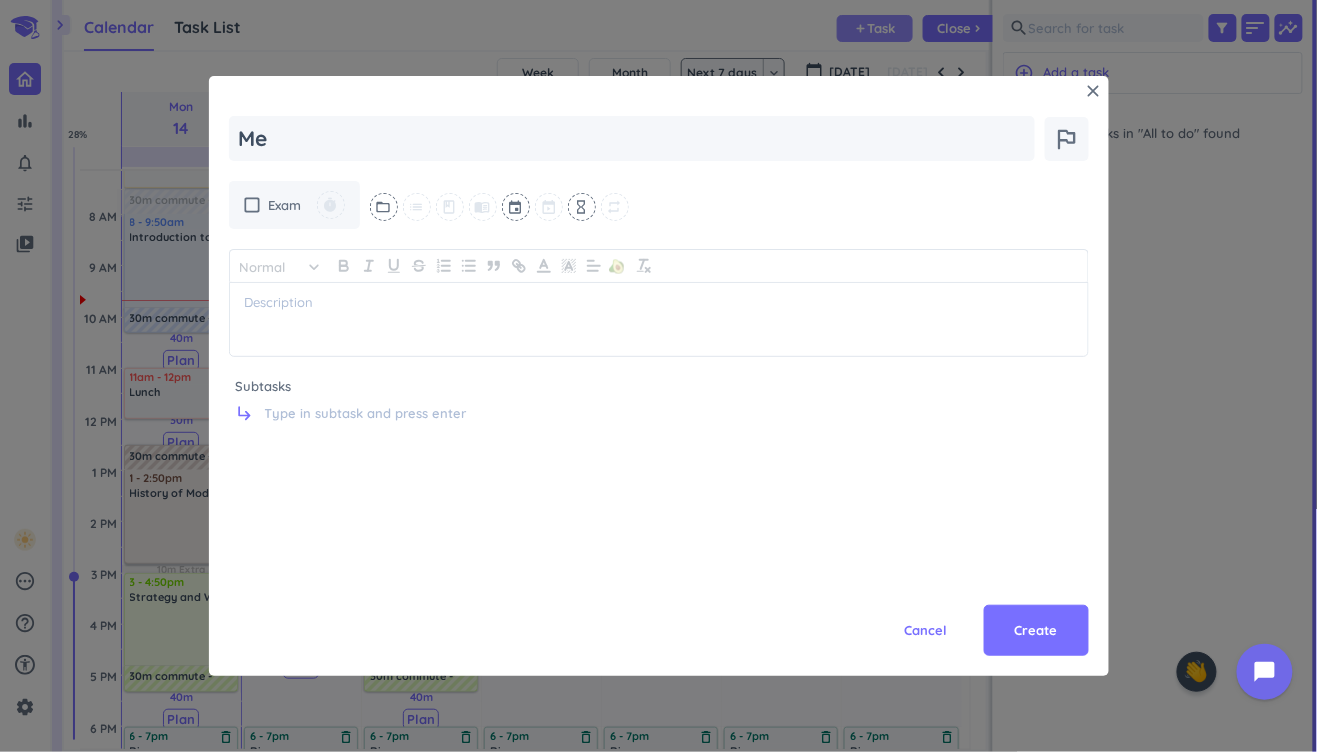 type on "x" 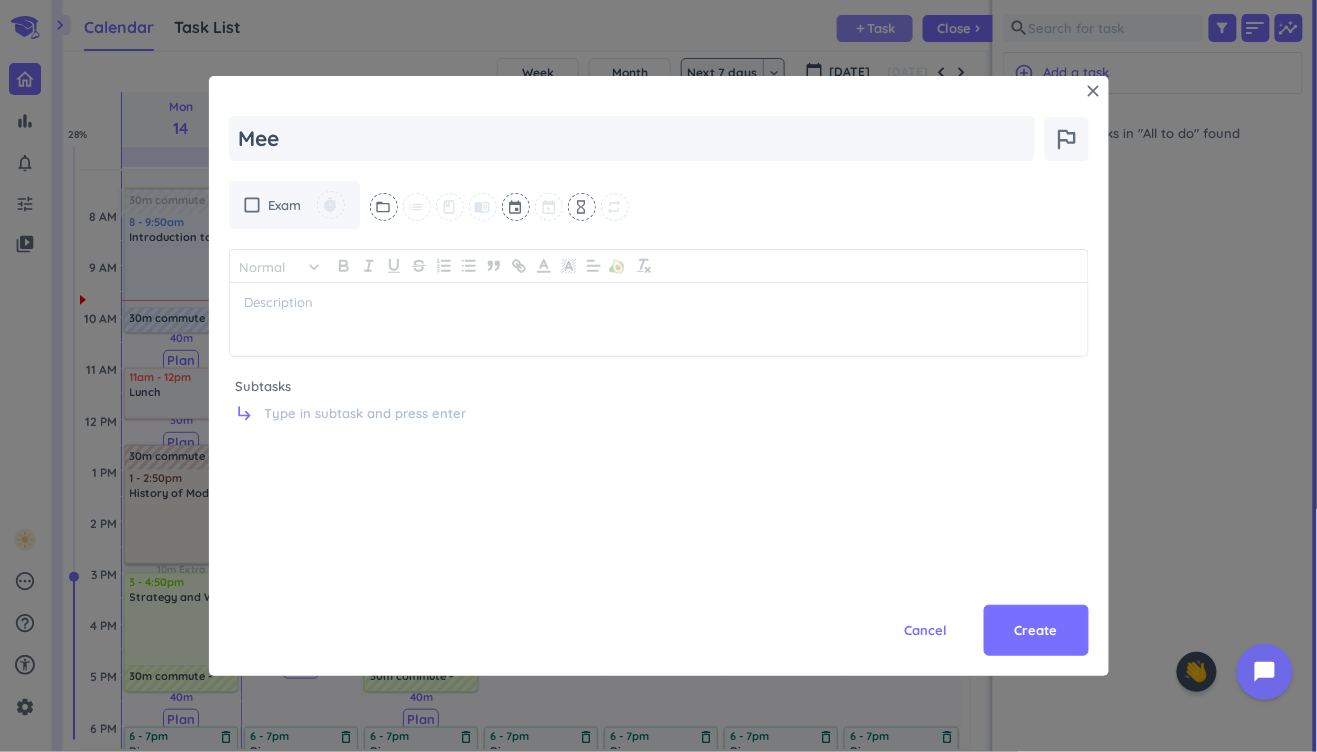 type on "x" 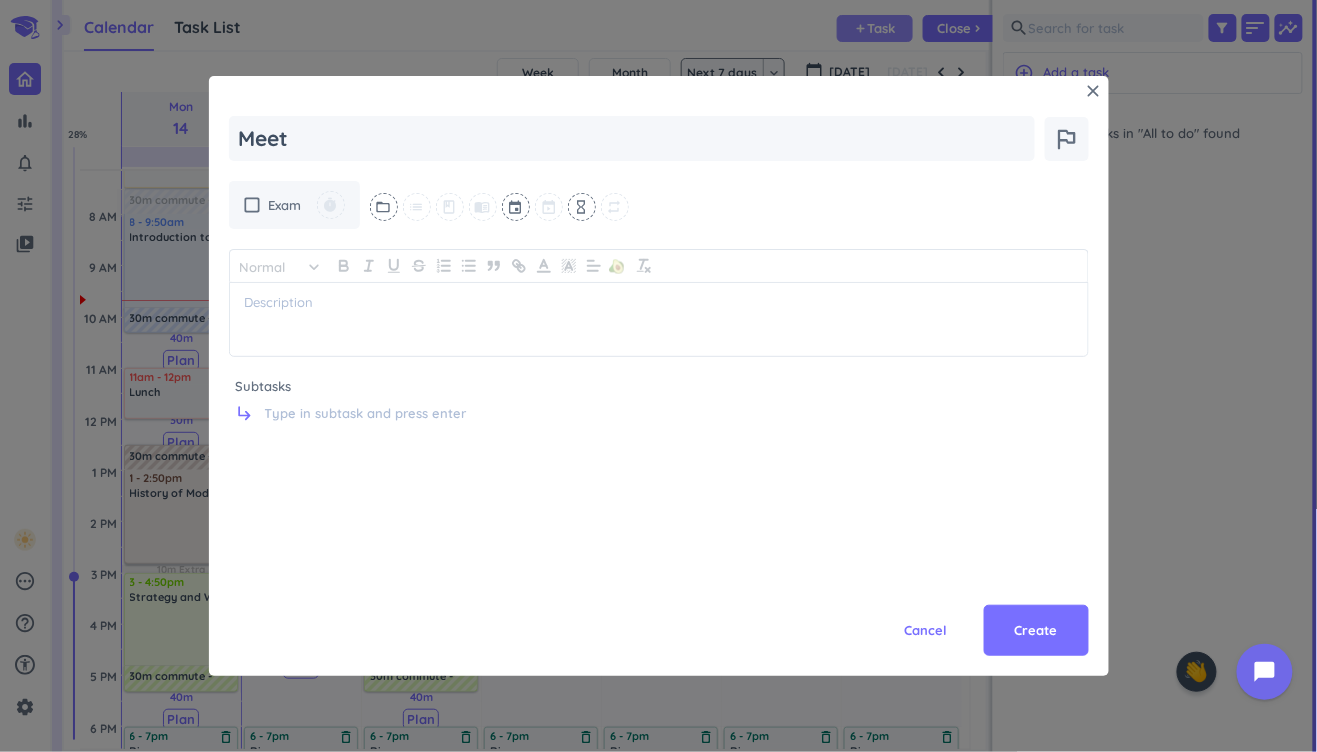 type on "x" 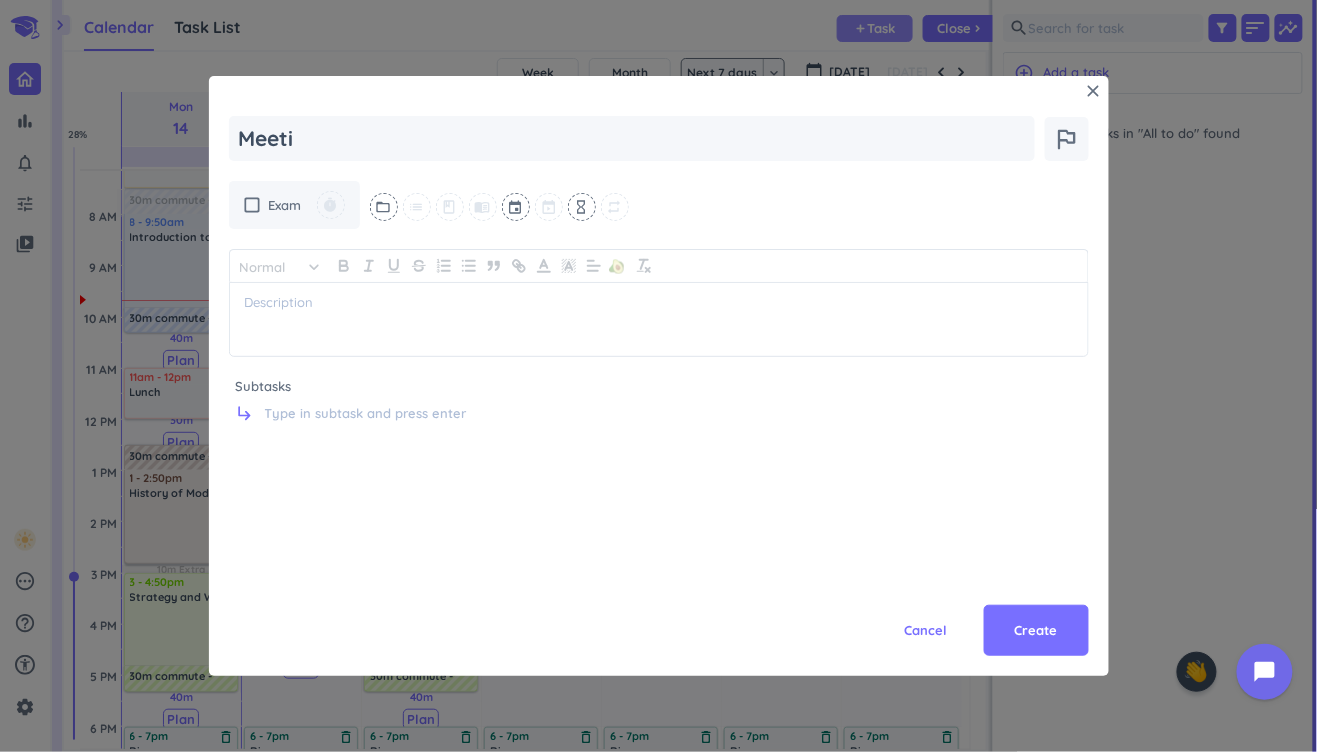 type on "x" 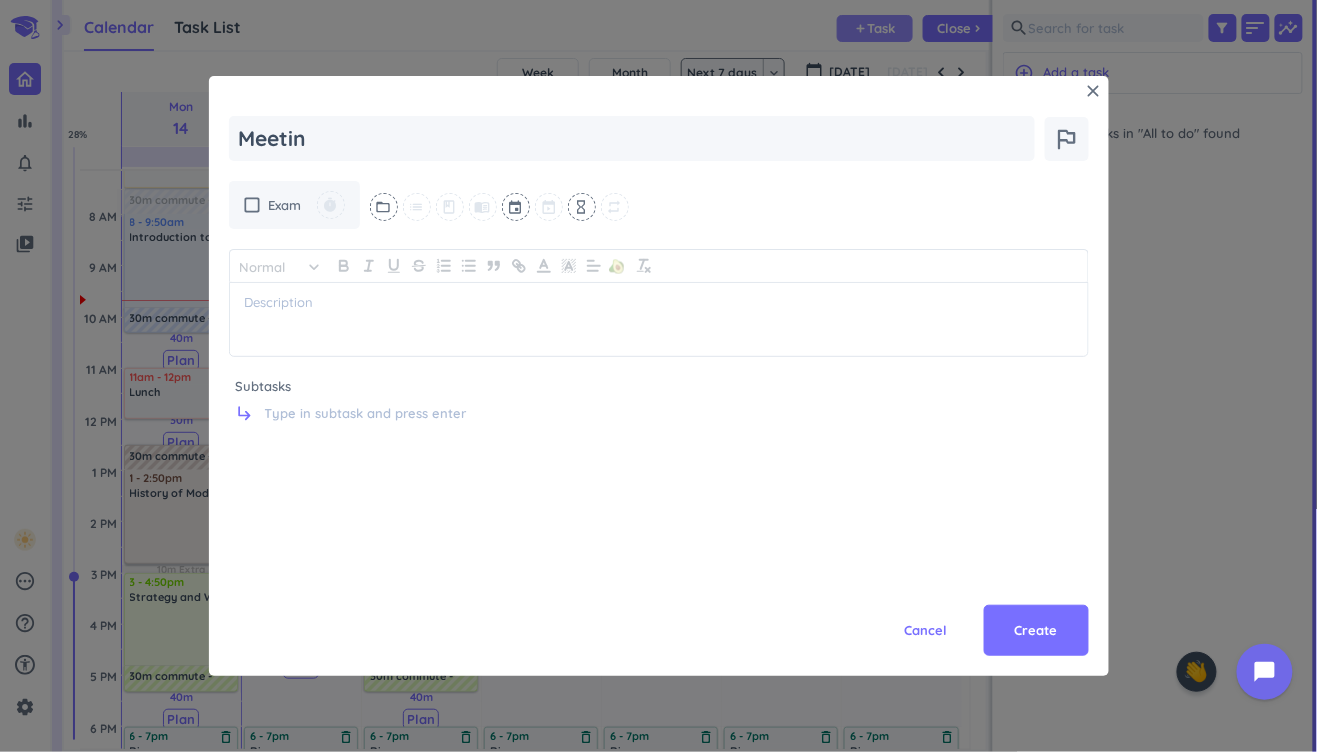 type on "x" 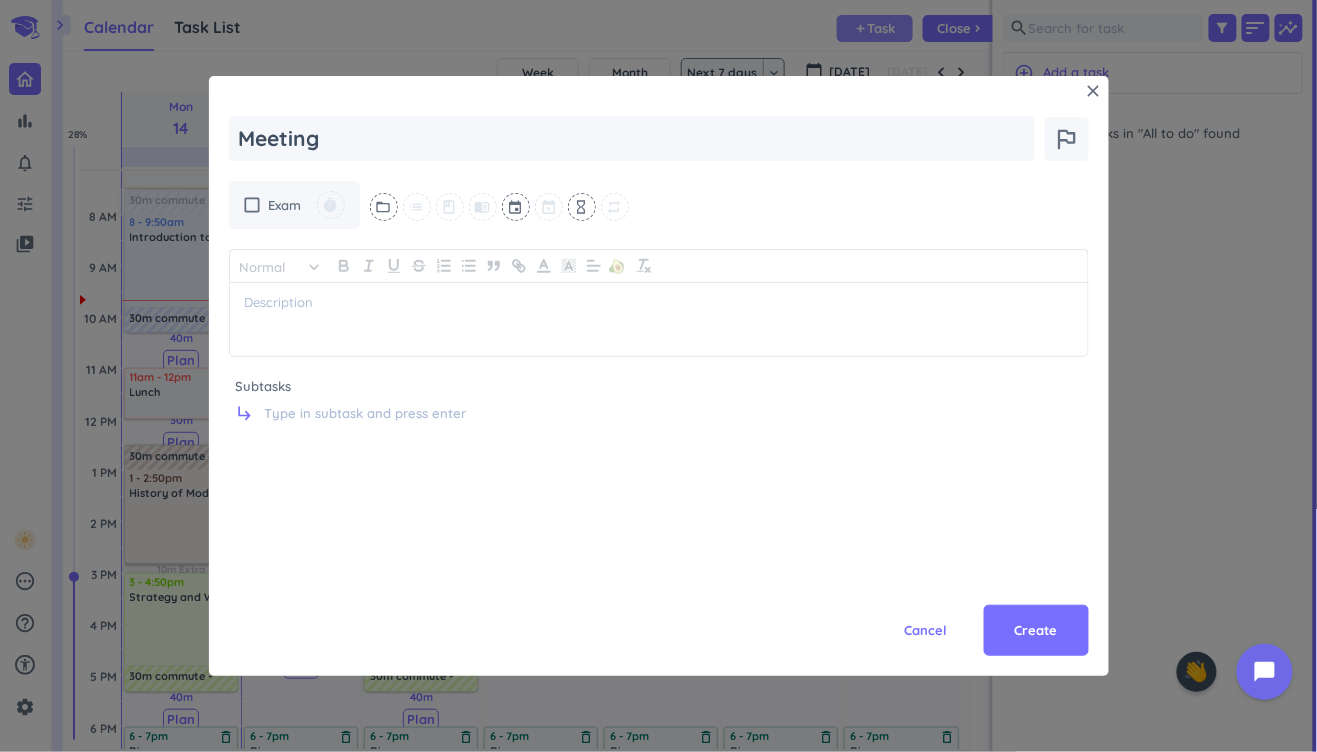 type on "Meeting" 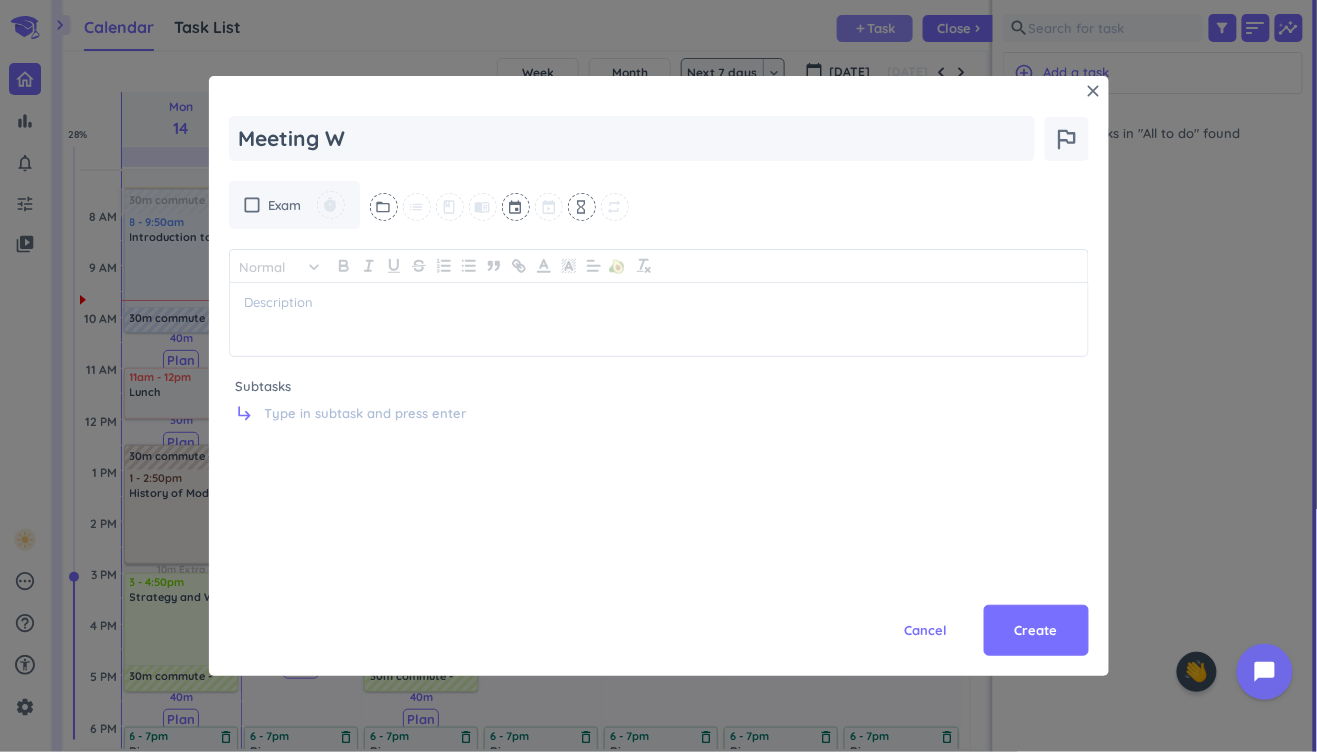 type on "x" 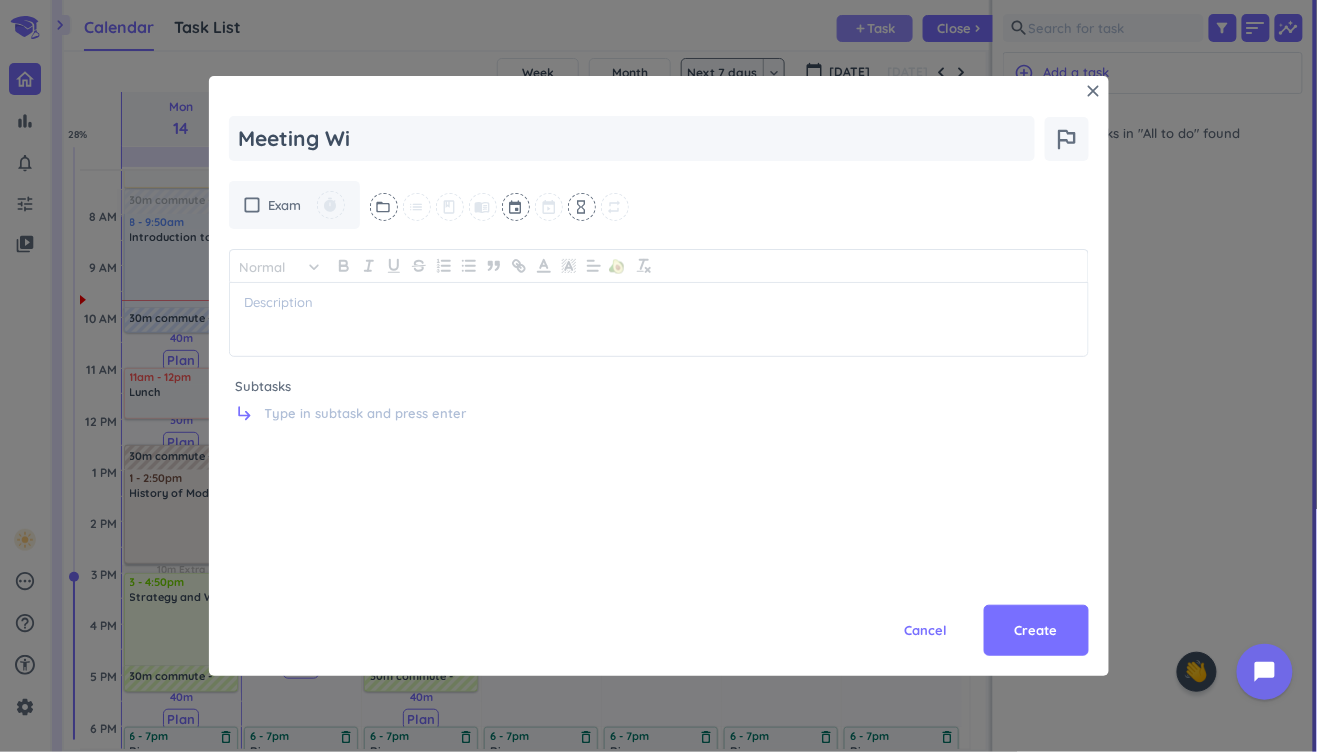 type on "Meeting Wit" 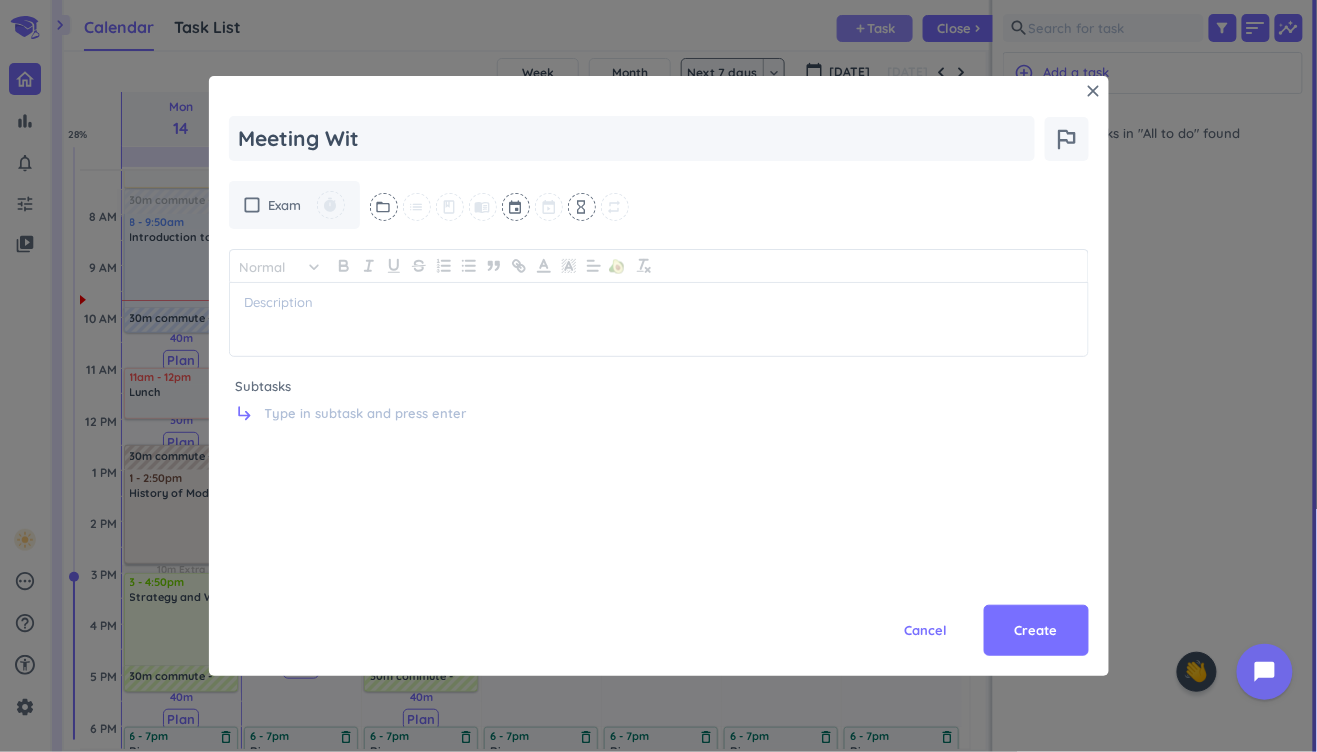 type on "x" 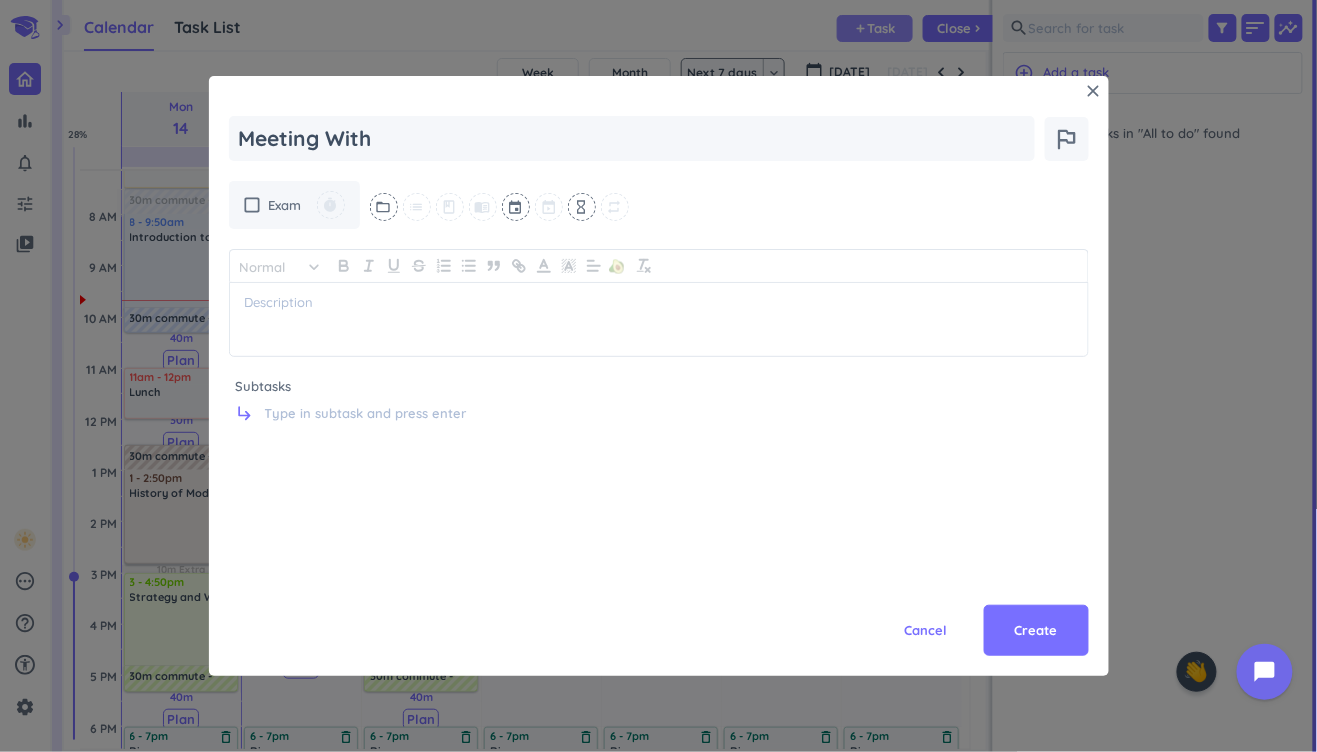 type on "Meeting With" 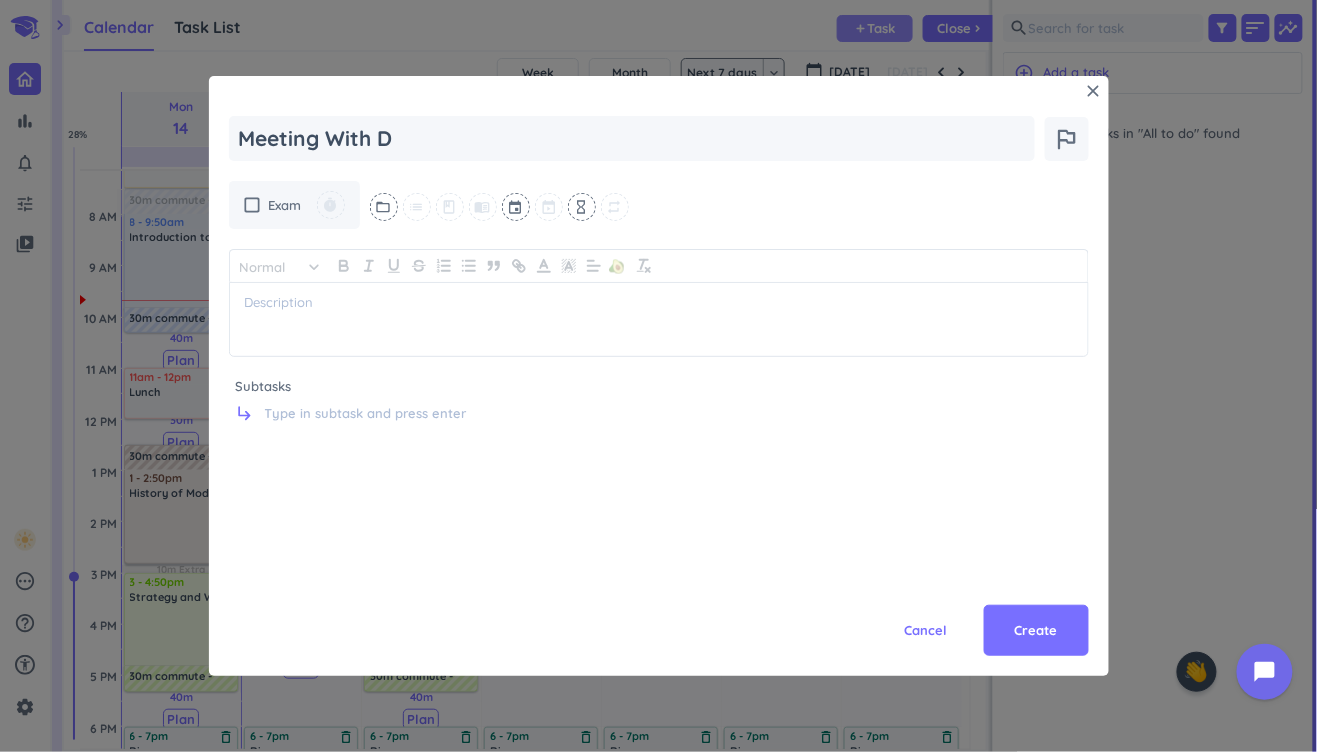type on "x" 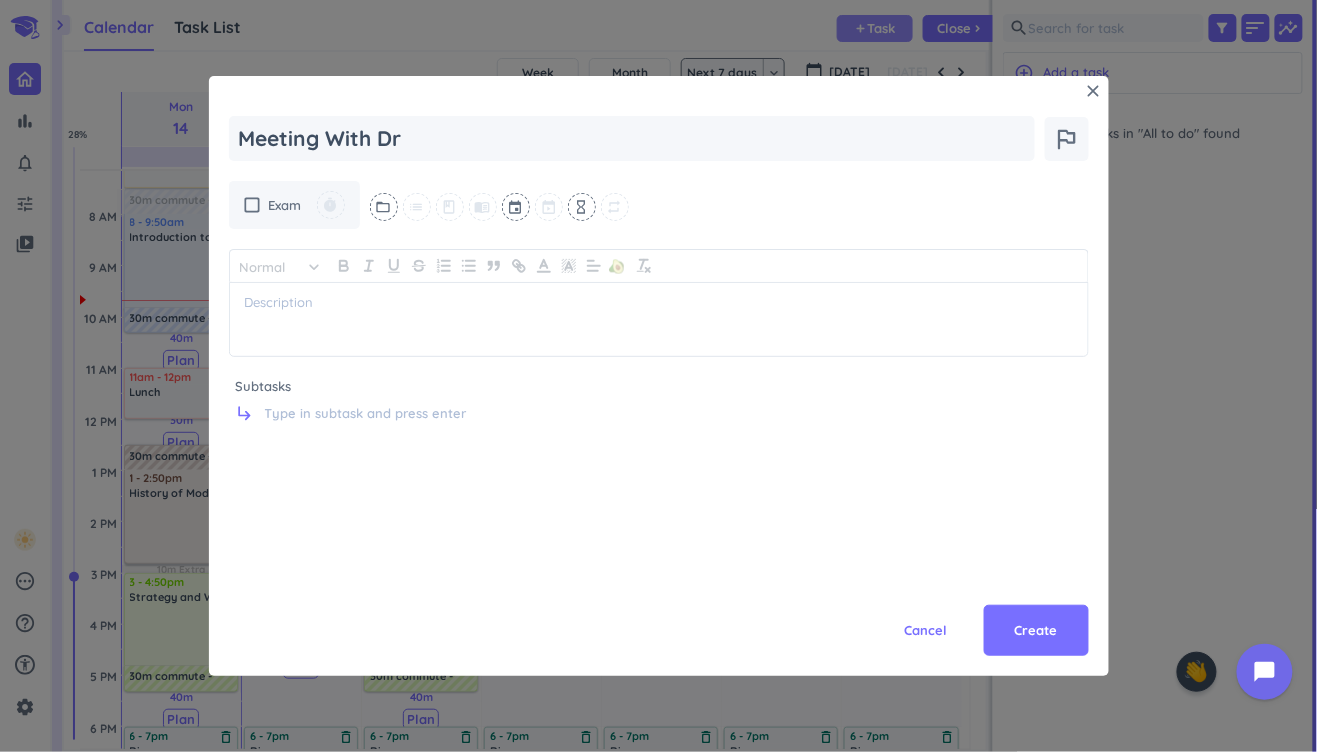 type on "x" 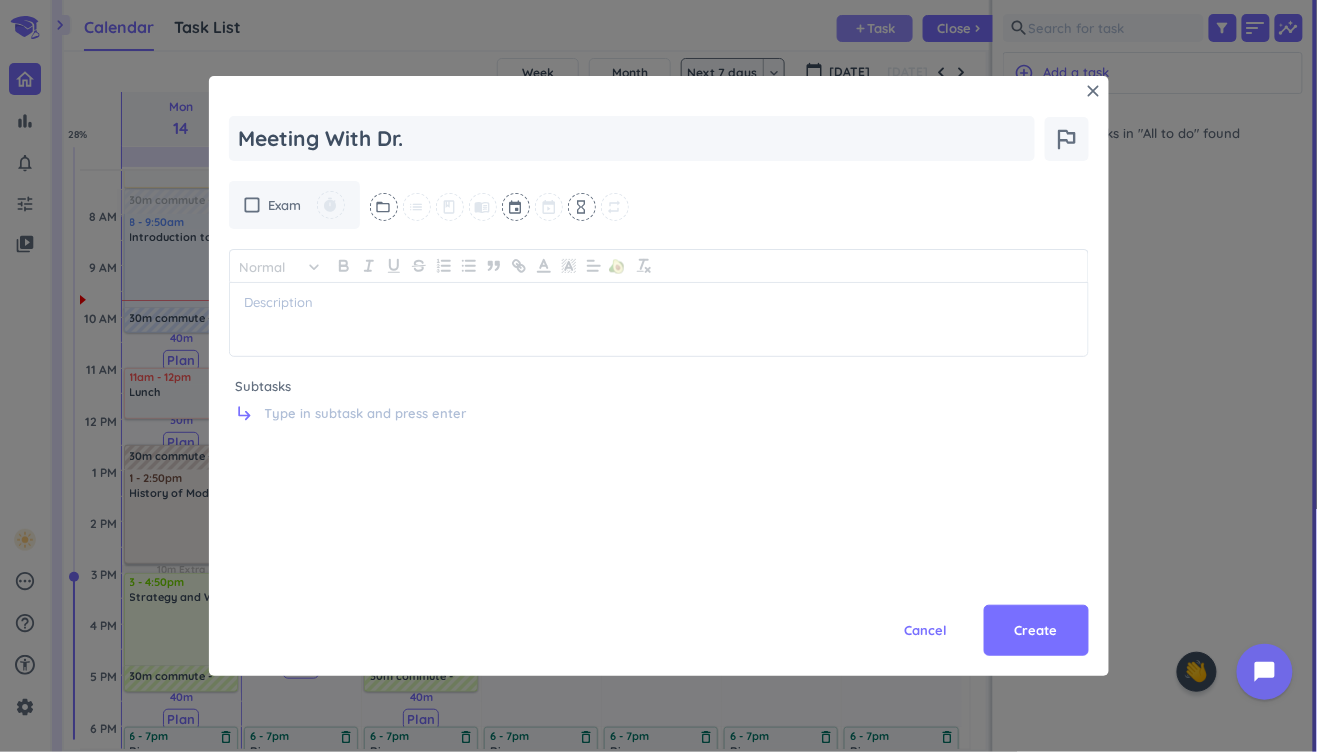 type on "Meeting With Dr." 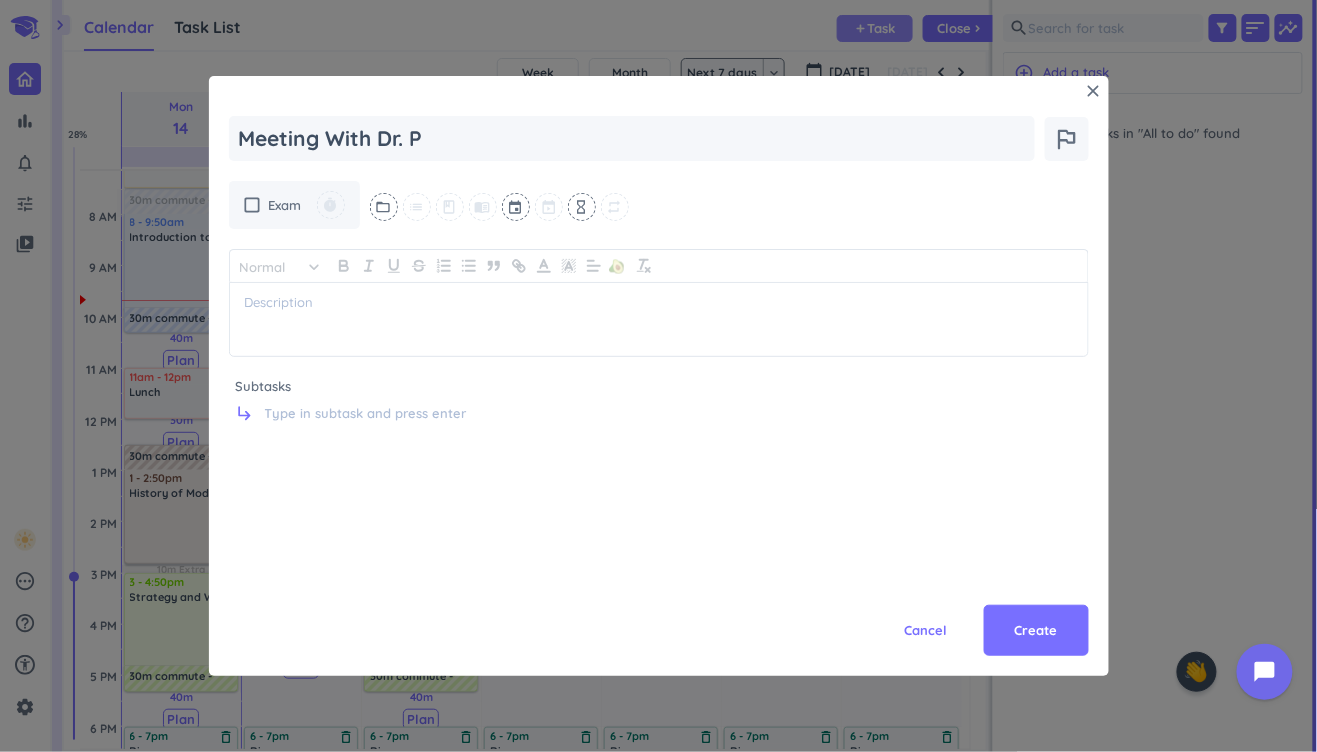 type on "x" 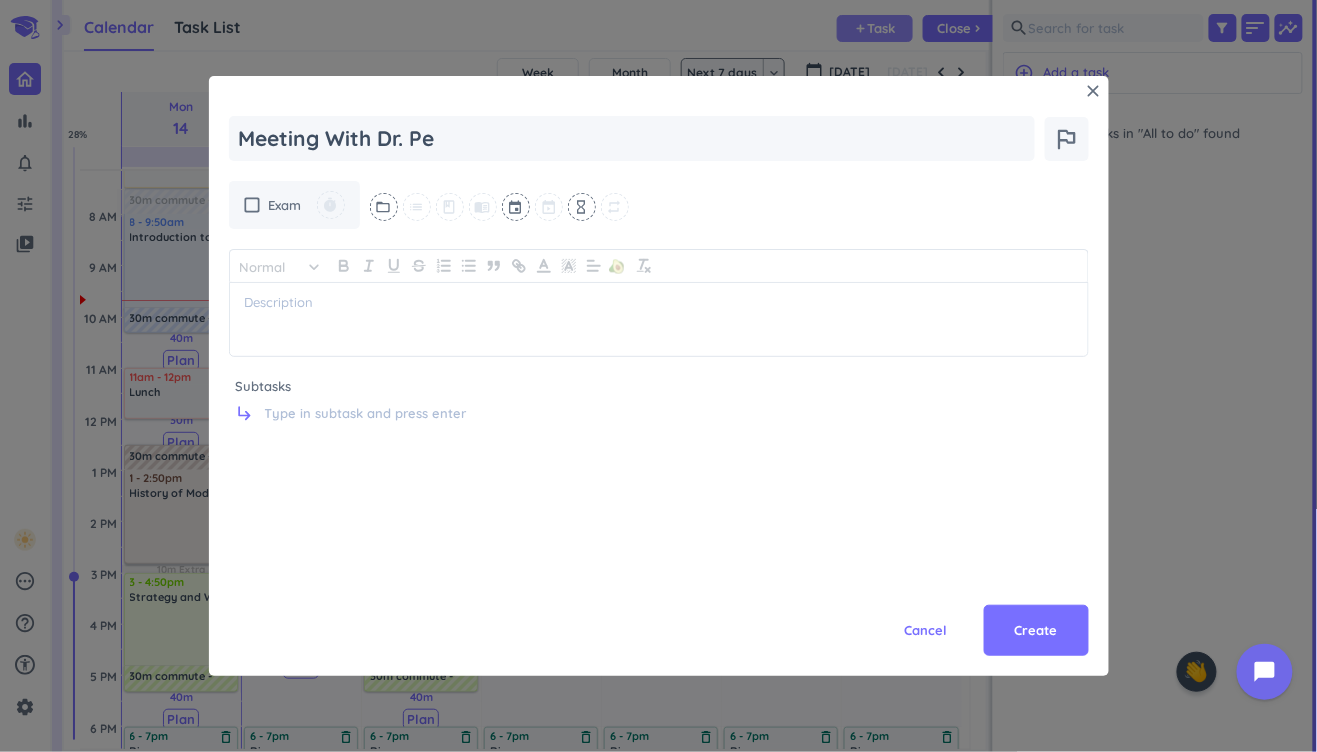 type on "Meeting With Dr. Pet" 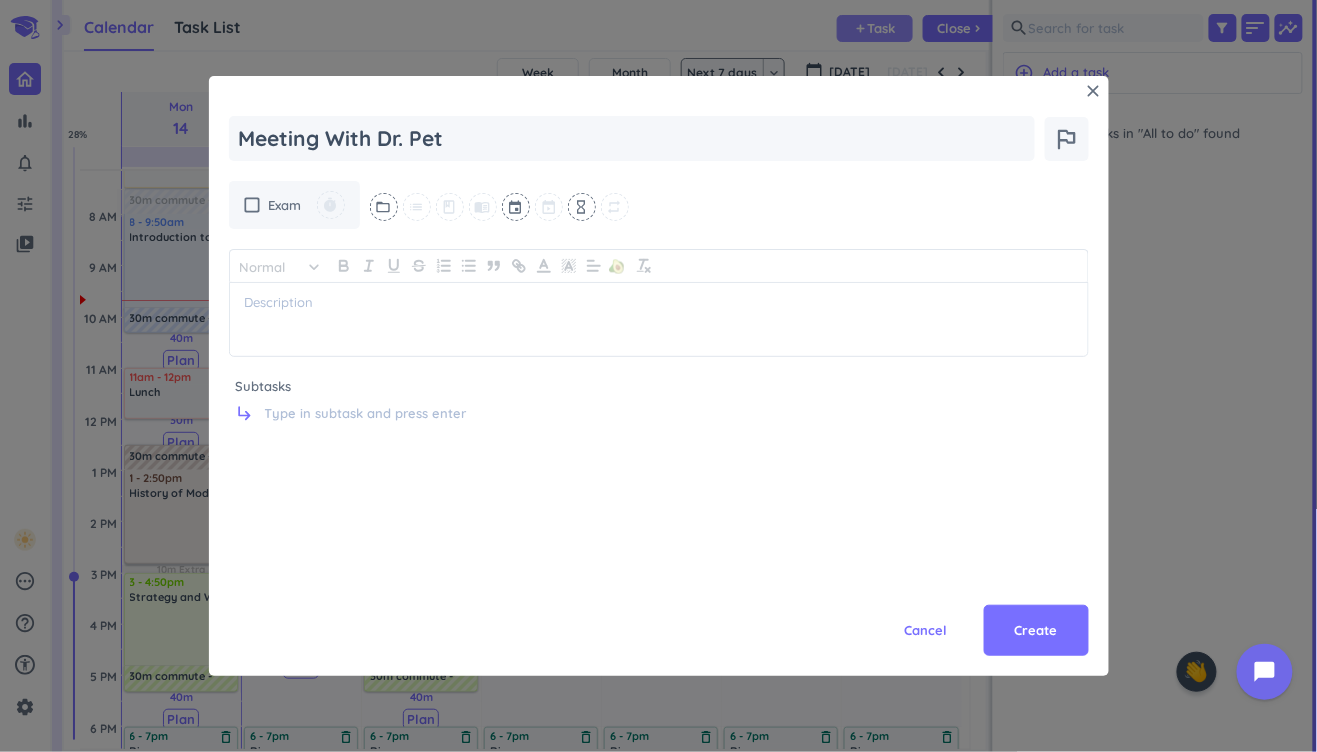 type on "x" 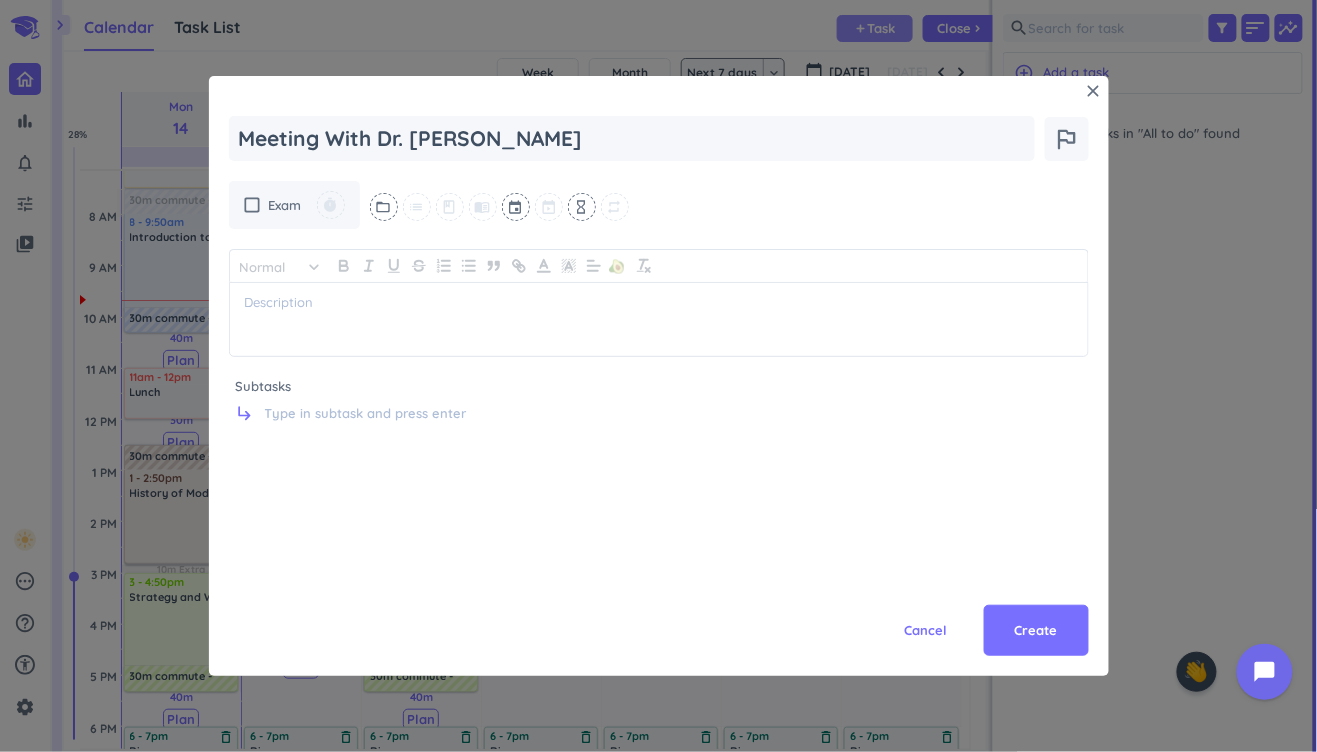 type on "x" 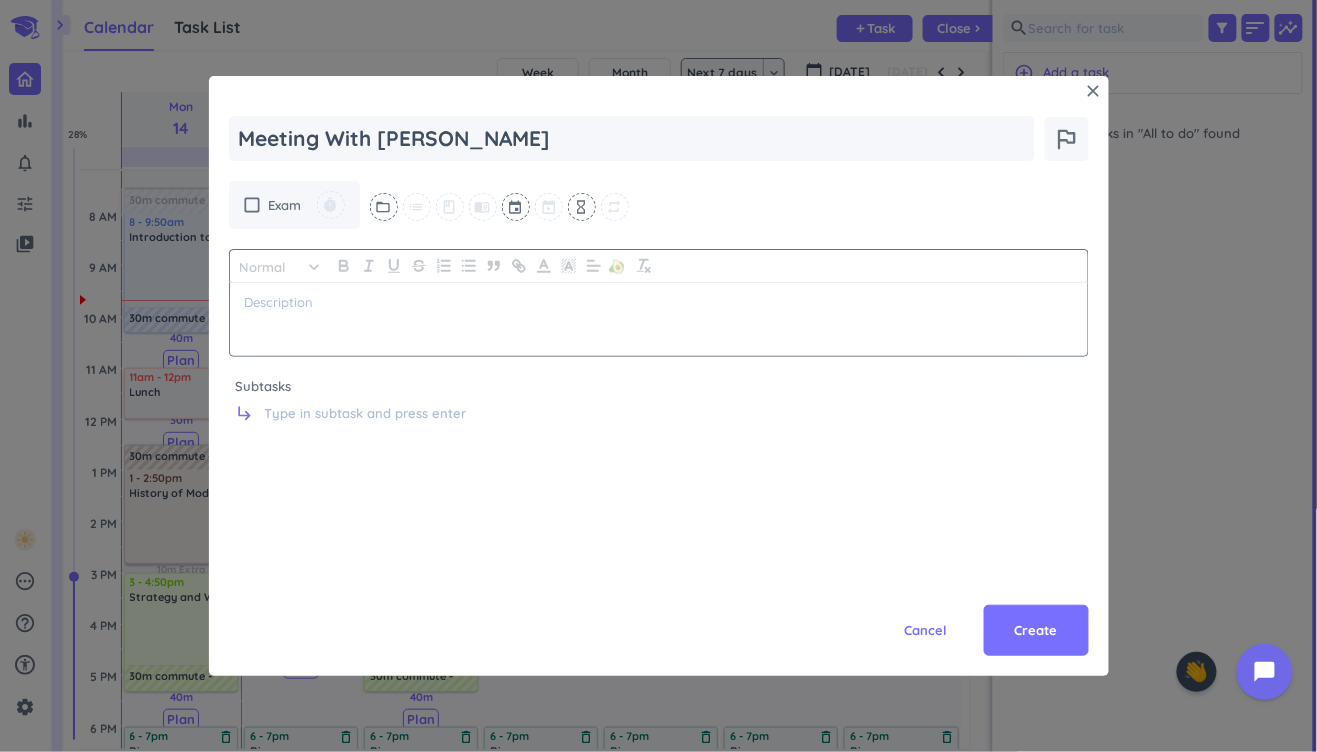 type on "Meeting With [PERSON_NAME]" 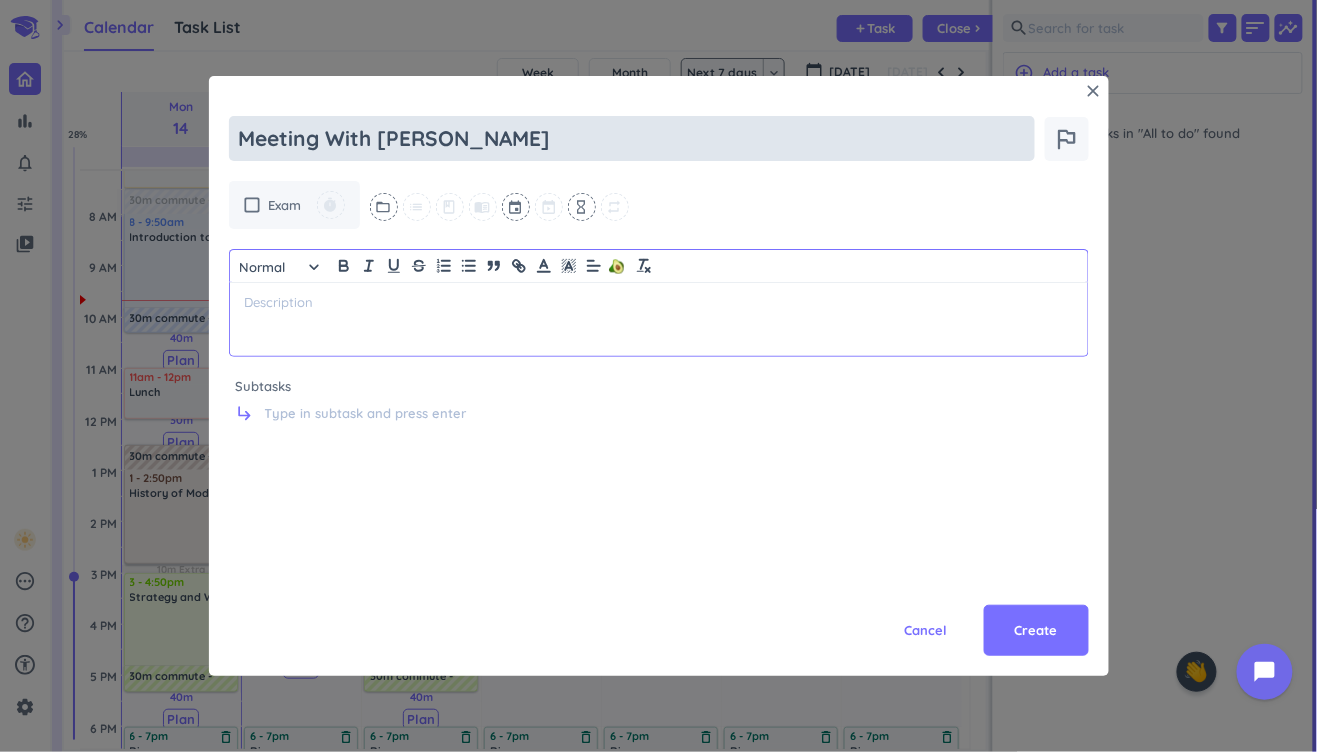 click on "Meeting With [PERSON_NAME]" at bounding box center (632, 138) 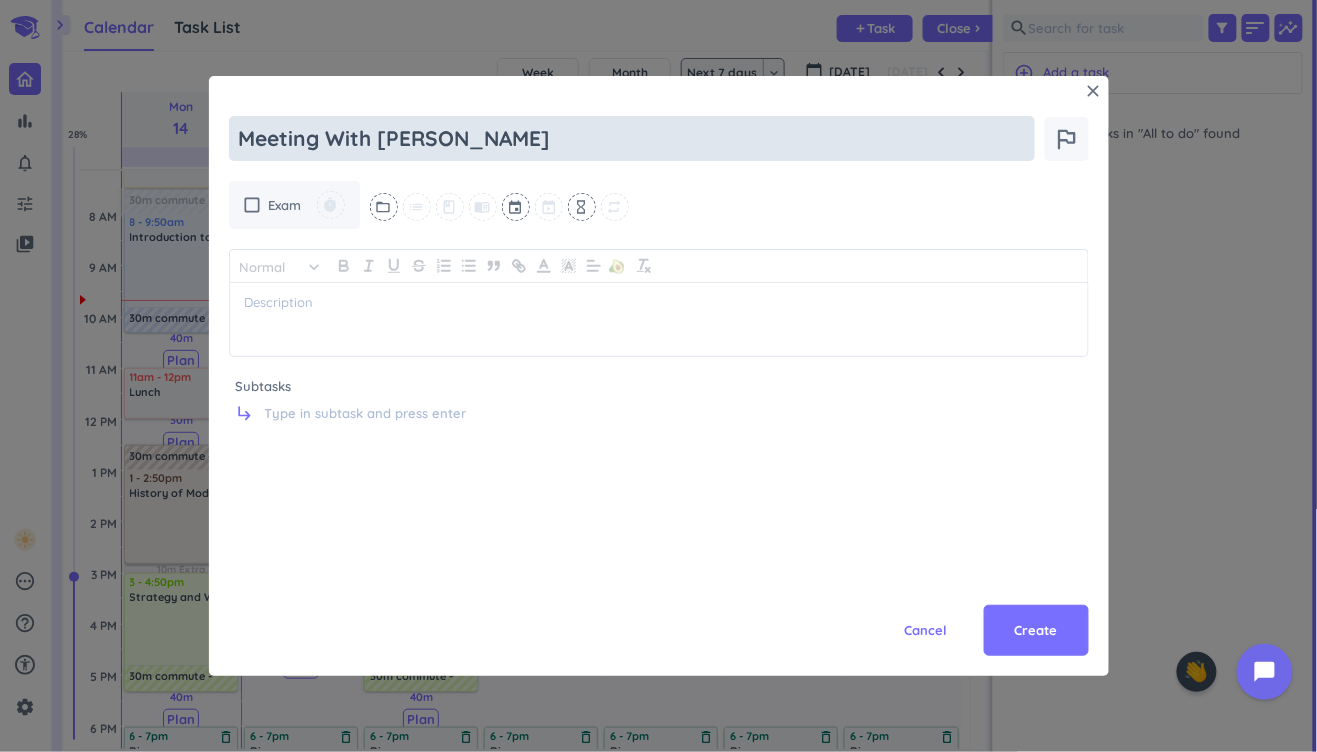 type on "Meeting With Dr. Petersf" 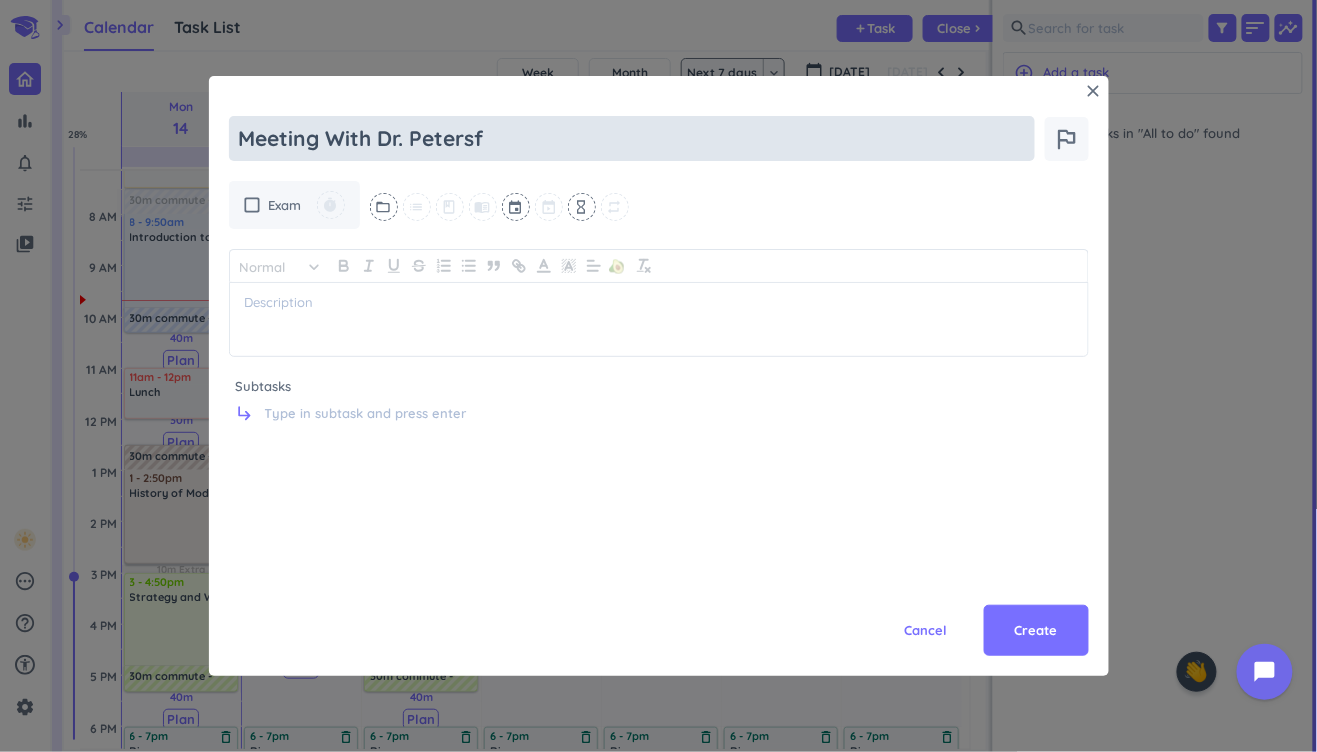 type on "x" 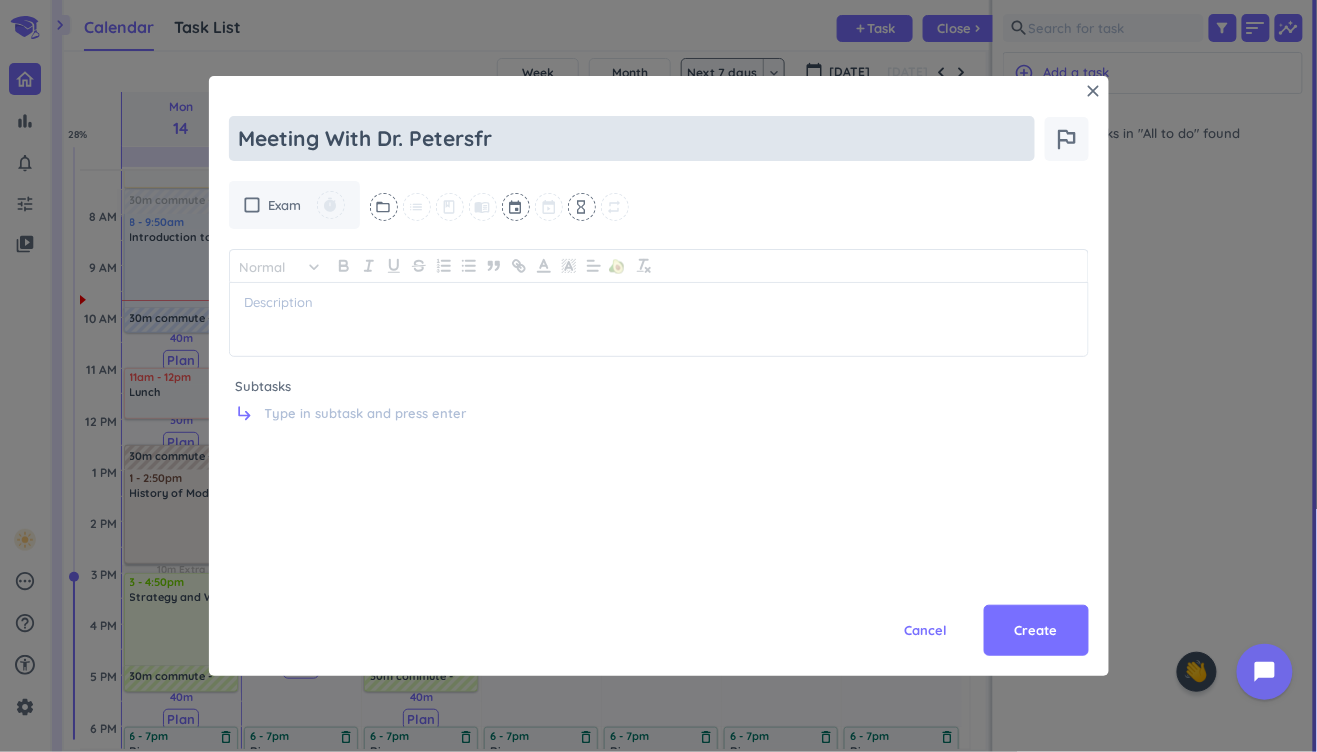 type on "x" 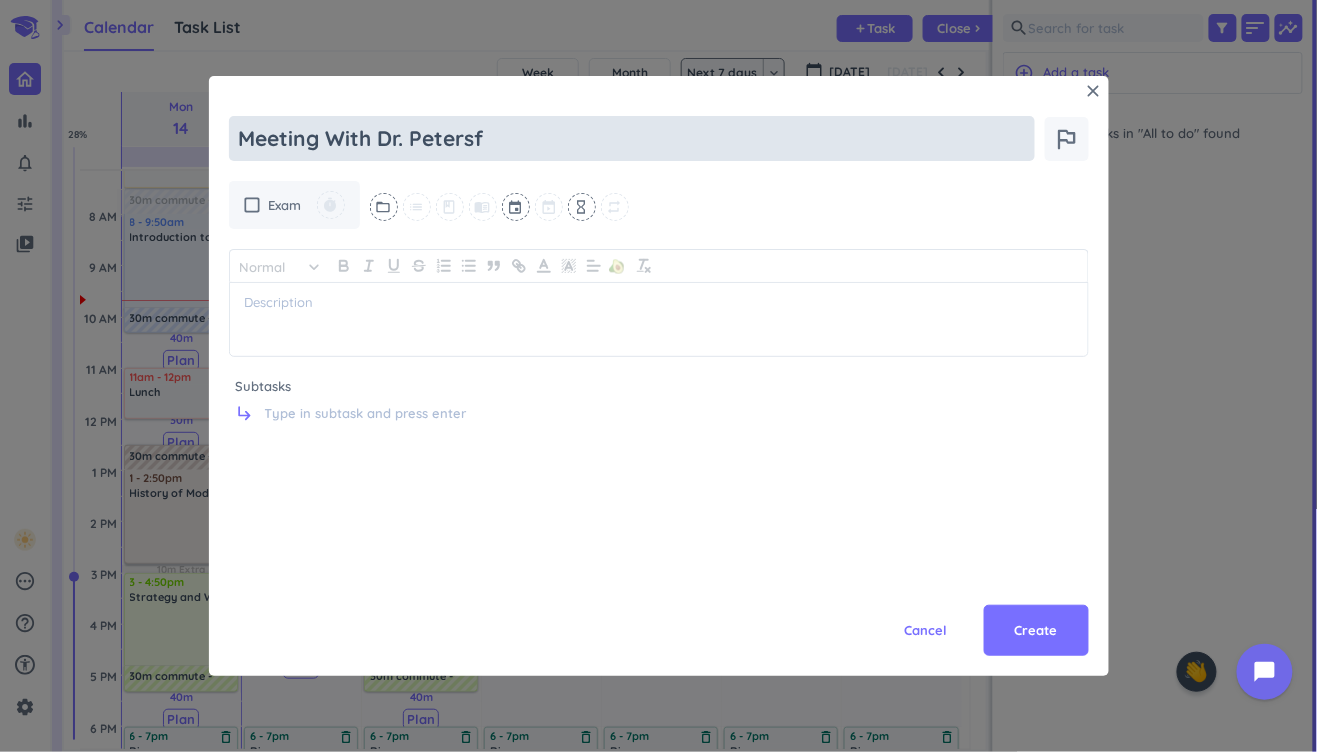 type on "x" 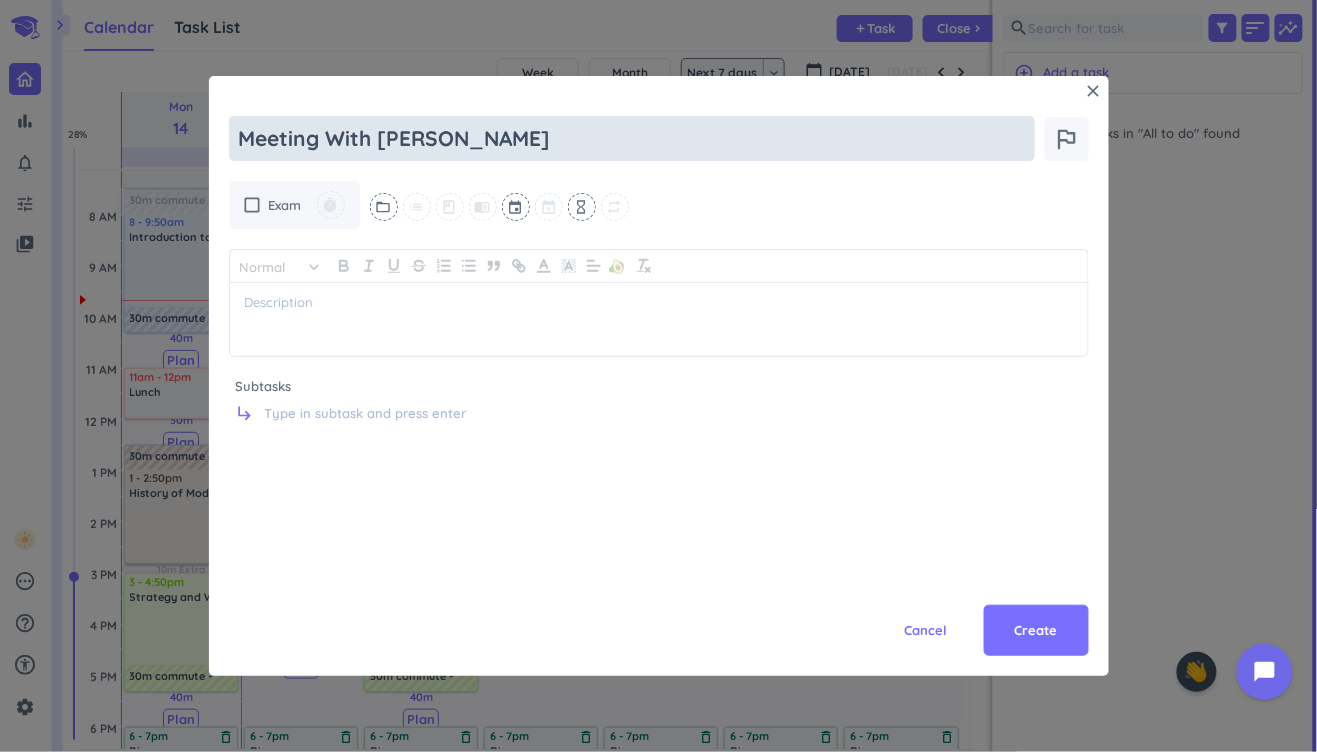 type on "Meeting With [PERSON_NAME]" 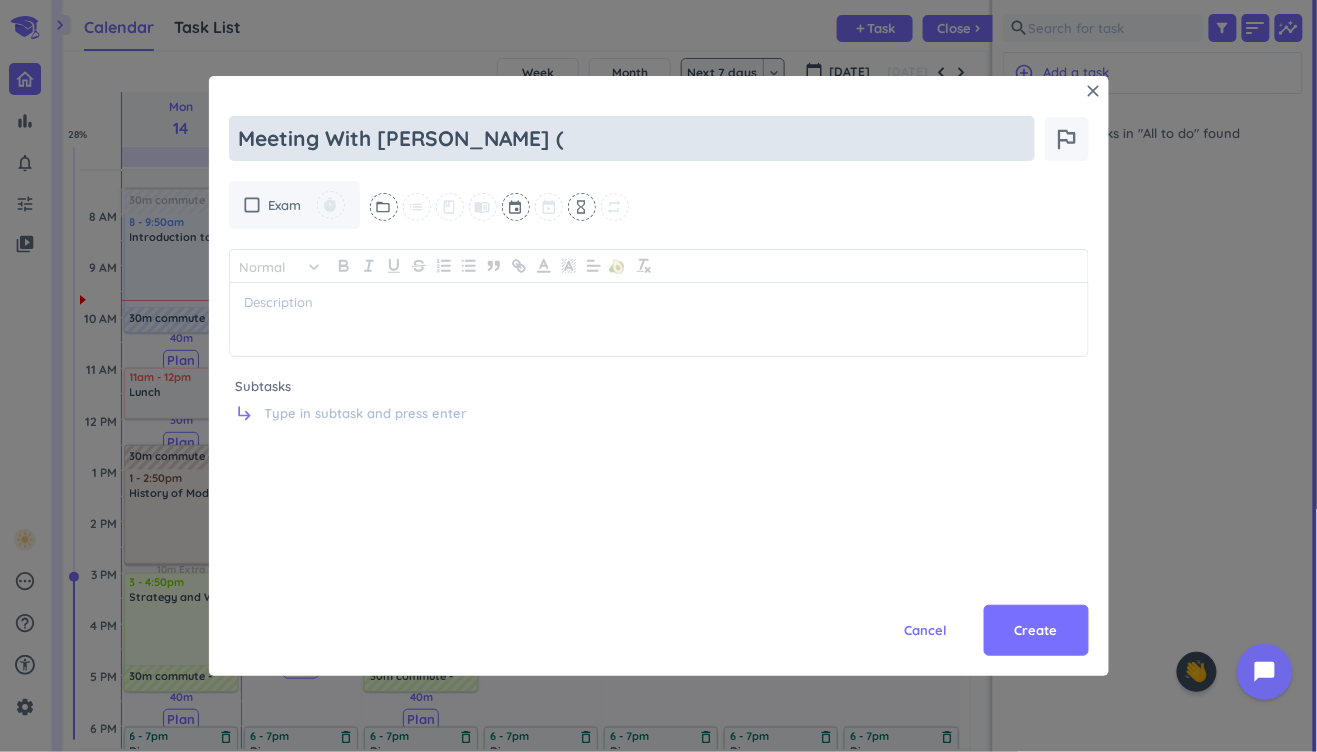 type on "x" 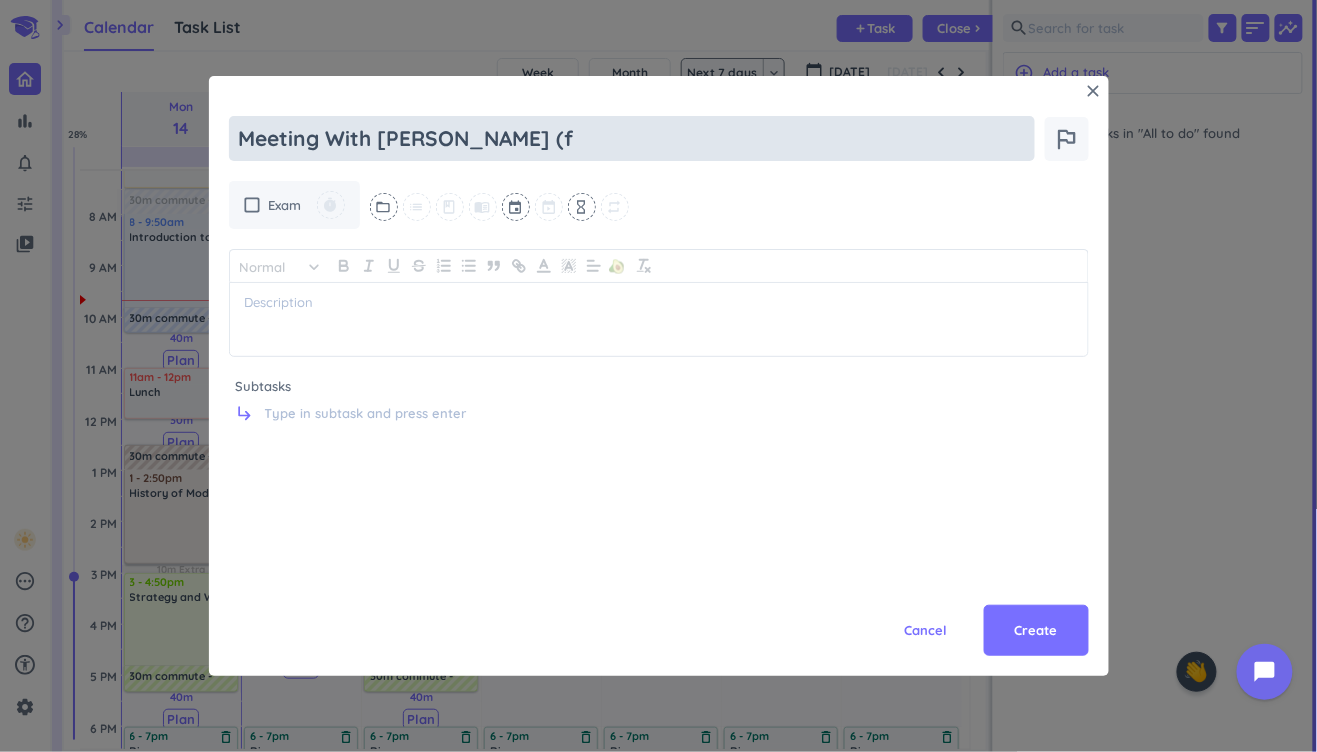 type on "x" 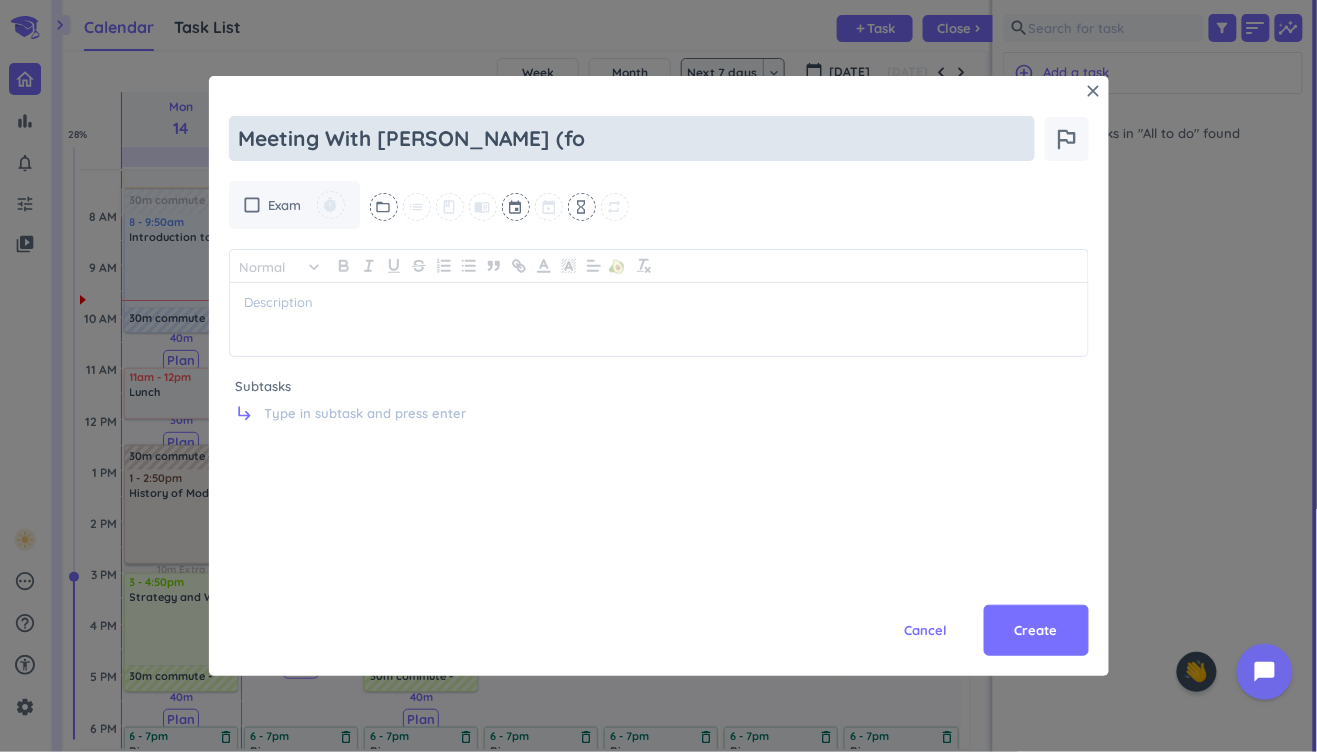 type on "x" 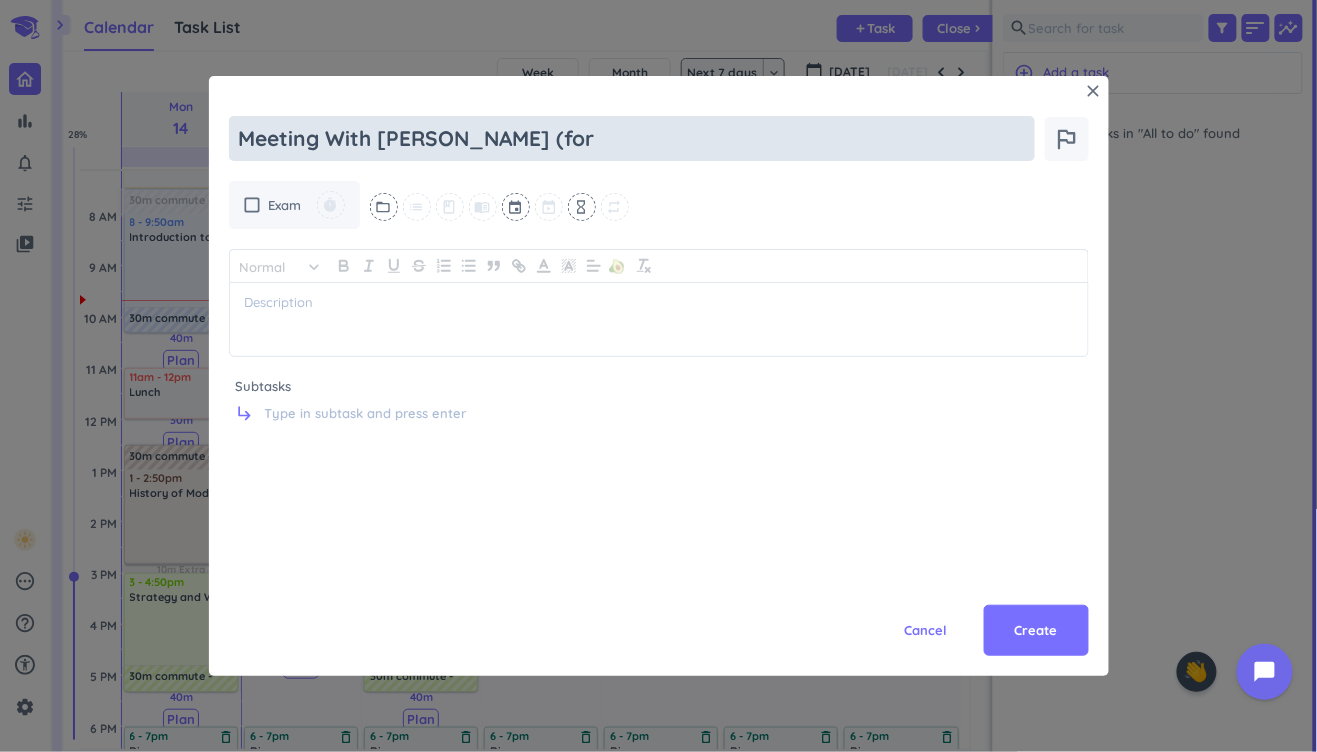type on "Meeting With [PERSON_NAME] (for" 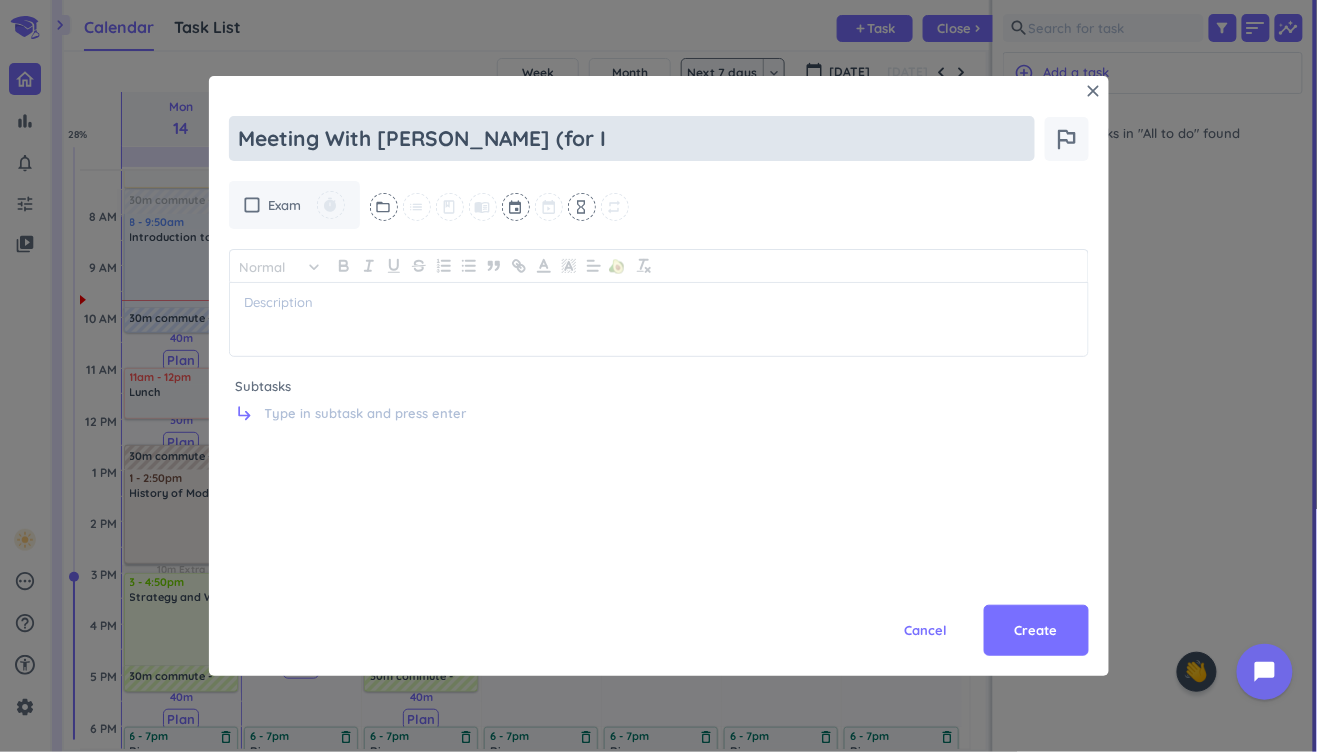 type on "Meeting With [PERSON_NAME] (for In" 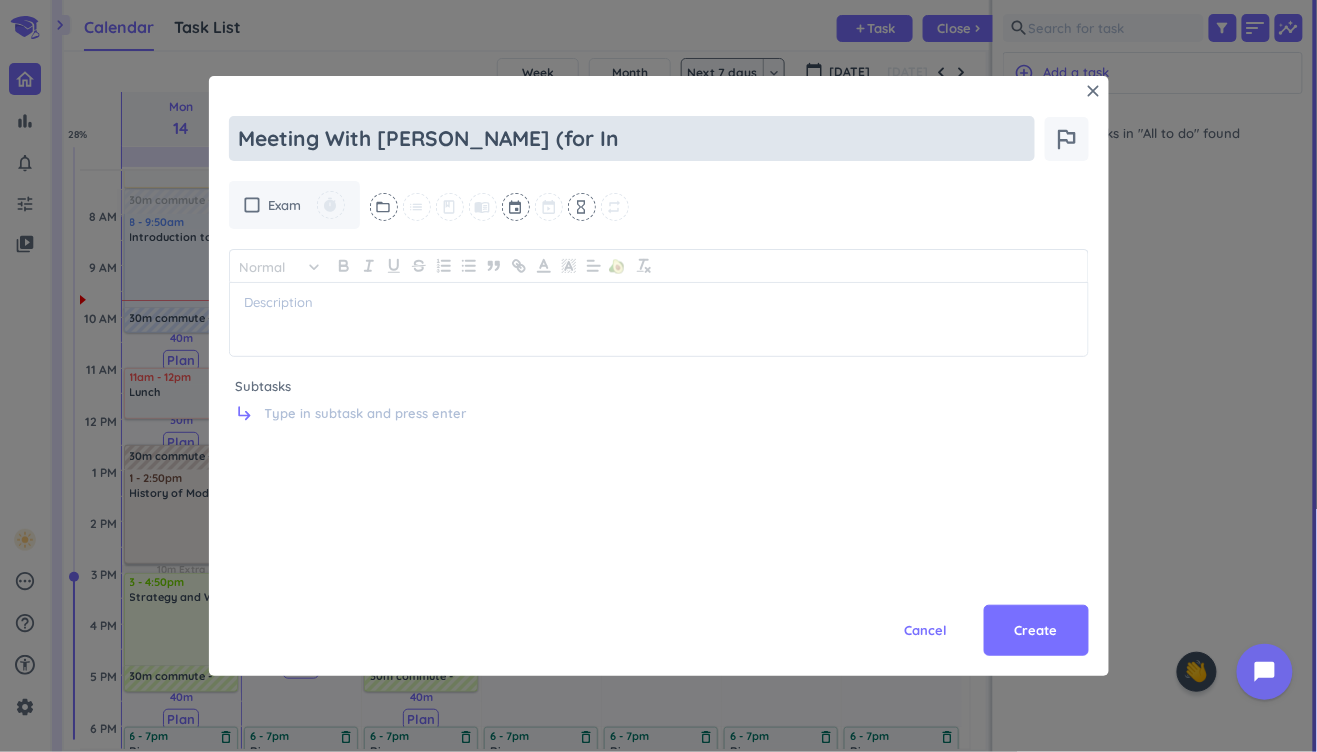 type on "x" 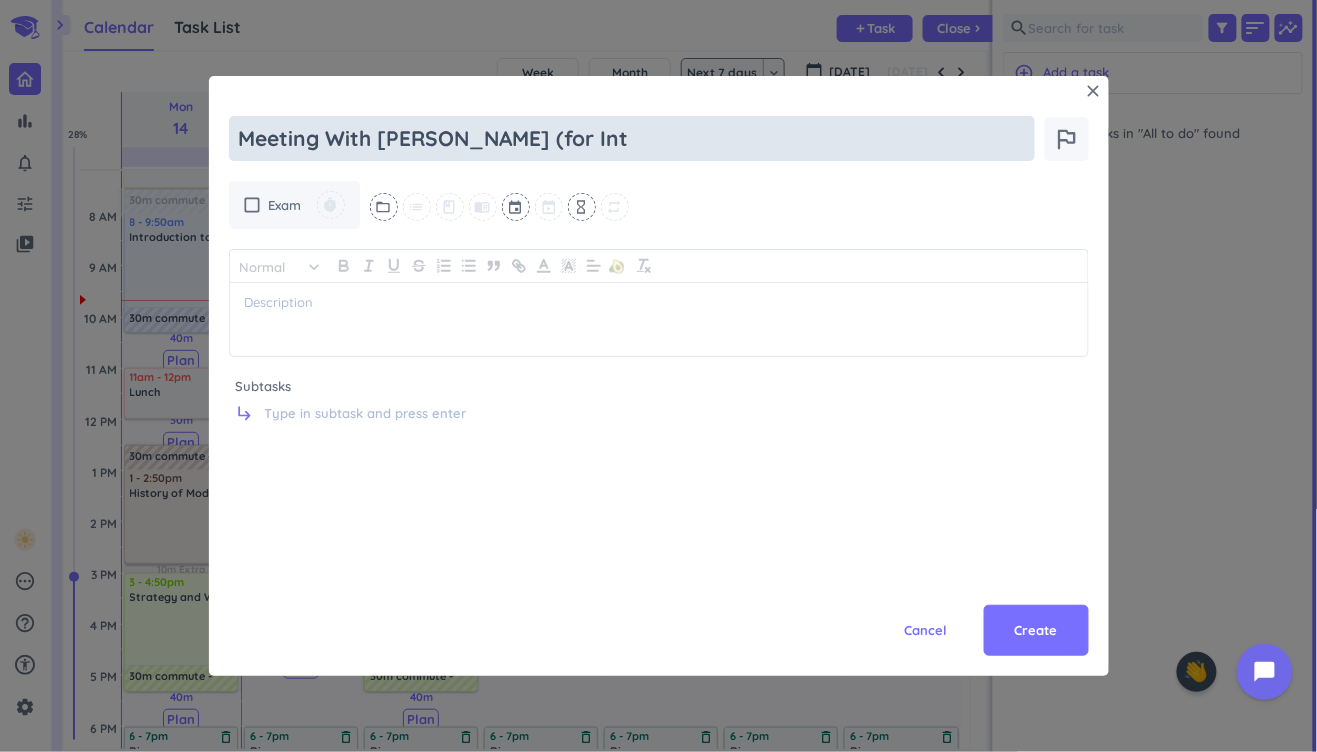type on "x" 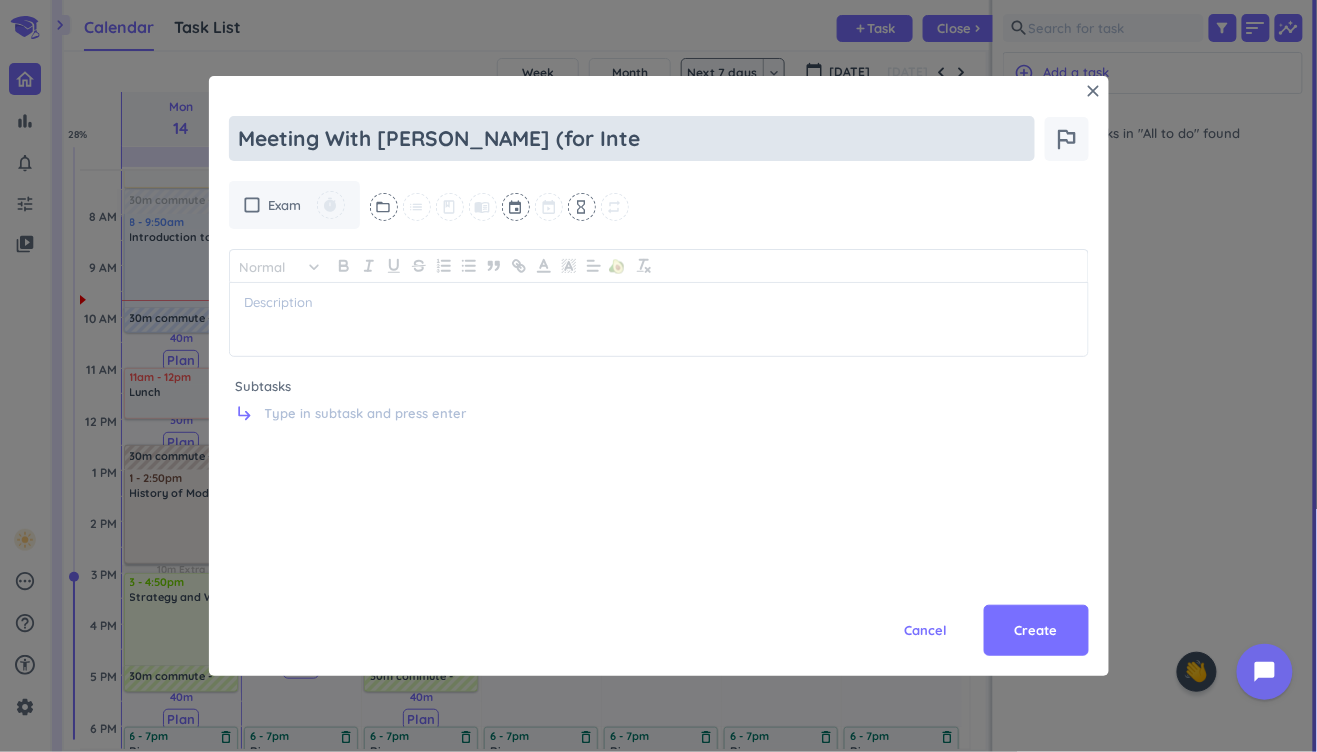 type on "x" 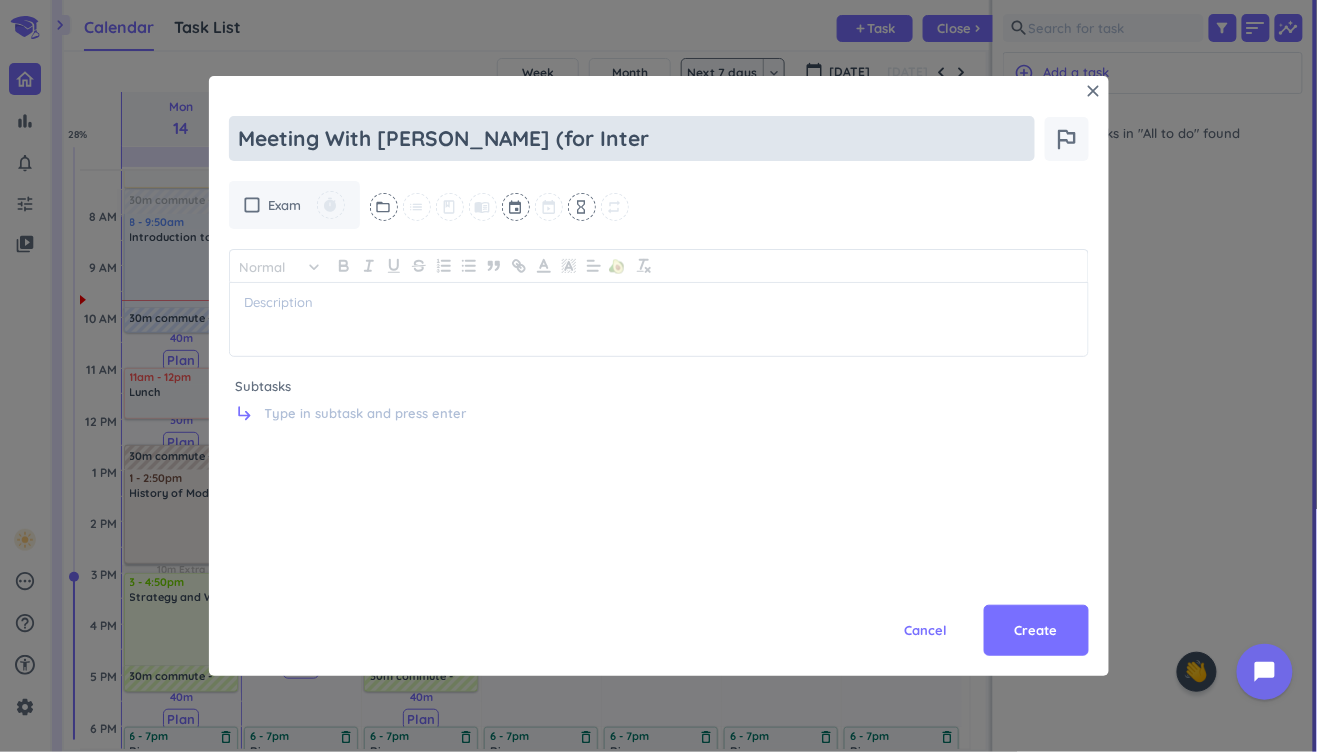 type on "x" 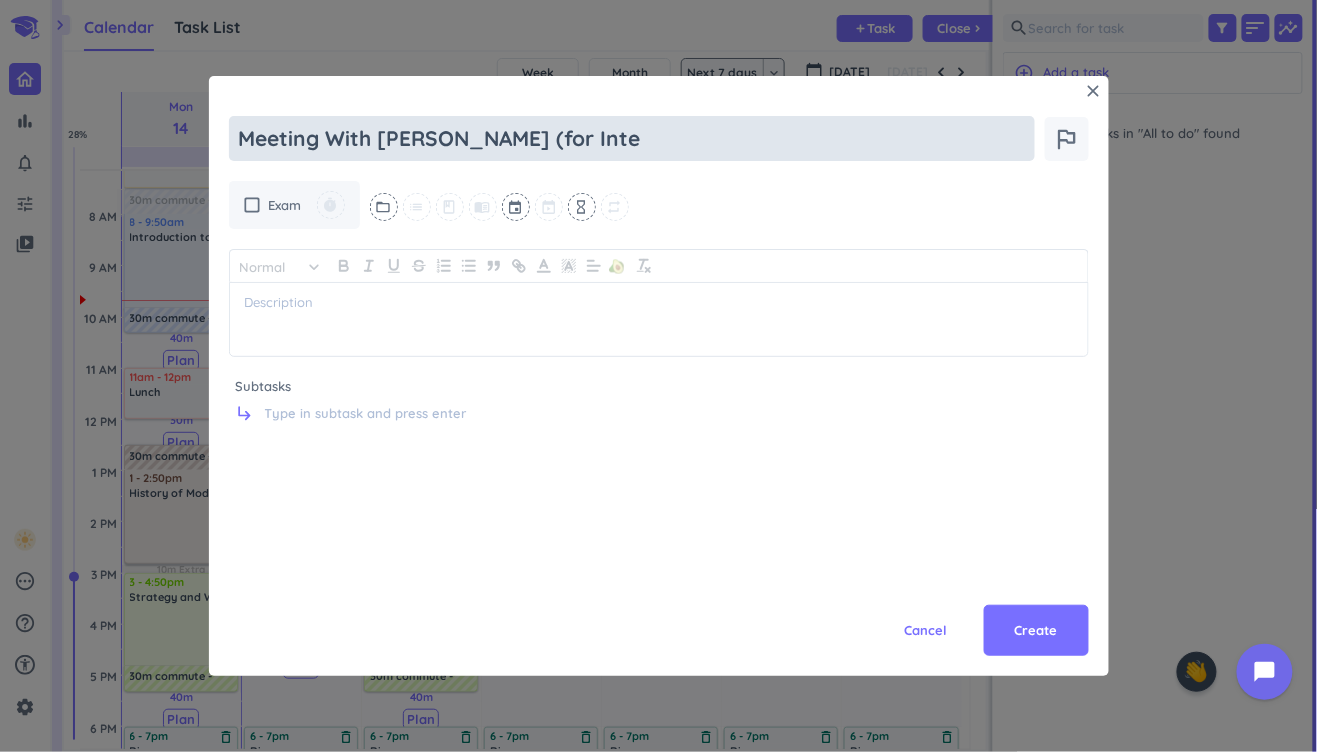 type on "x" 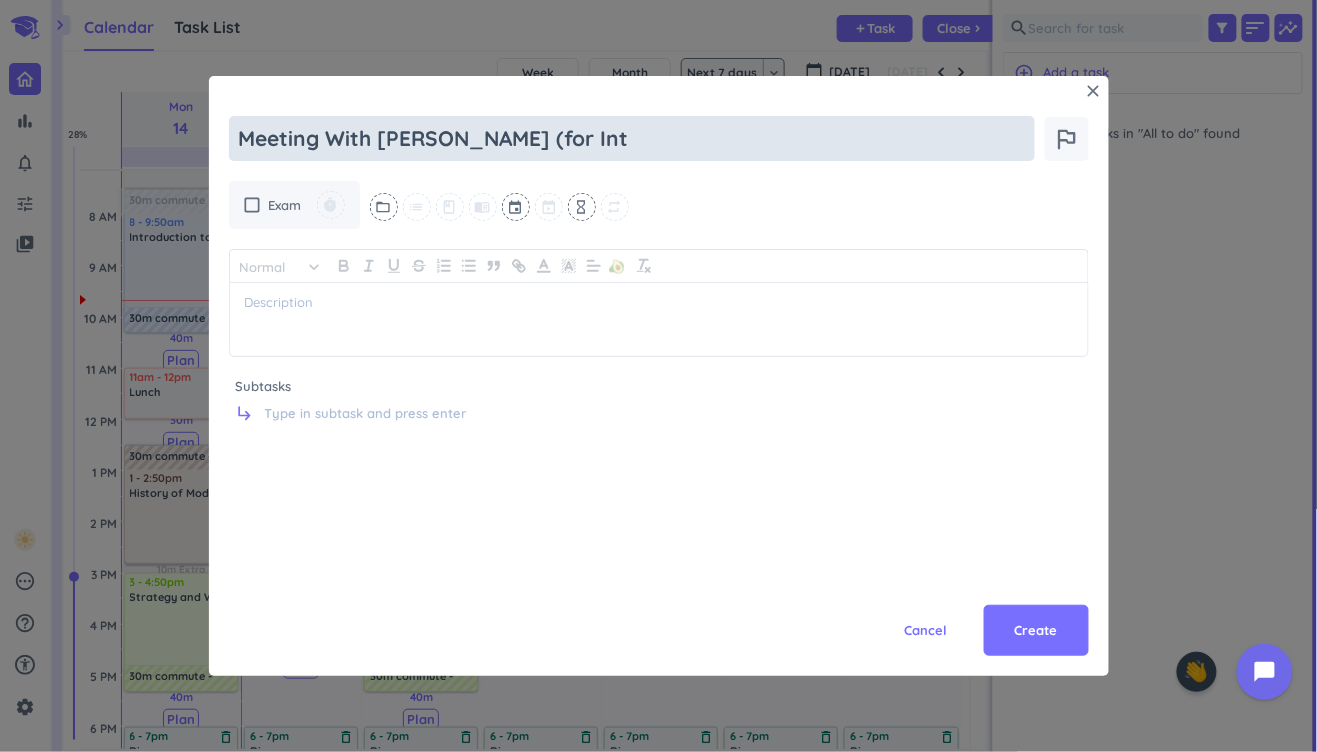 type on "x" 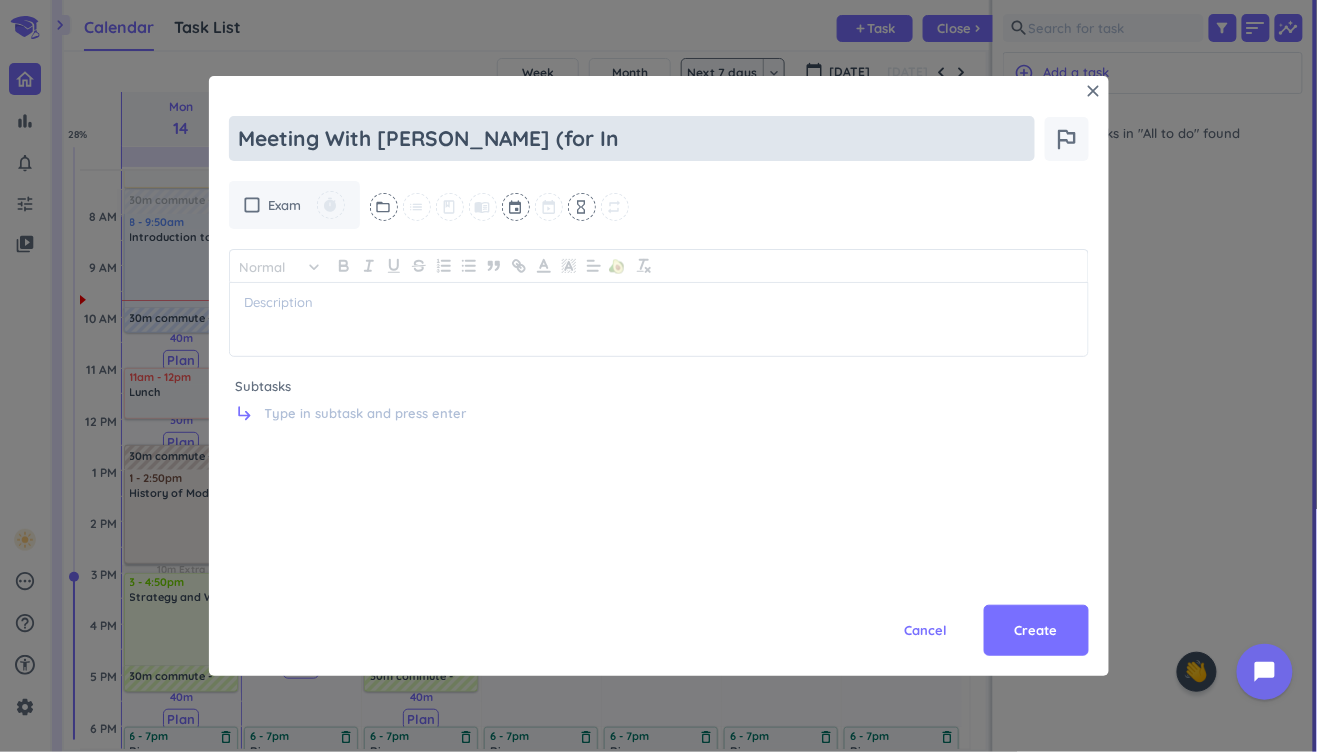 type on "x" 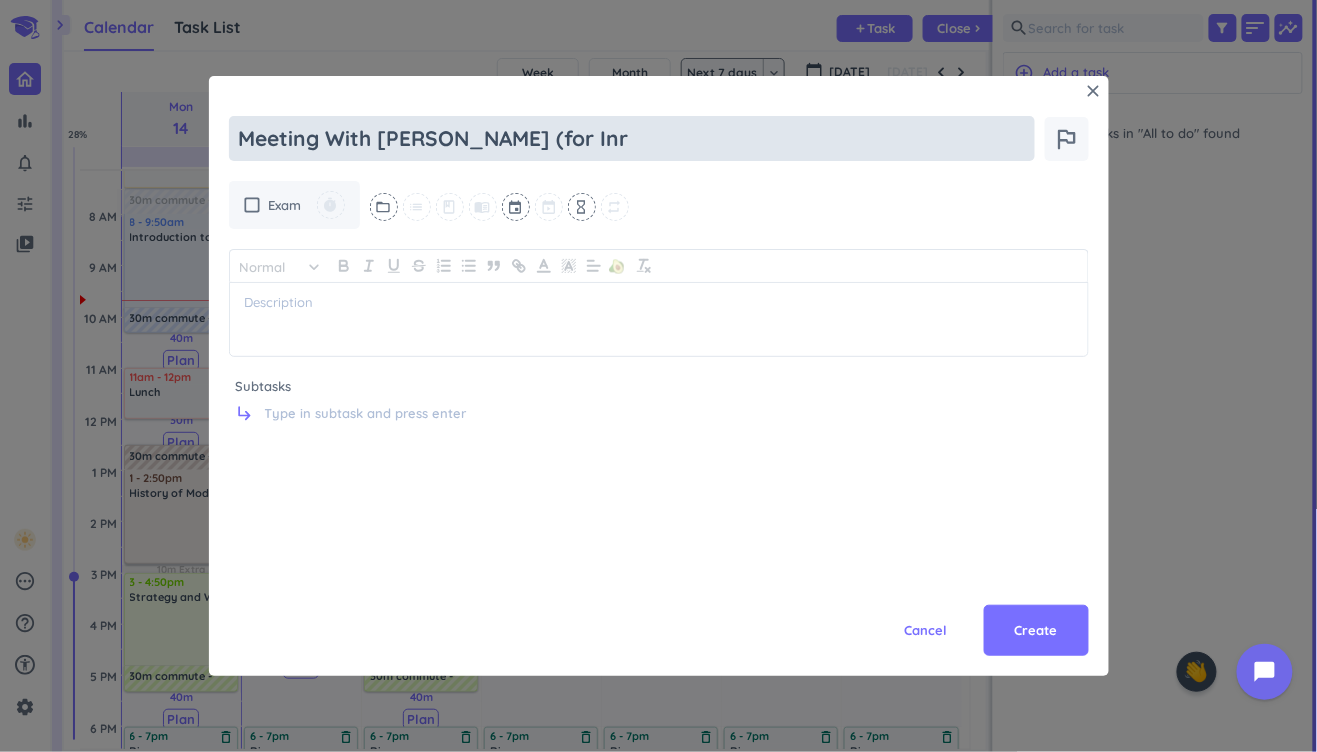 type on "x" 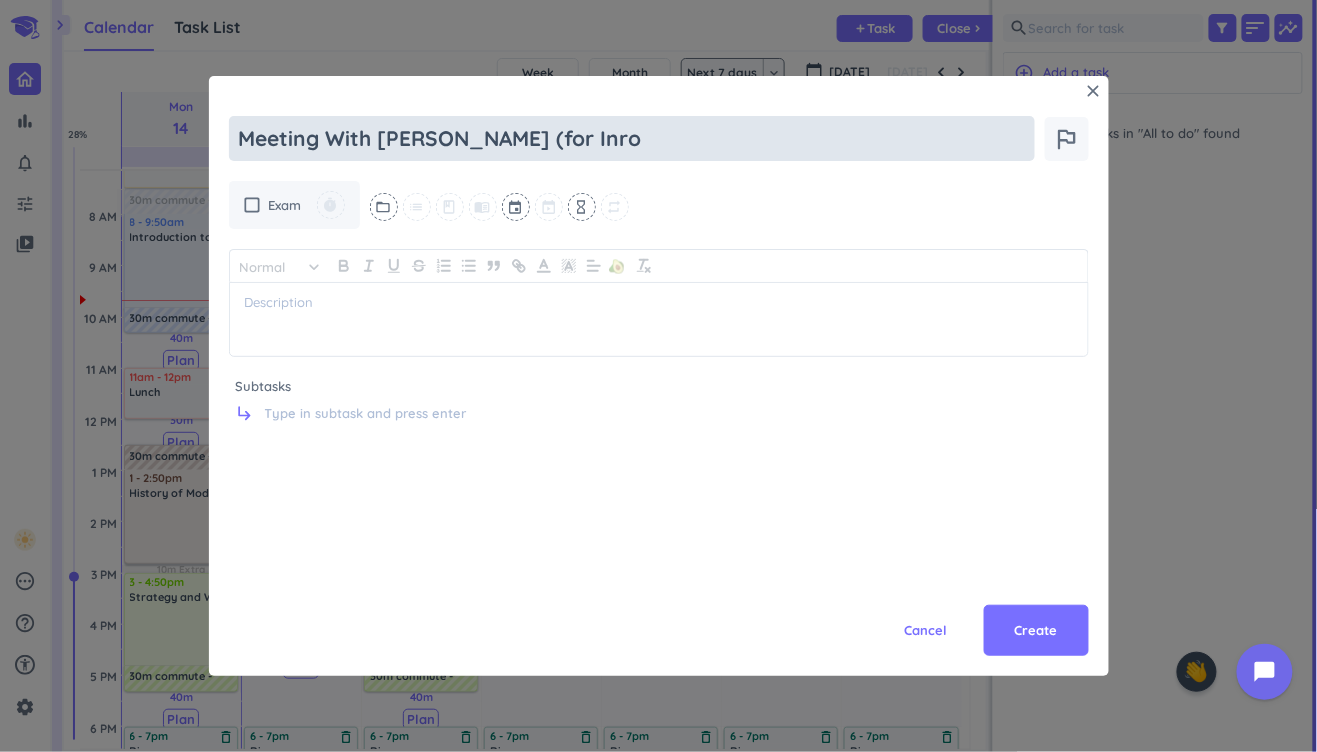 type on "Meeting With [PERSON_NAME] (for Inro" 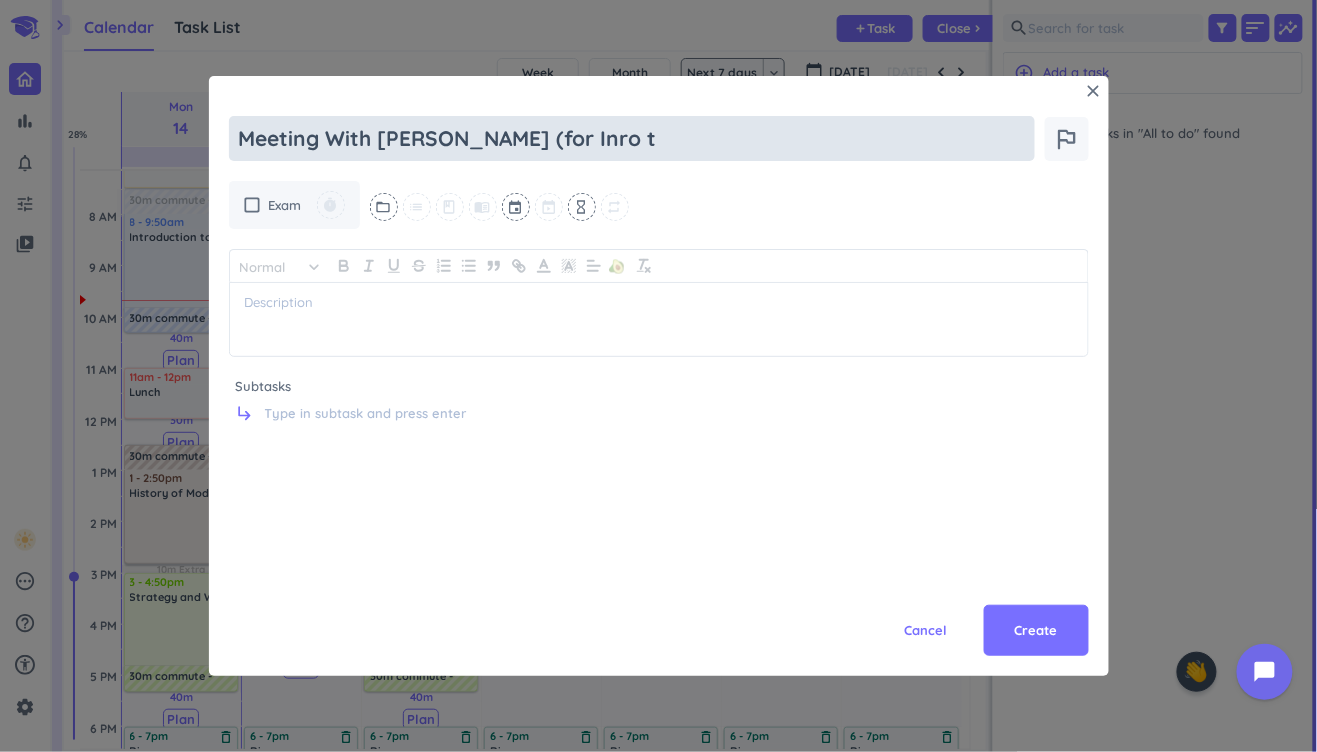 type on "x" 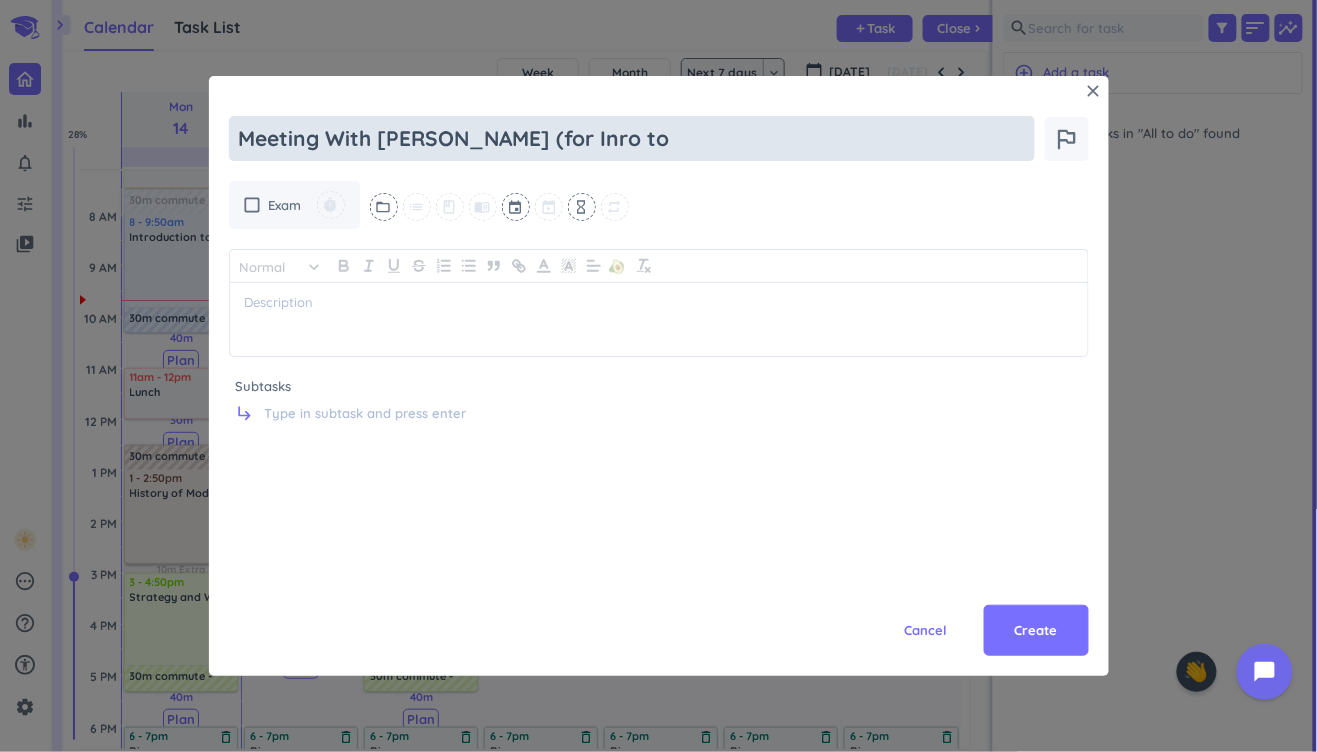 type on "x" 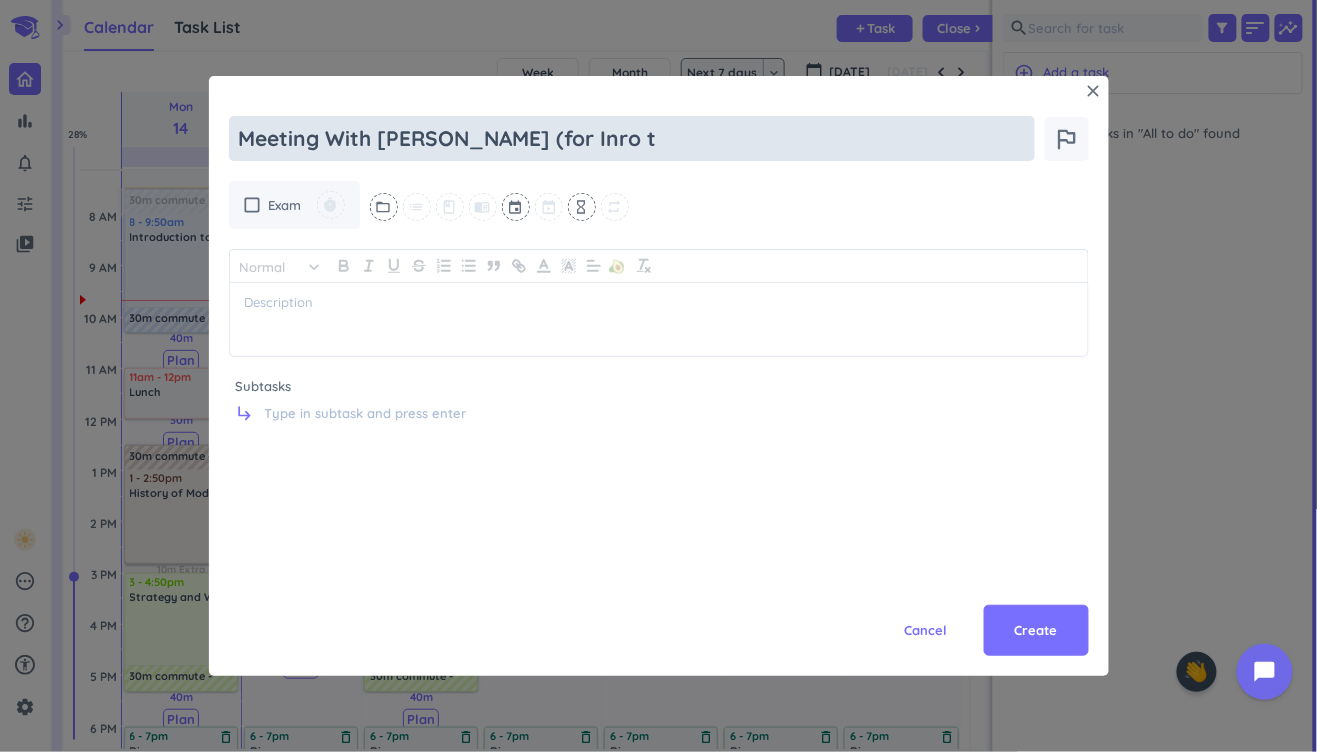type on "x" 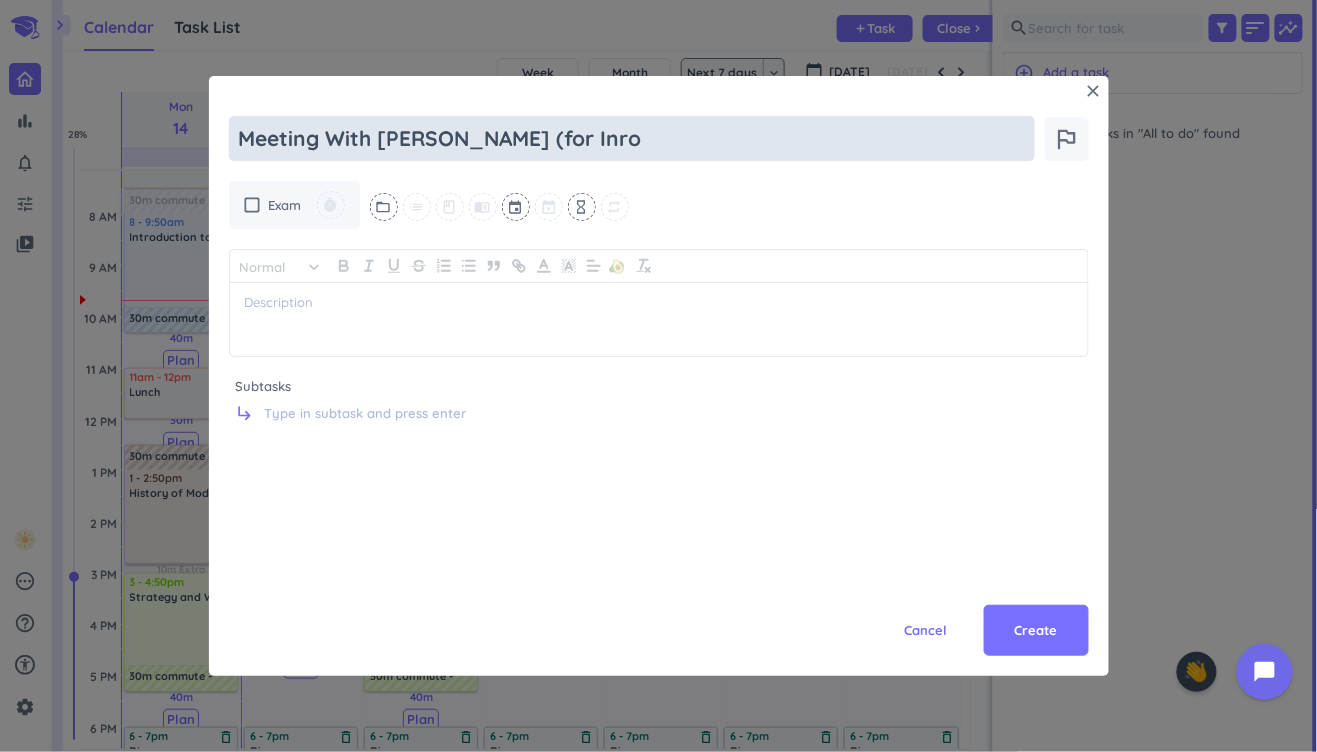 type on "x" 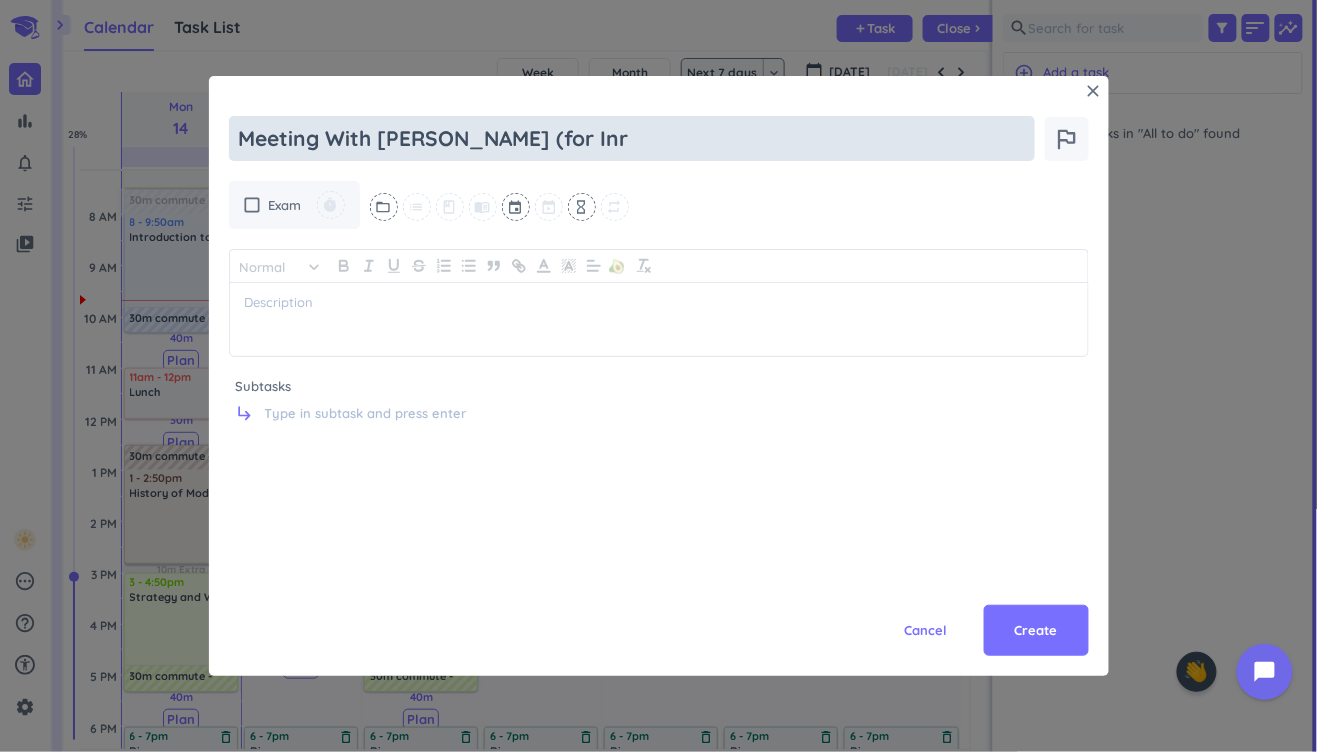 type on "x" 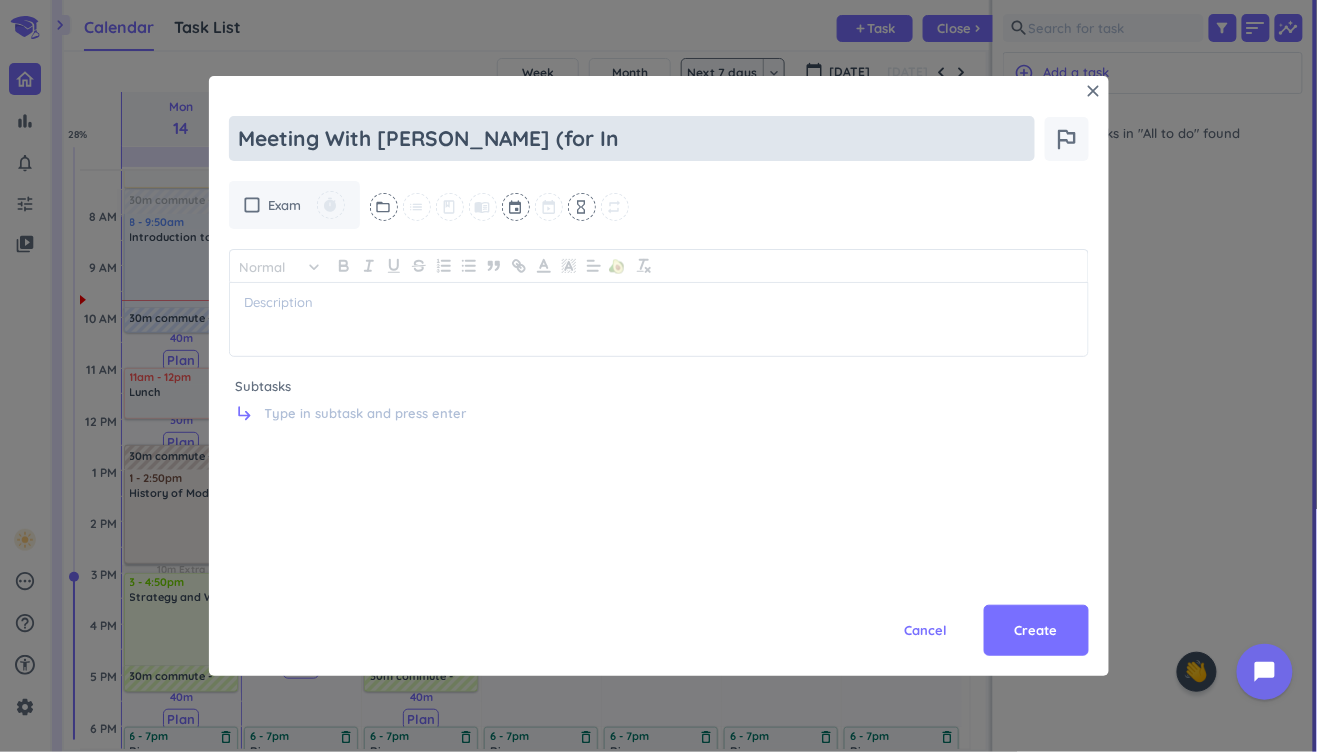 type on "Meeting With [PERSON_NAME] (for Int" 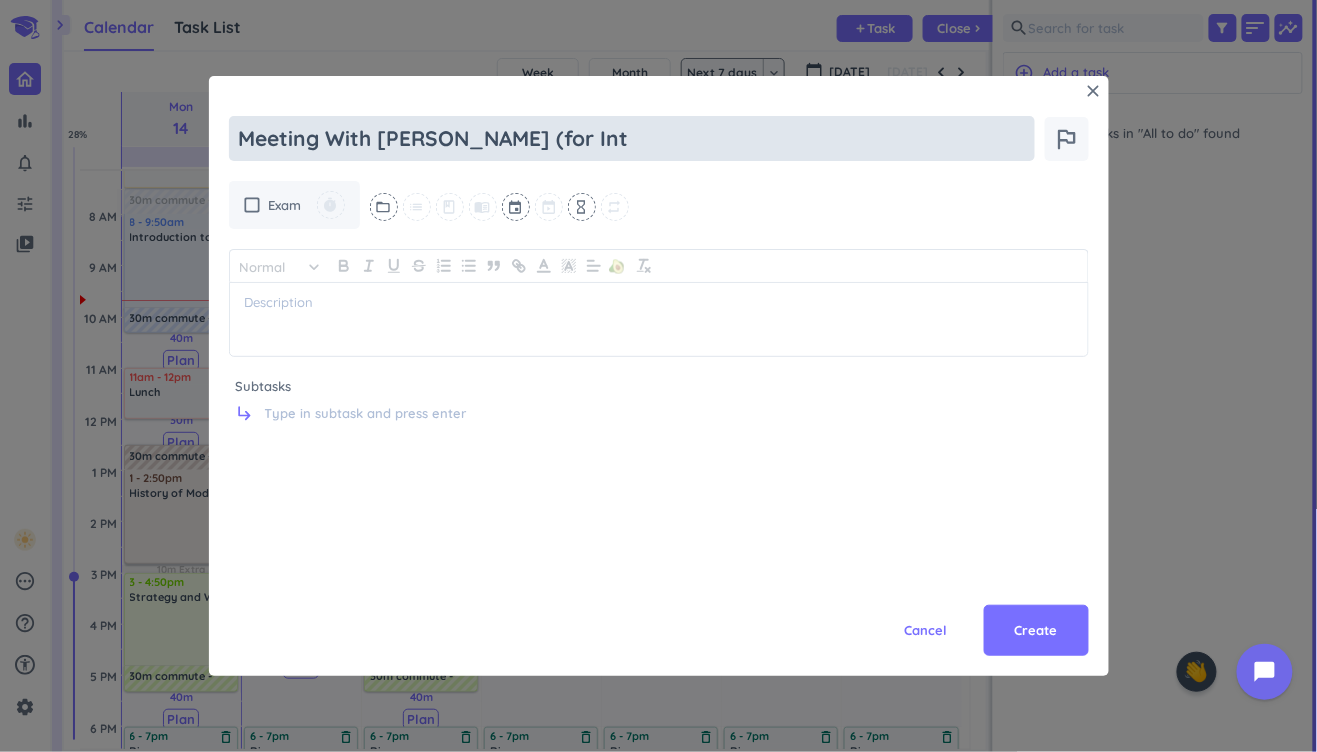 type on "x" 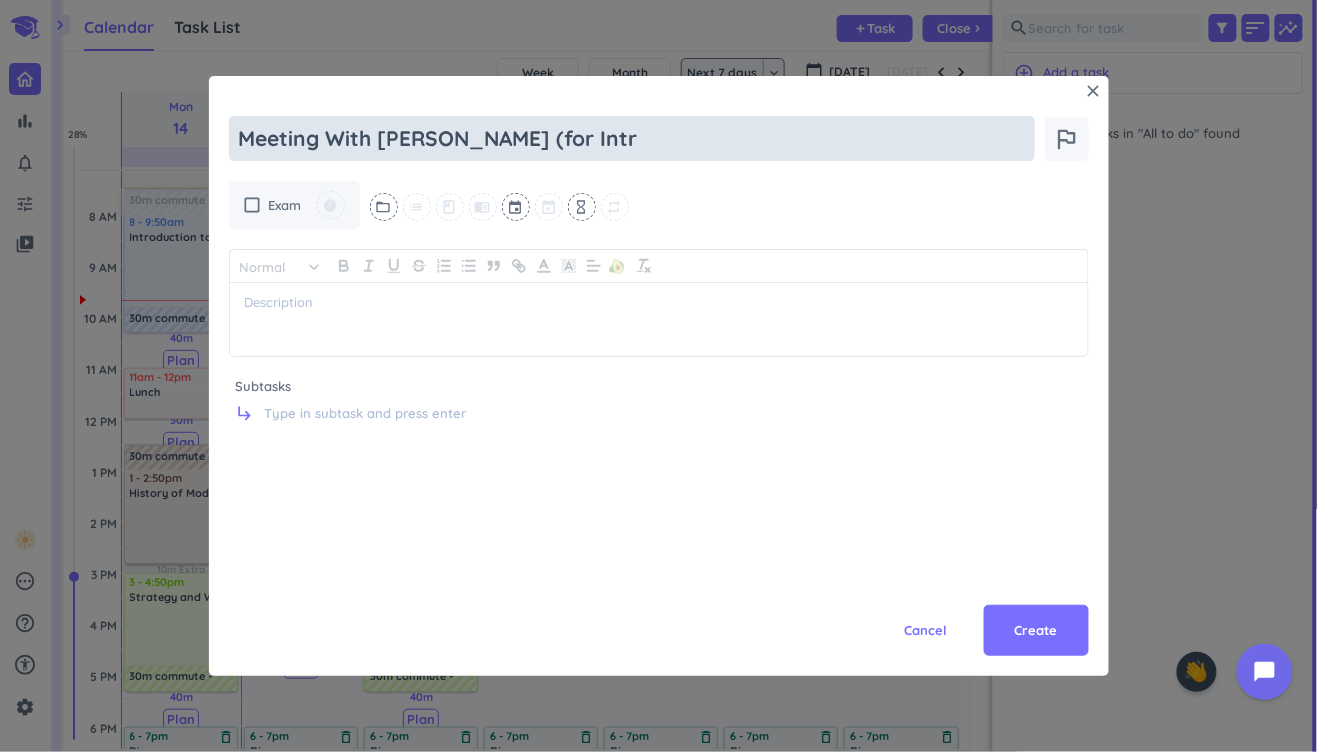 type on "Meeting With [PERSON_NAME] (for Intro" 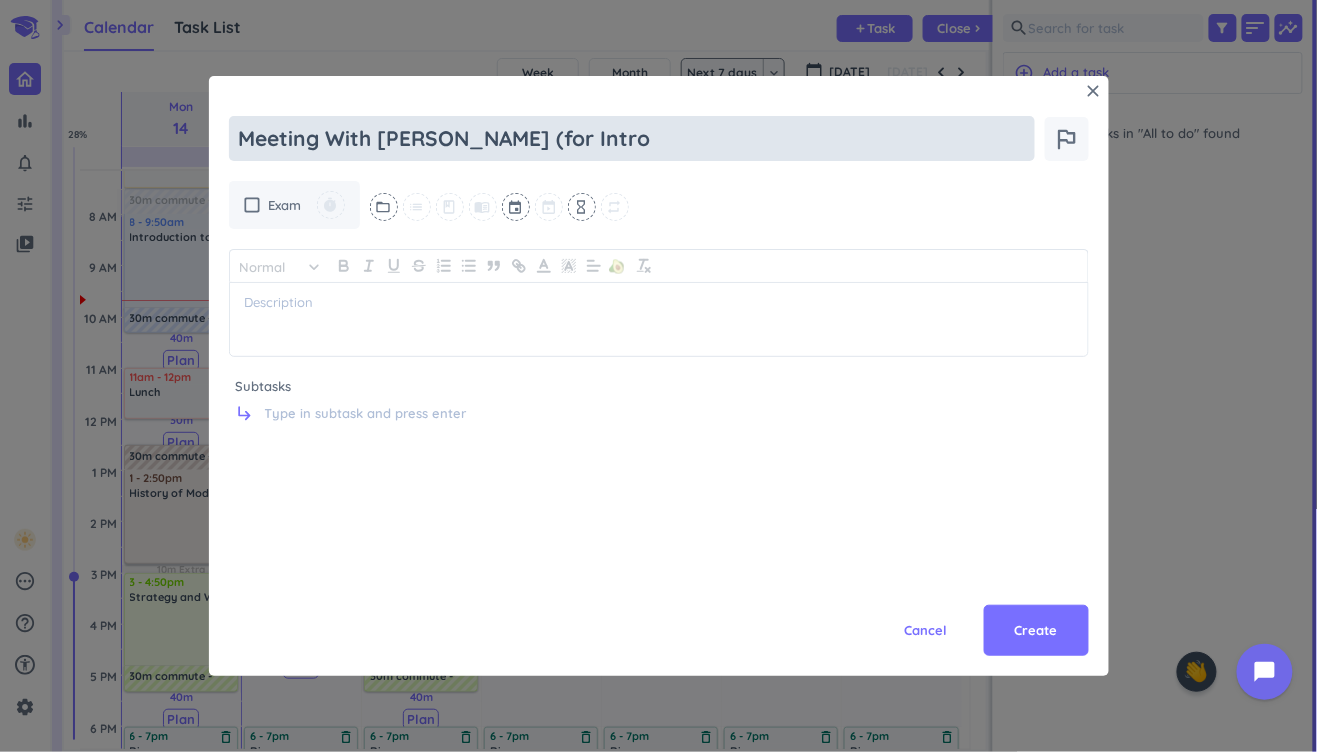 type on "x" 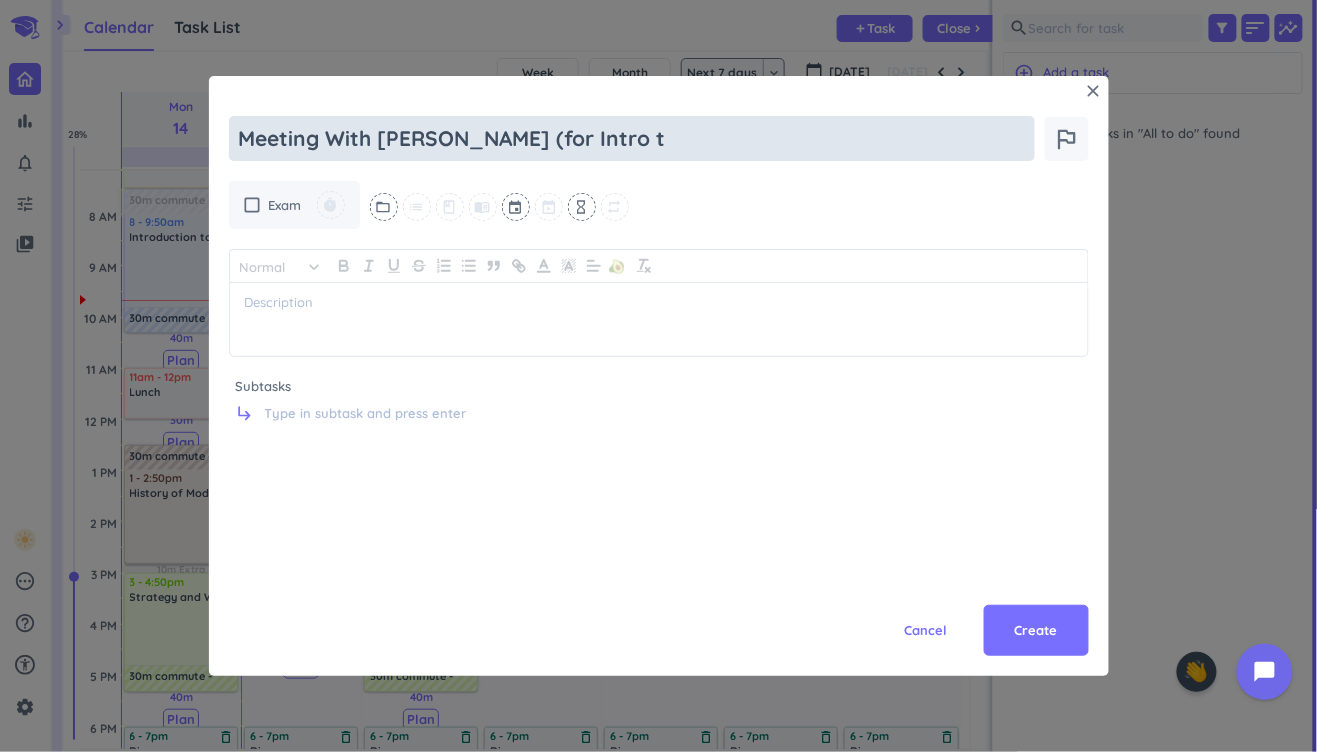 type on "x" 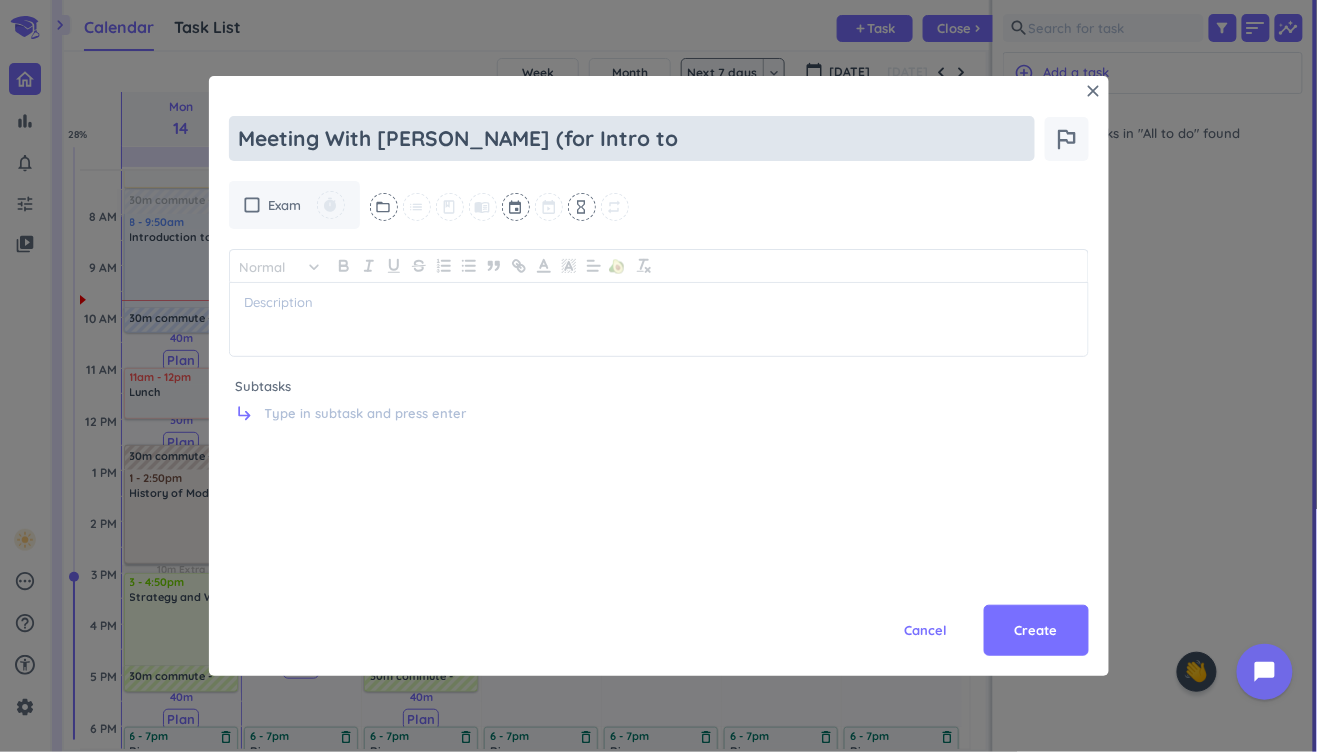 type on "Meeting With [PERSON_NAME] (for Intro to" 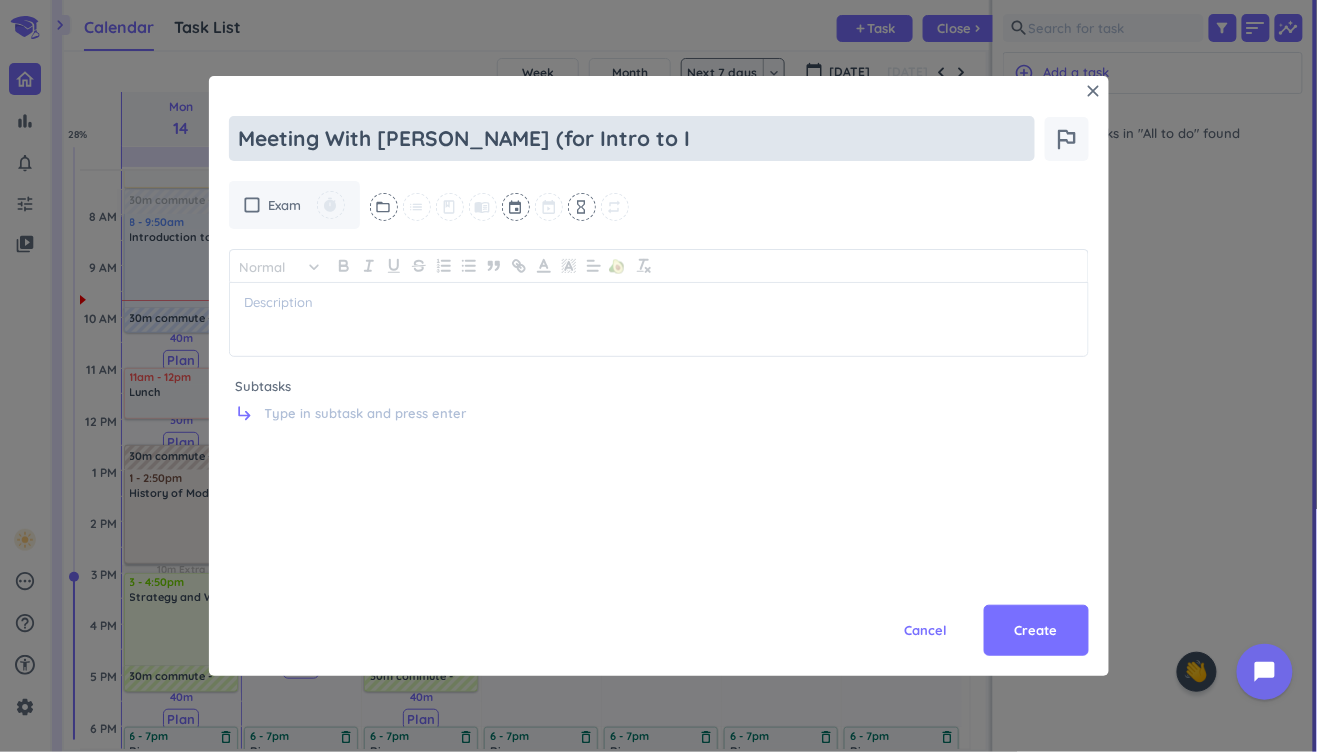 type on "x" 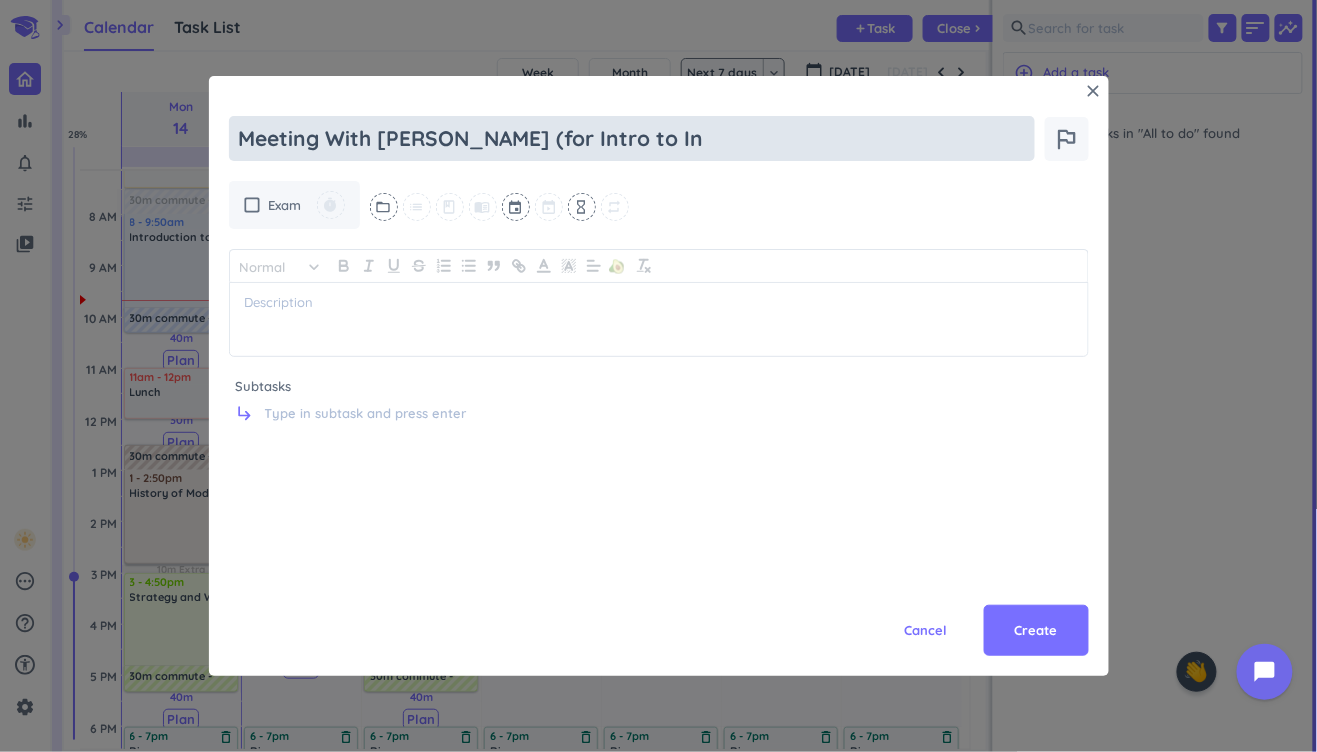 type on "x" 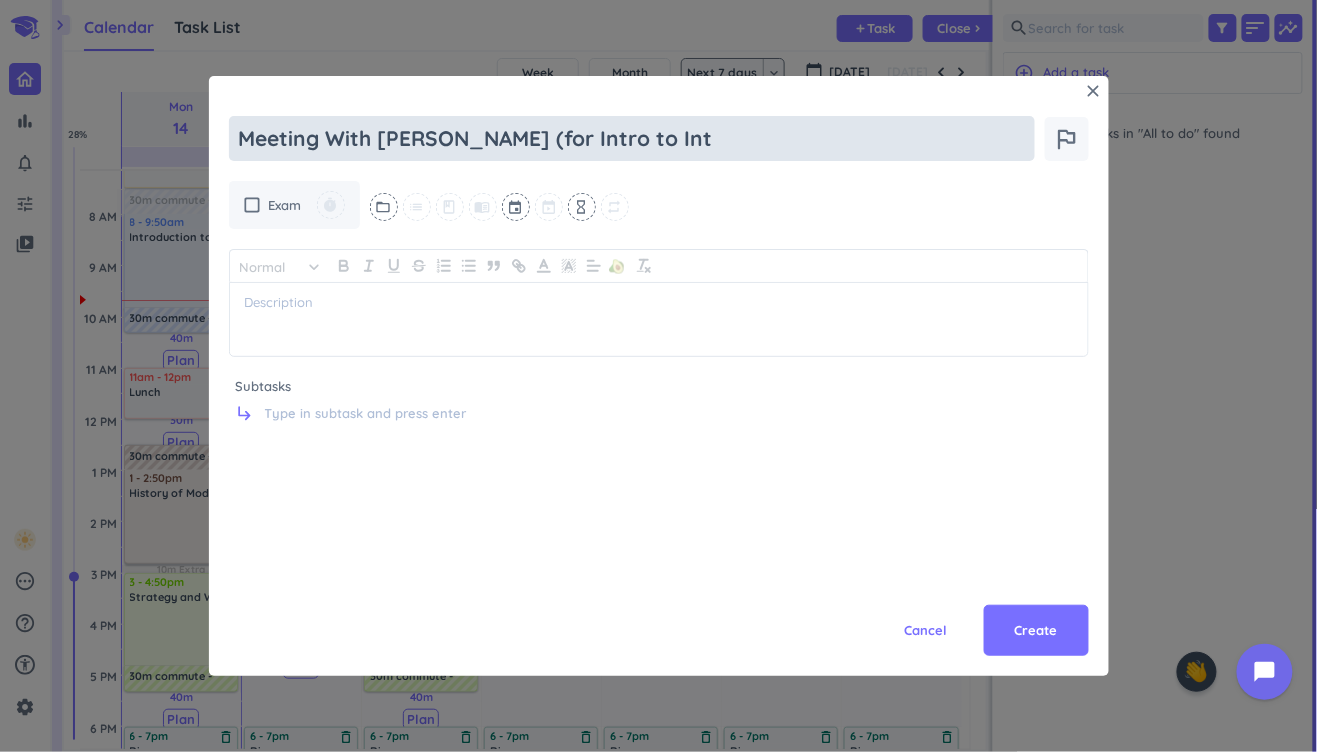 type on "x" 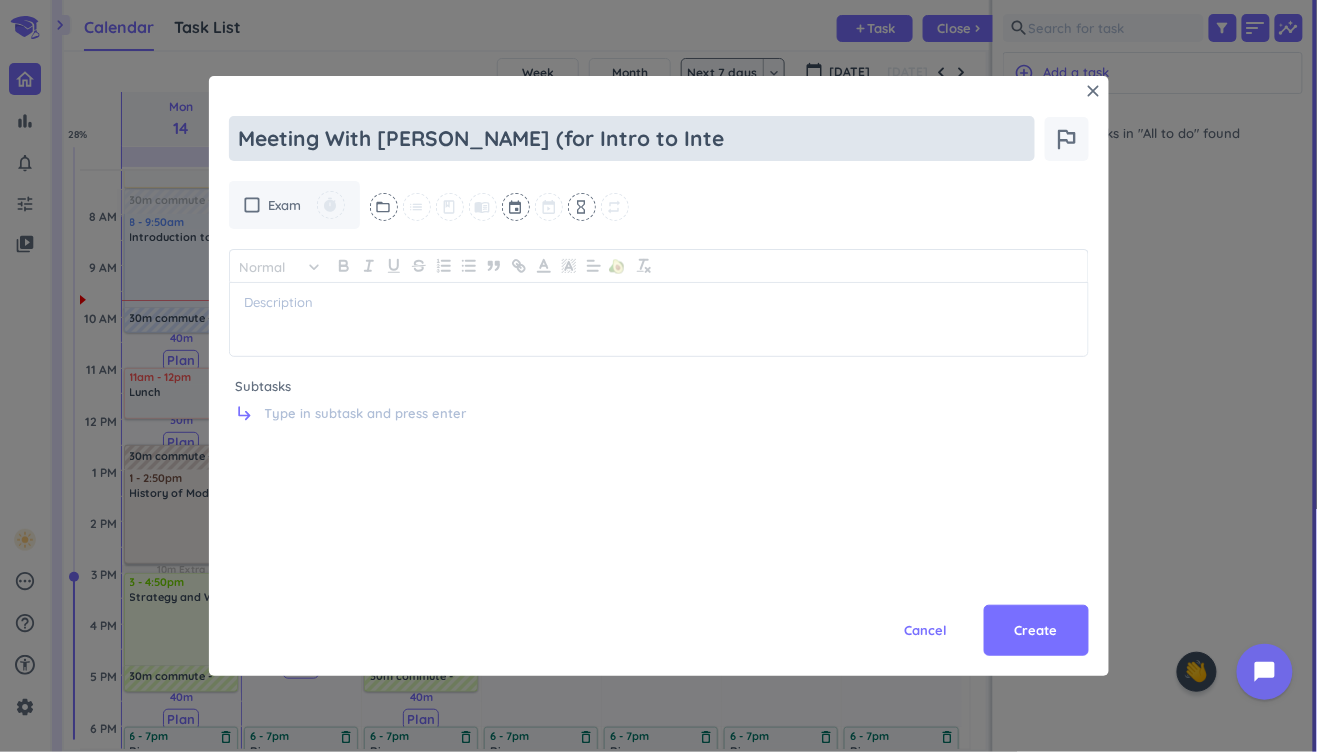 type on "x" 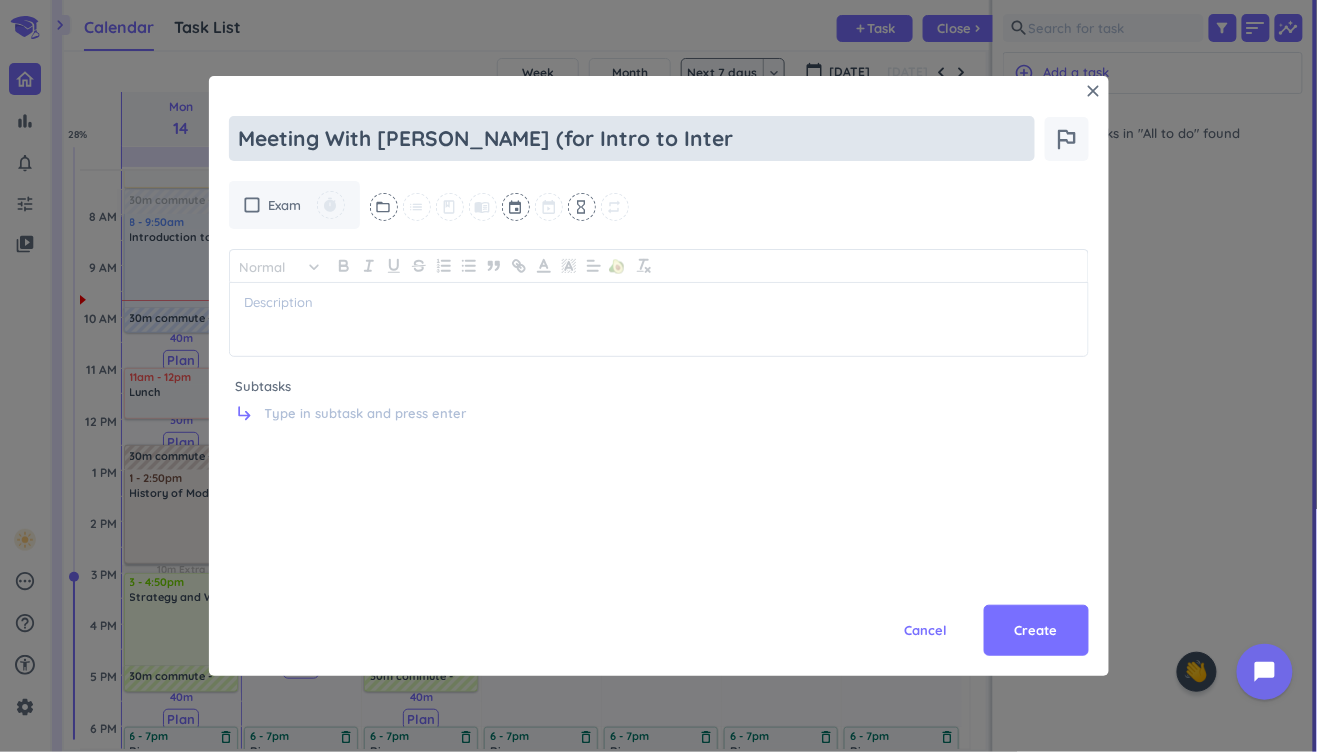 type on "Meeting With [PERSON_NAME] (for Intro to Intern" 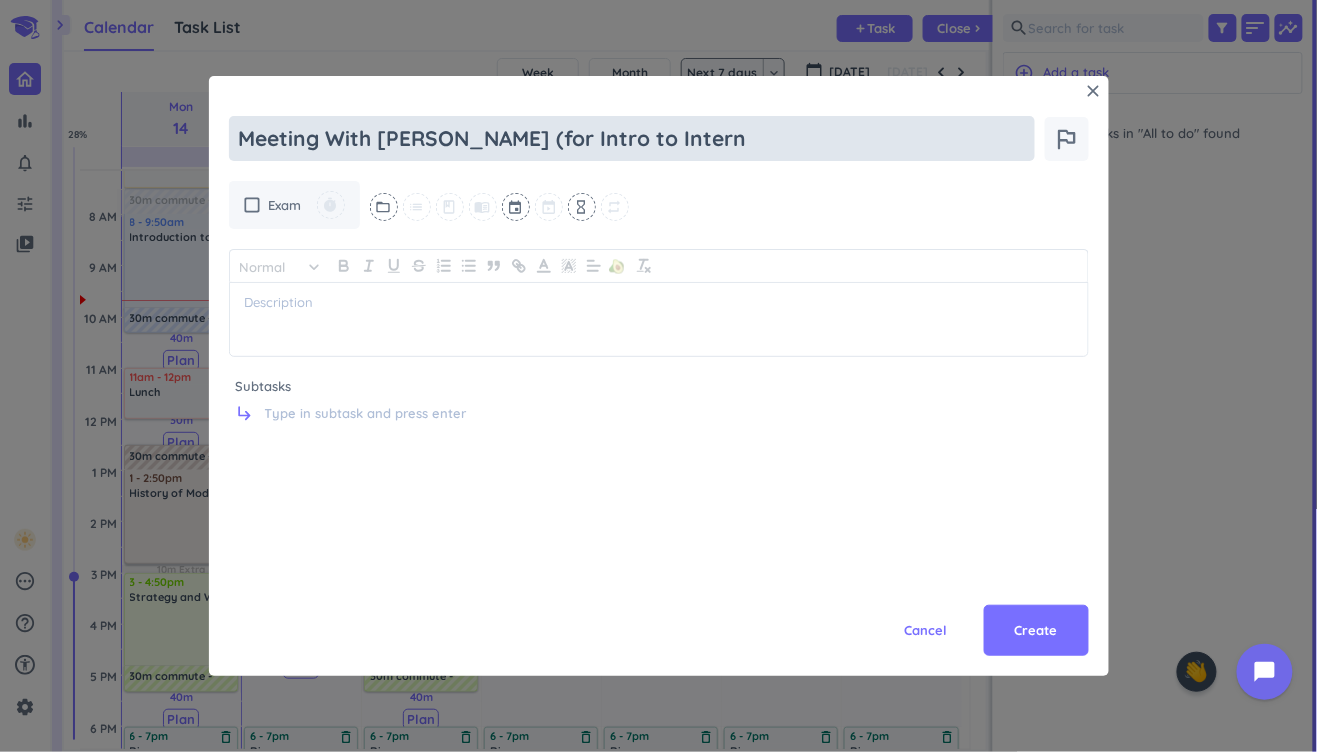 type on "x" 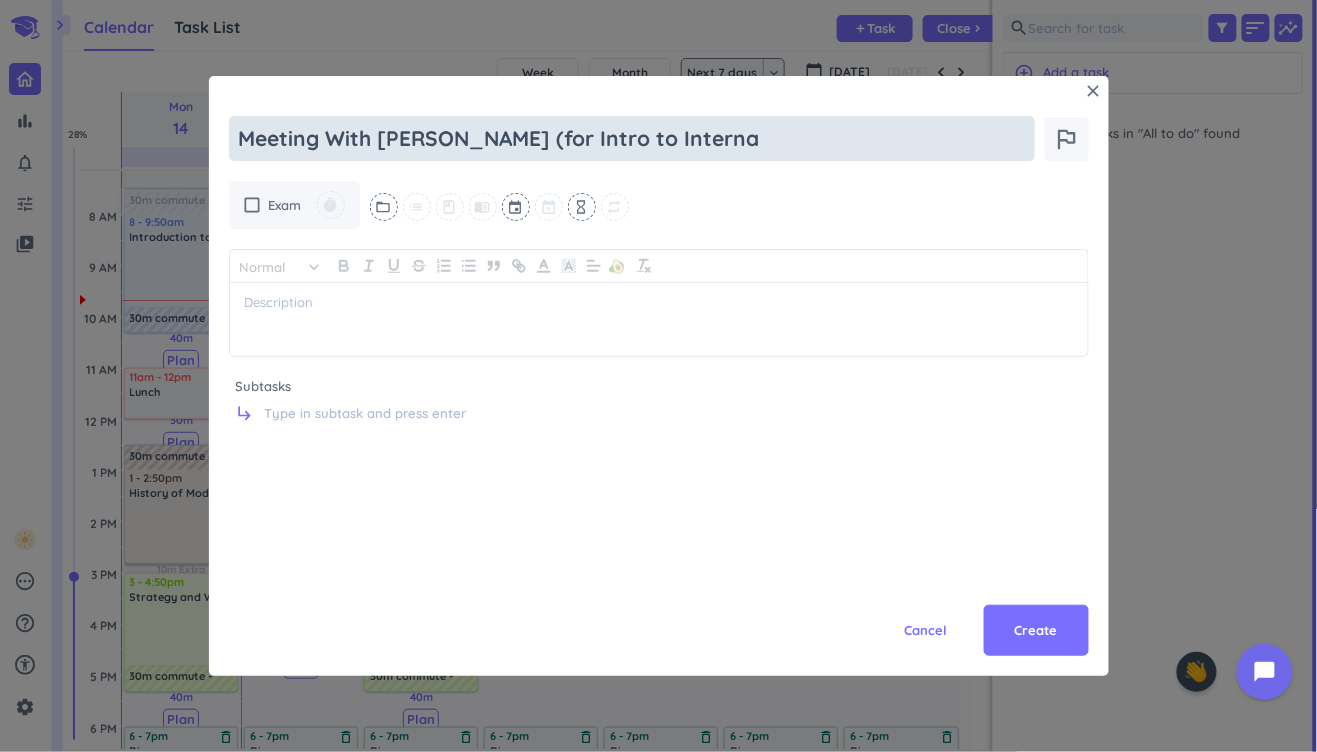 type on "x" 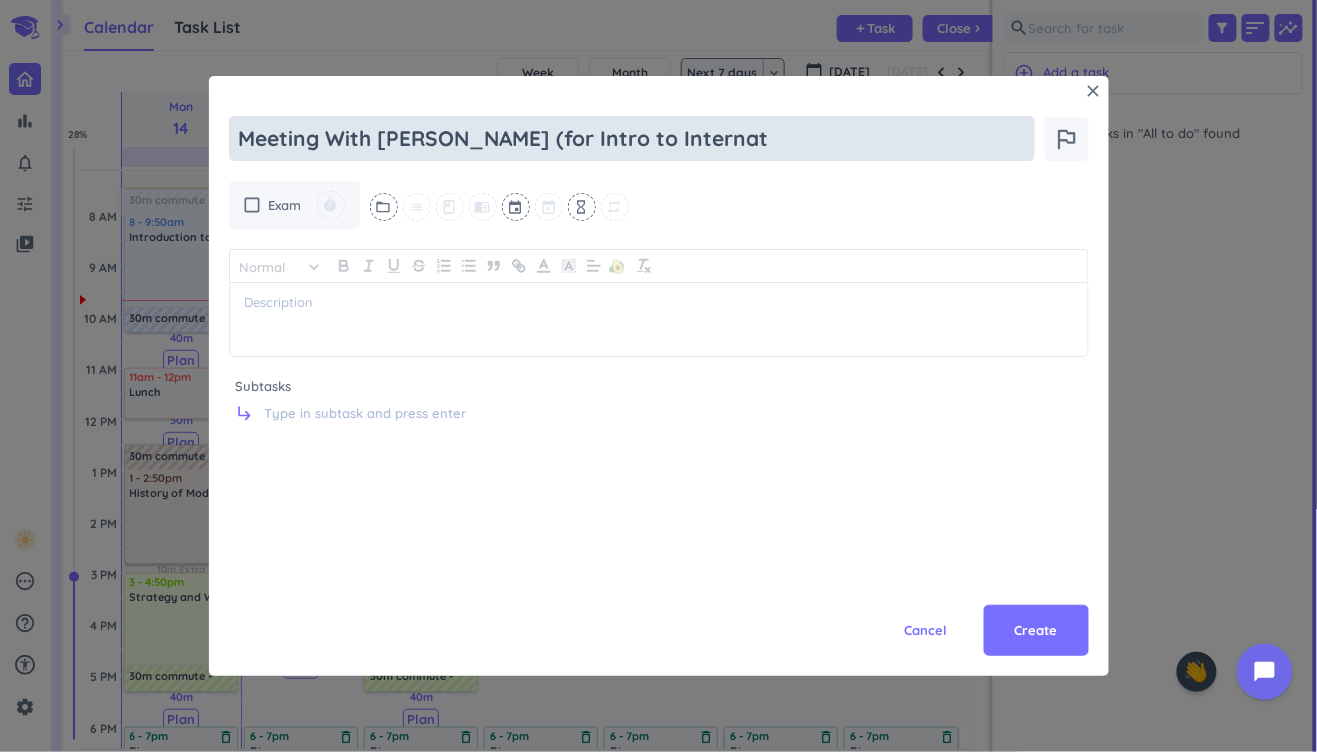 type on "x" 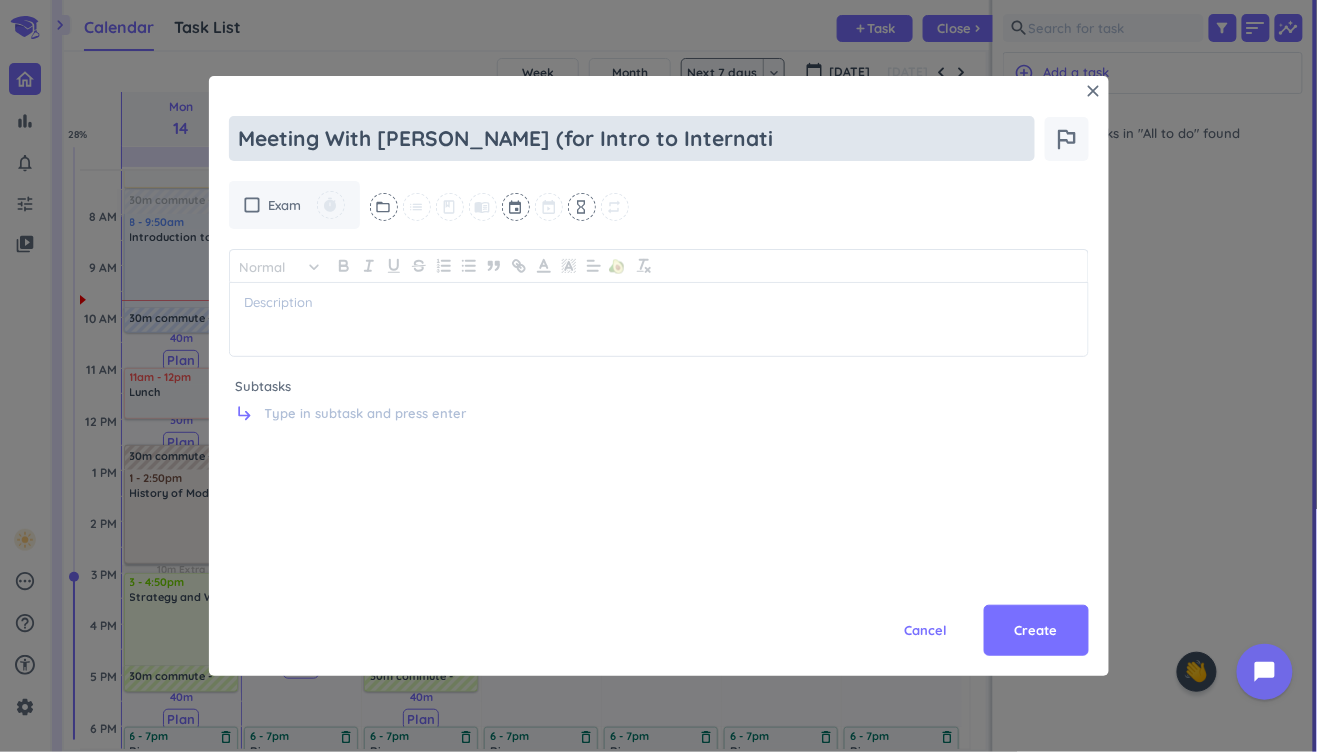 type on "x" 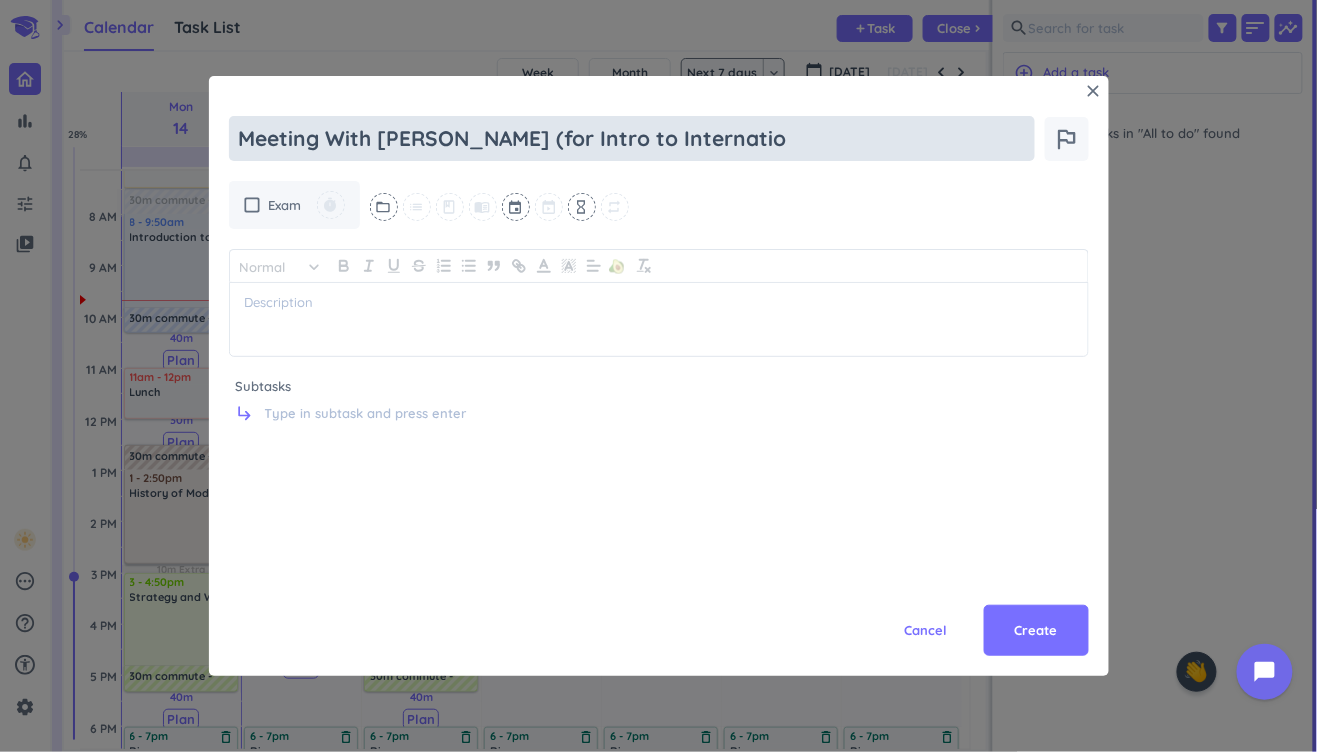 type on "Meeting With [PERSON_NAME] (for Intro to Internation" 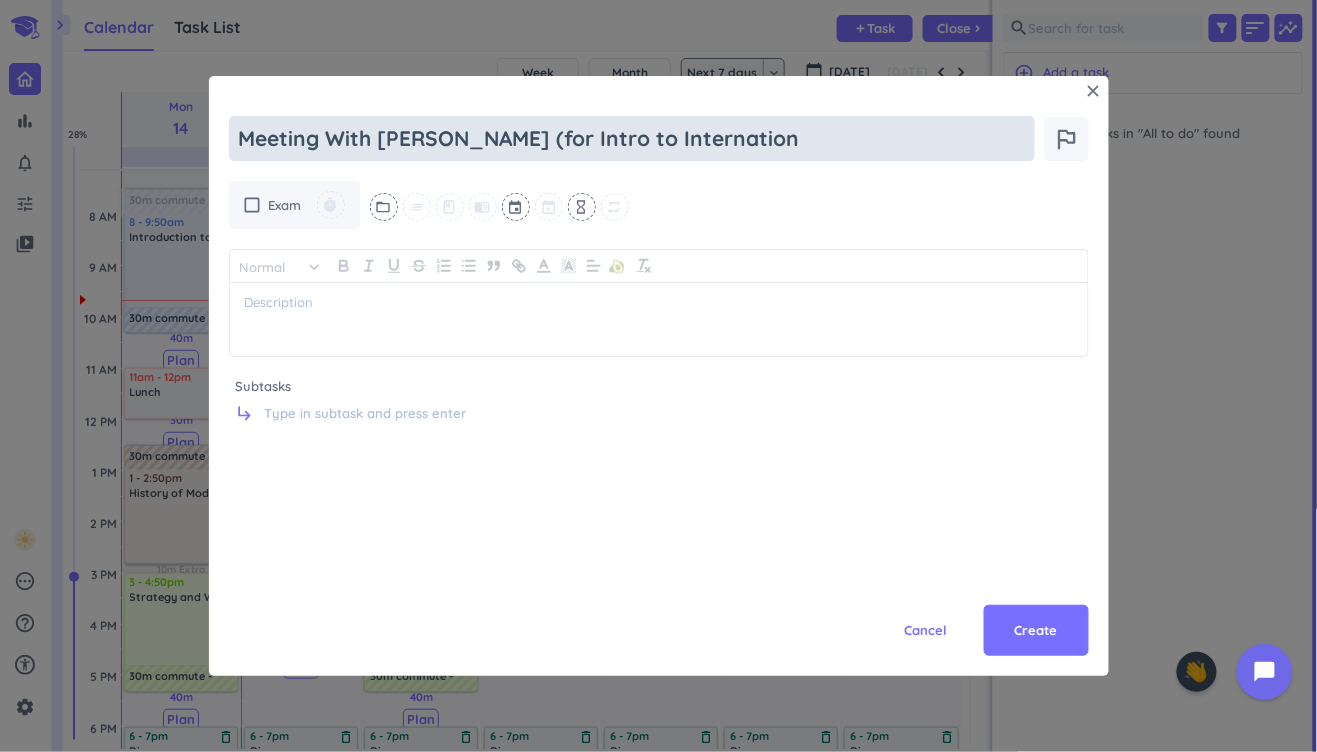 type on "x" 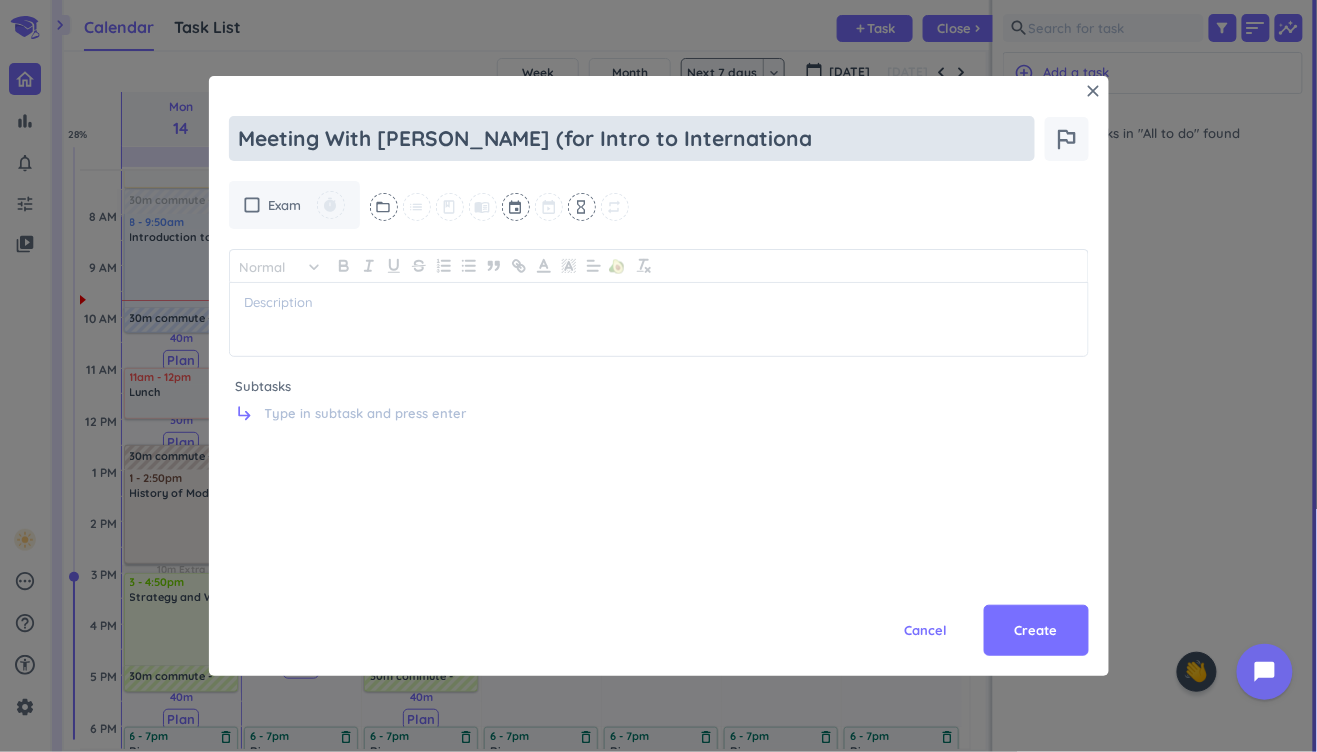 type on "x" 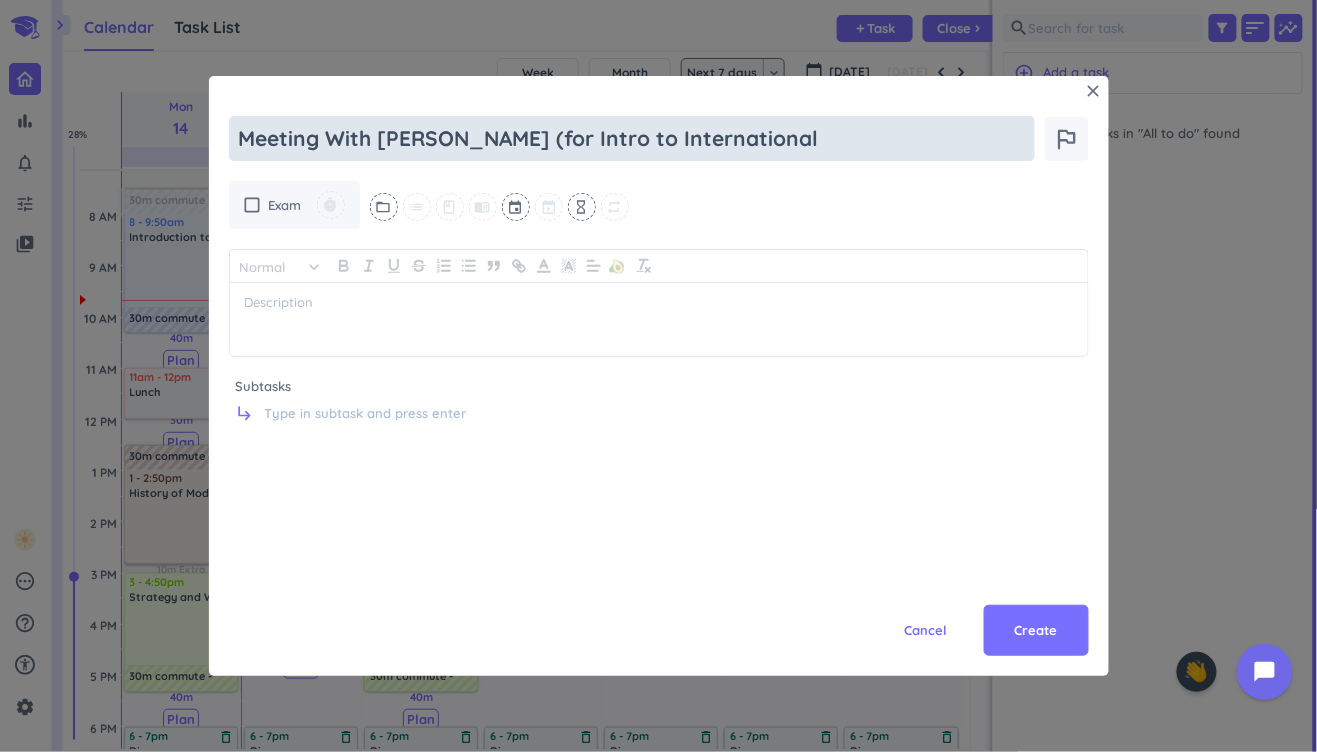 type on "Meeting With [PERSON_NAME] (for Intro to International" 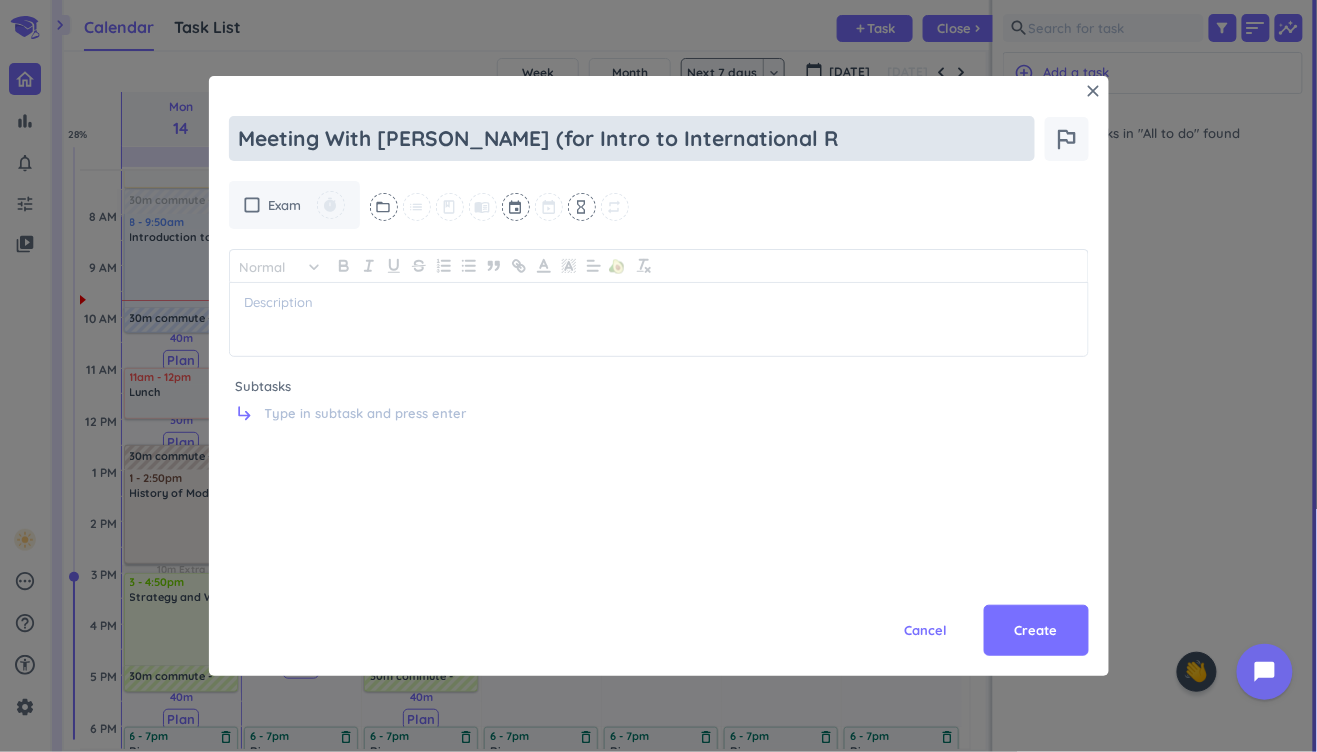 type on "x" 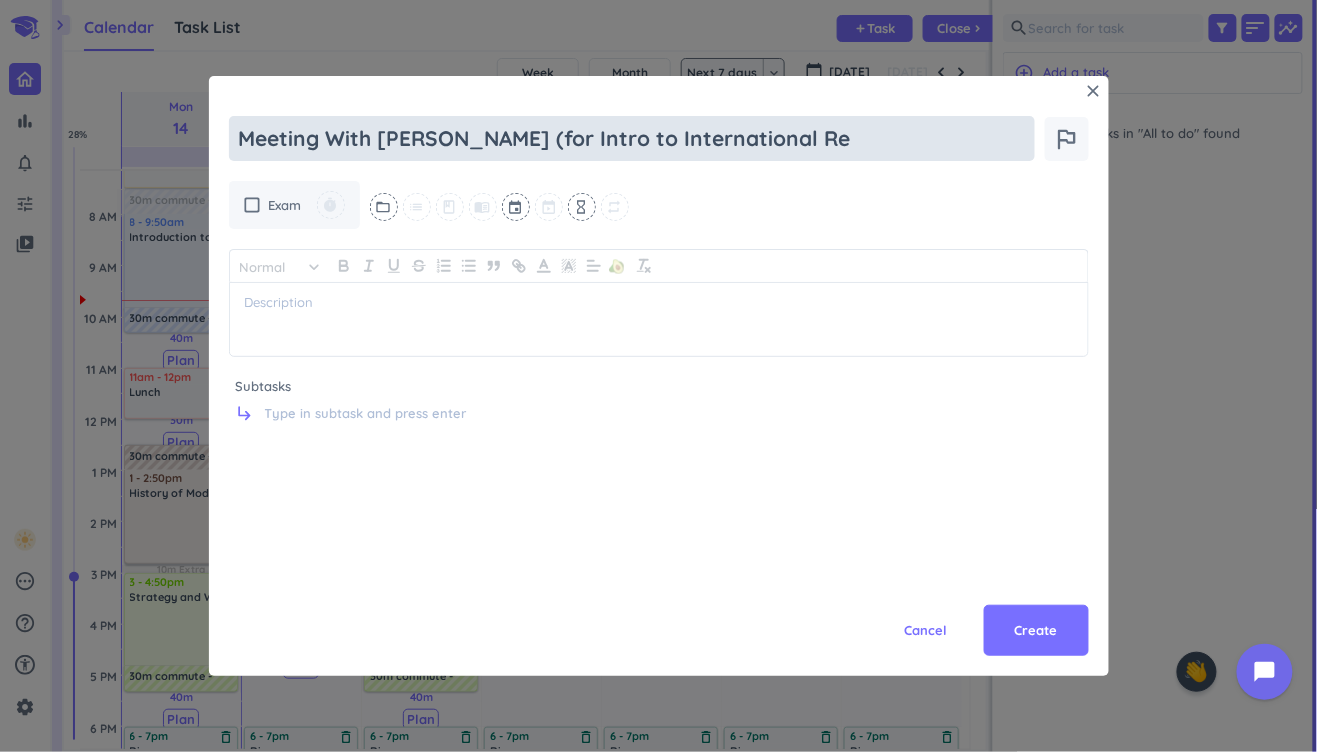 type on "x" 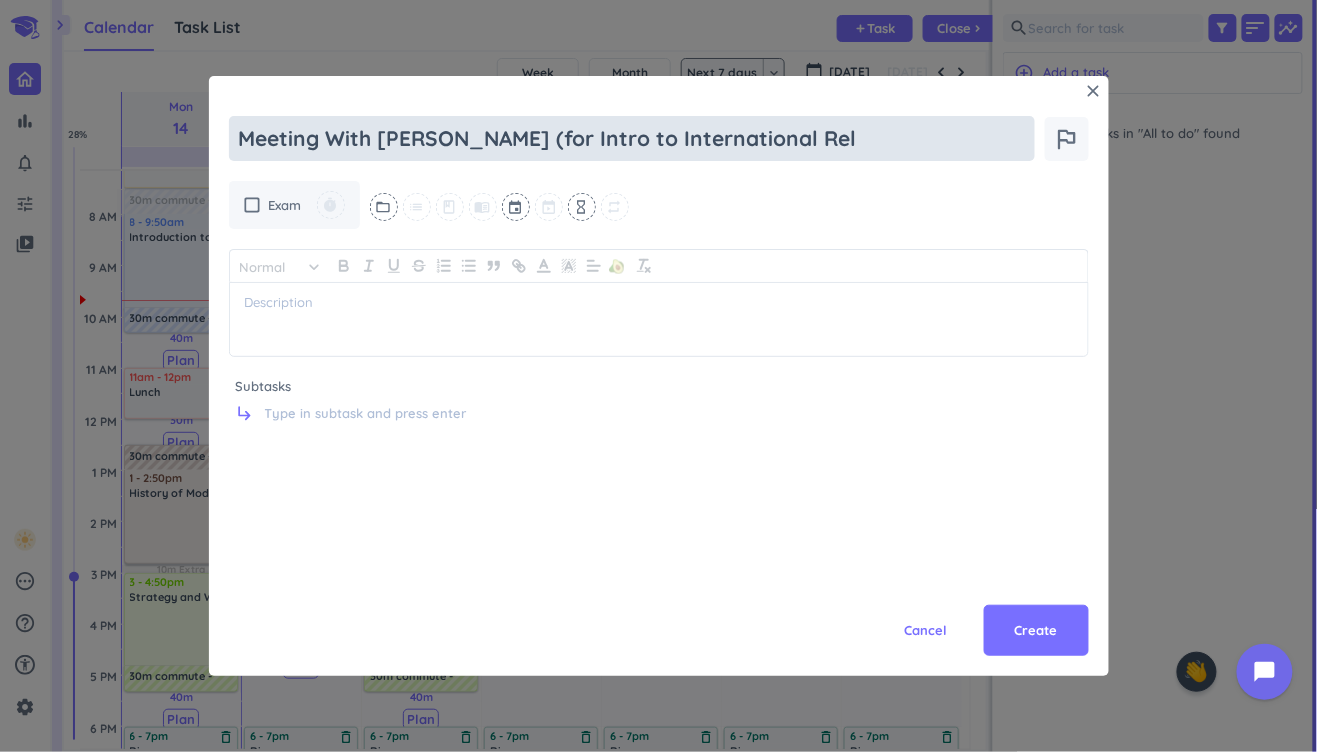 type on "x" 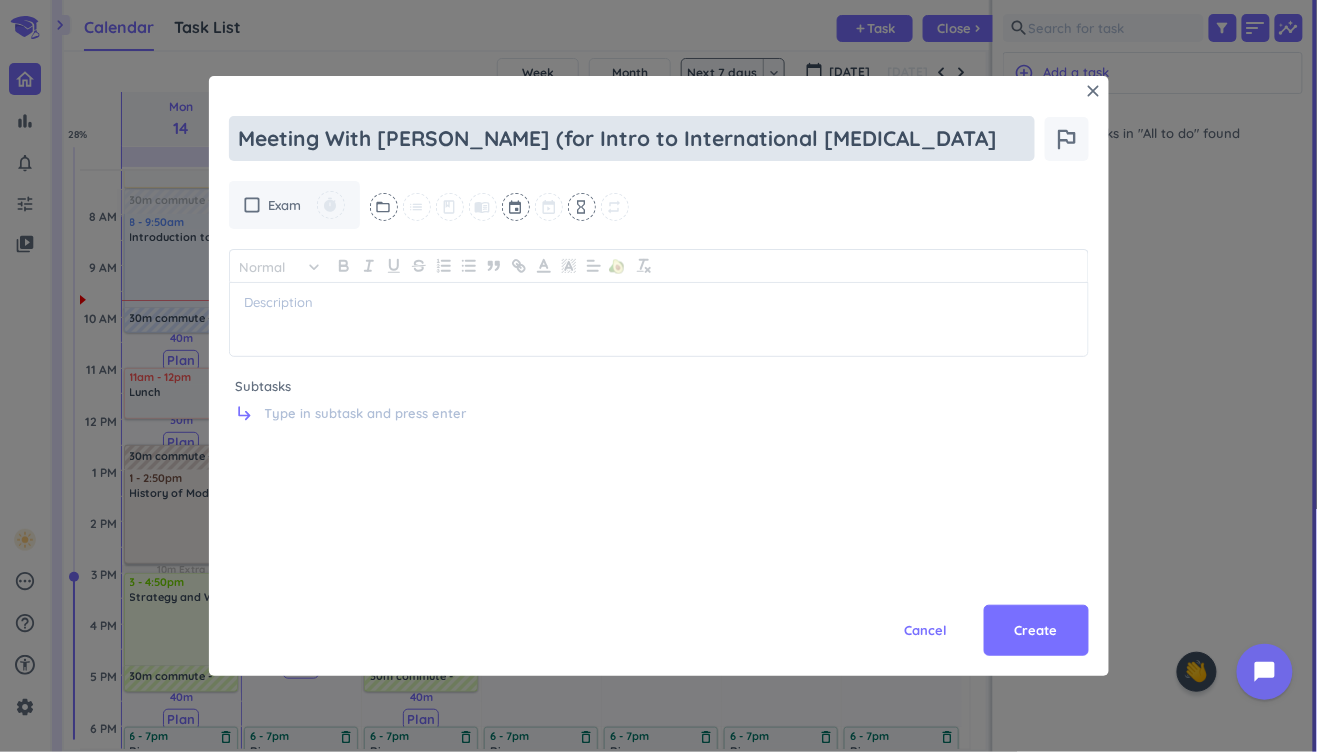 type on "x" 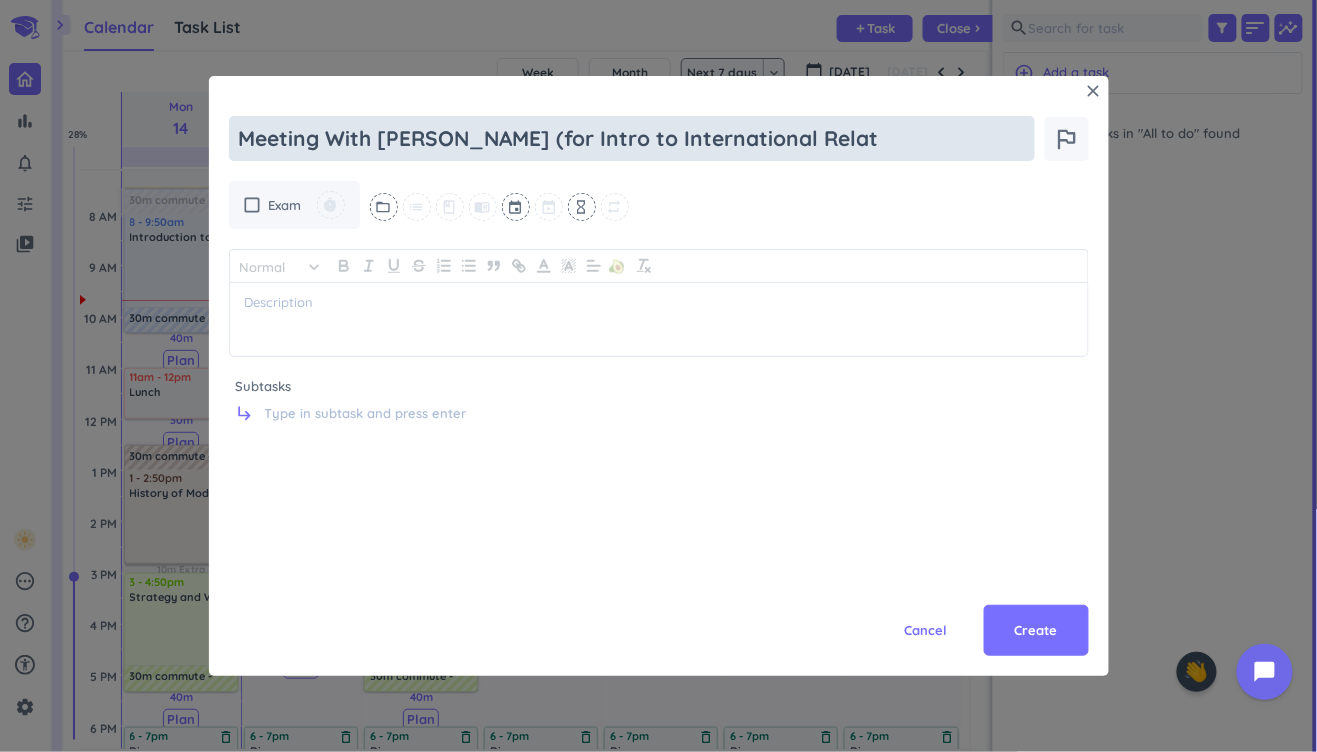 type on "x" 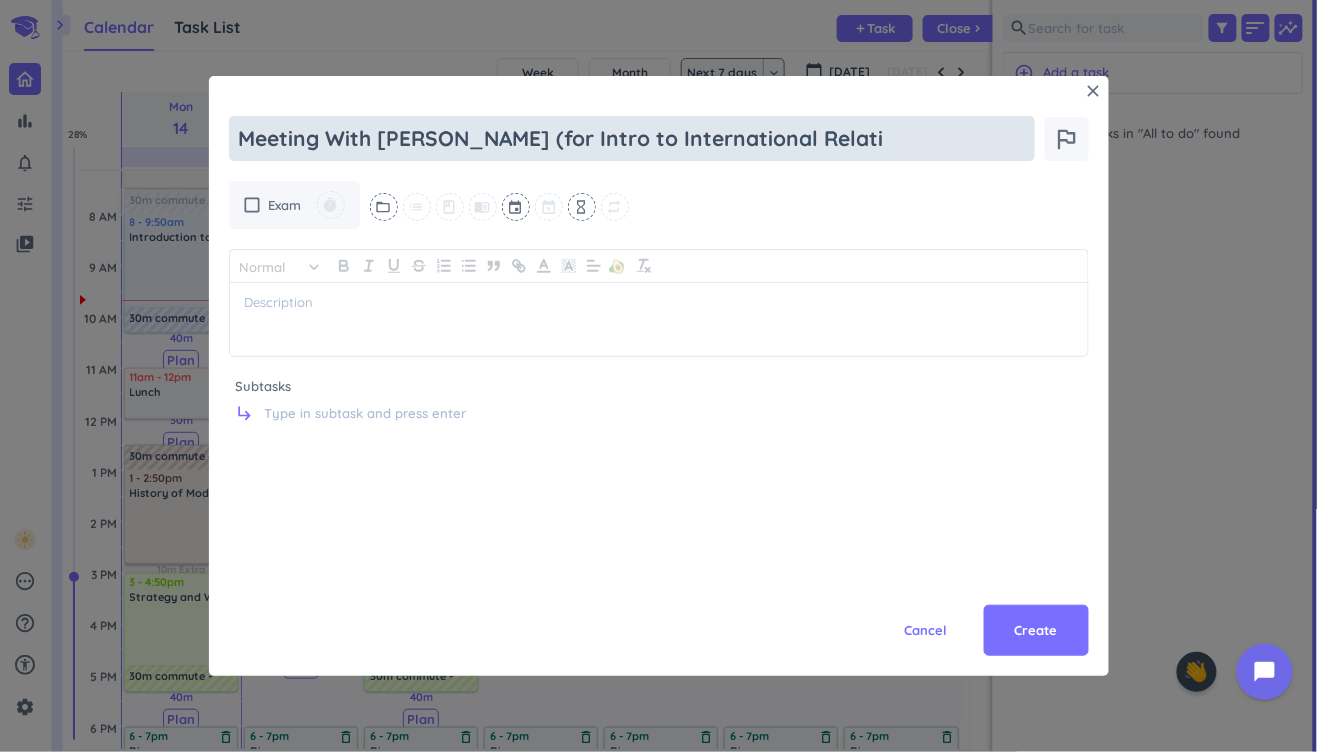 type on "x" 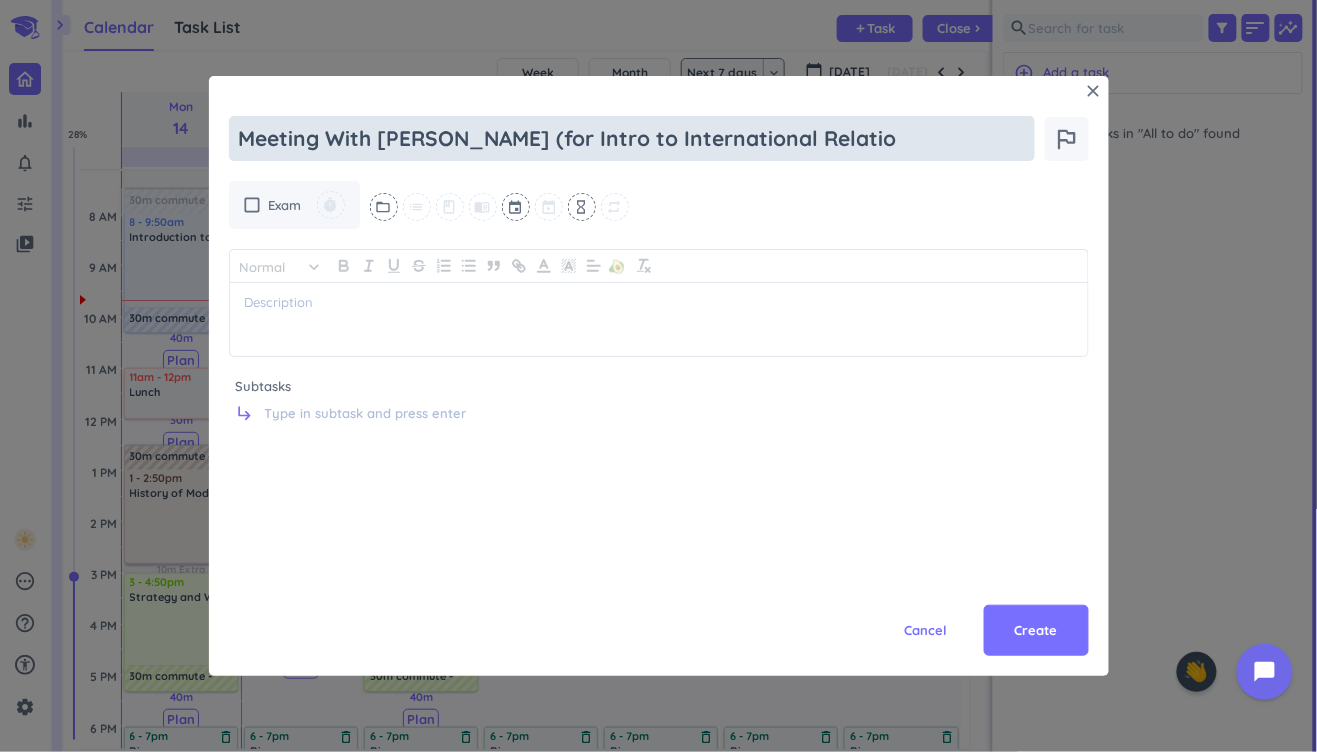 type on "x" 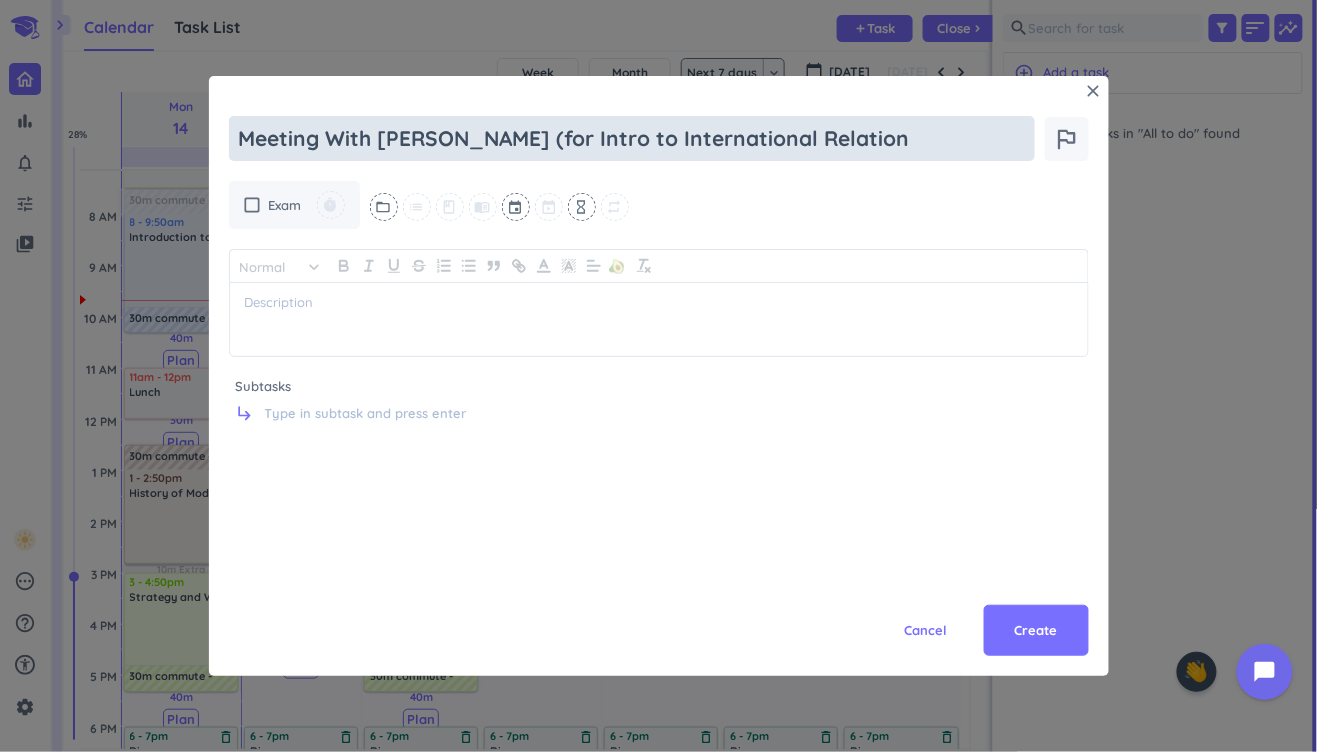 type on "x" 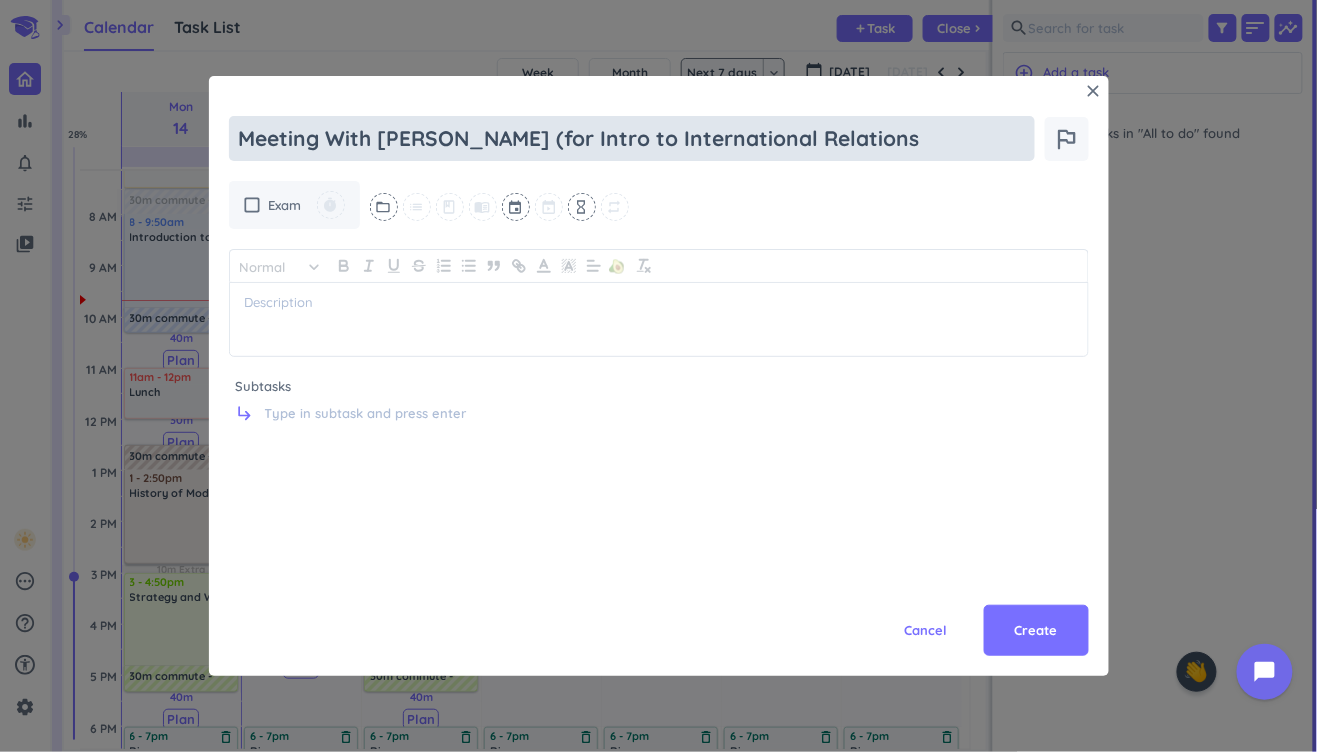 type on "x" 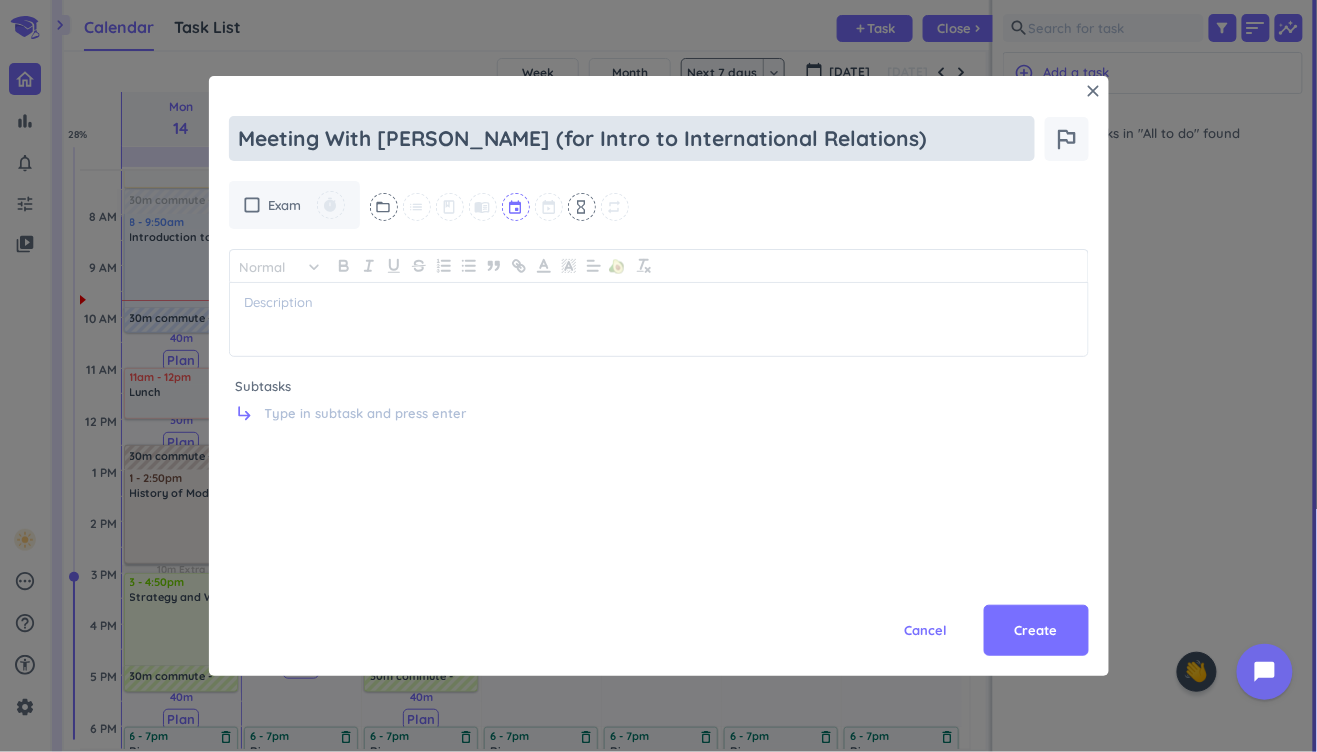 type on "Meeting With [PERSON_NAME] (for Intro to International Relations)" 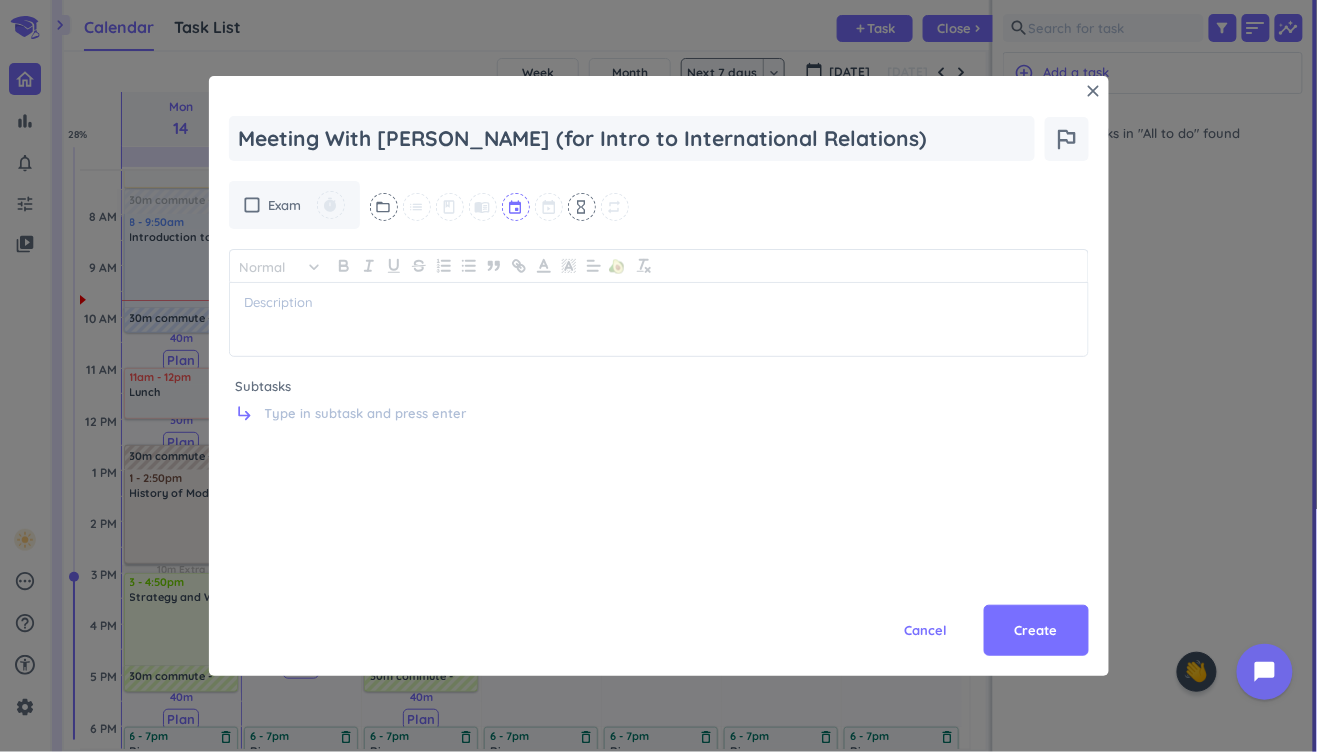 click at bounding box center (517, 207) 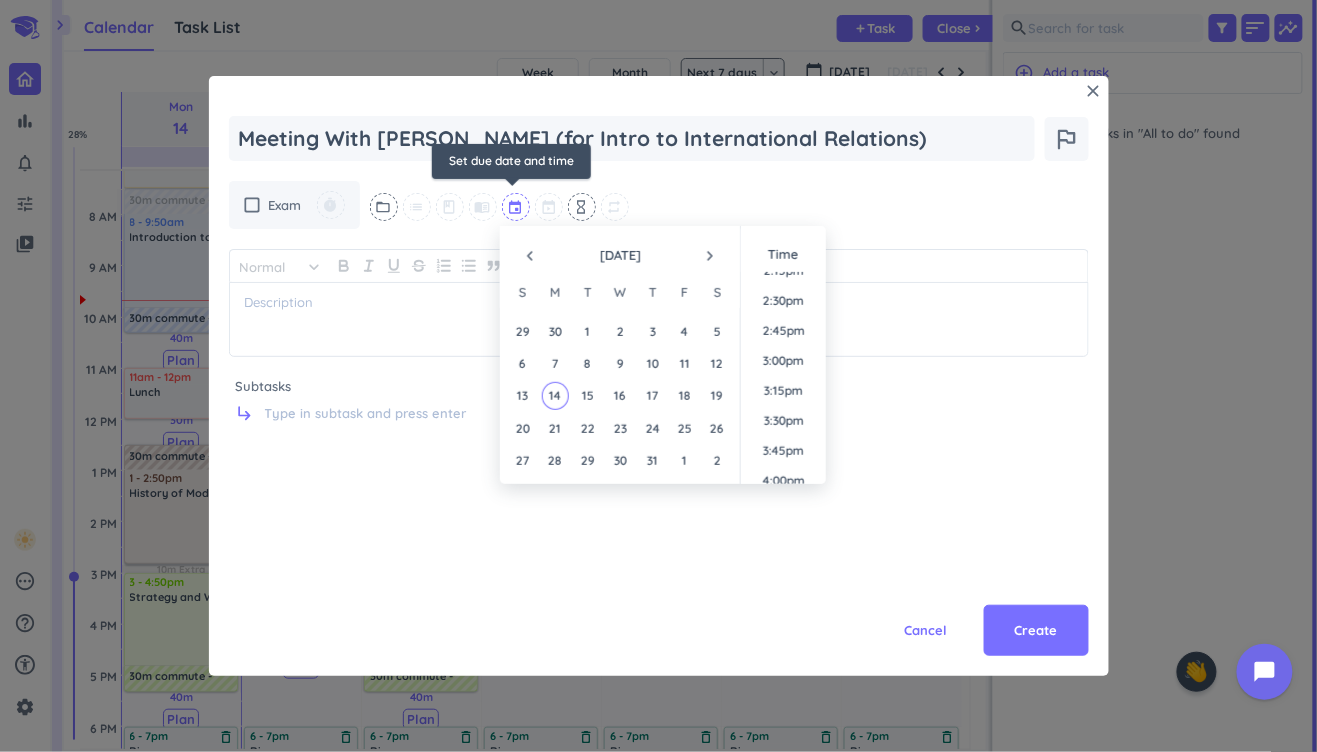 scroll, scrollTop: 1726, scrollLeft: 0, axis: vertical 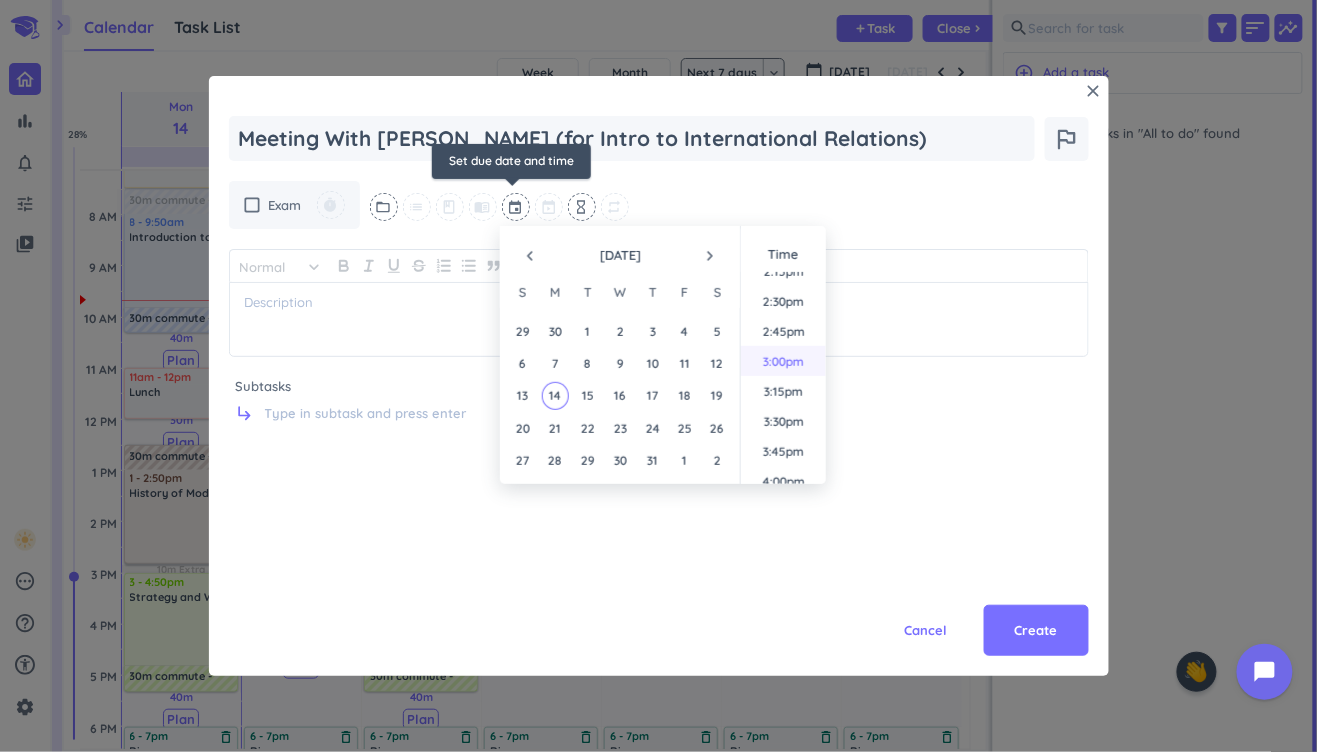 click on "3:00pm" at bounding box center [783, 361] 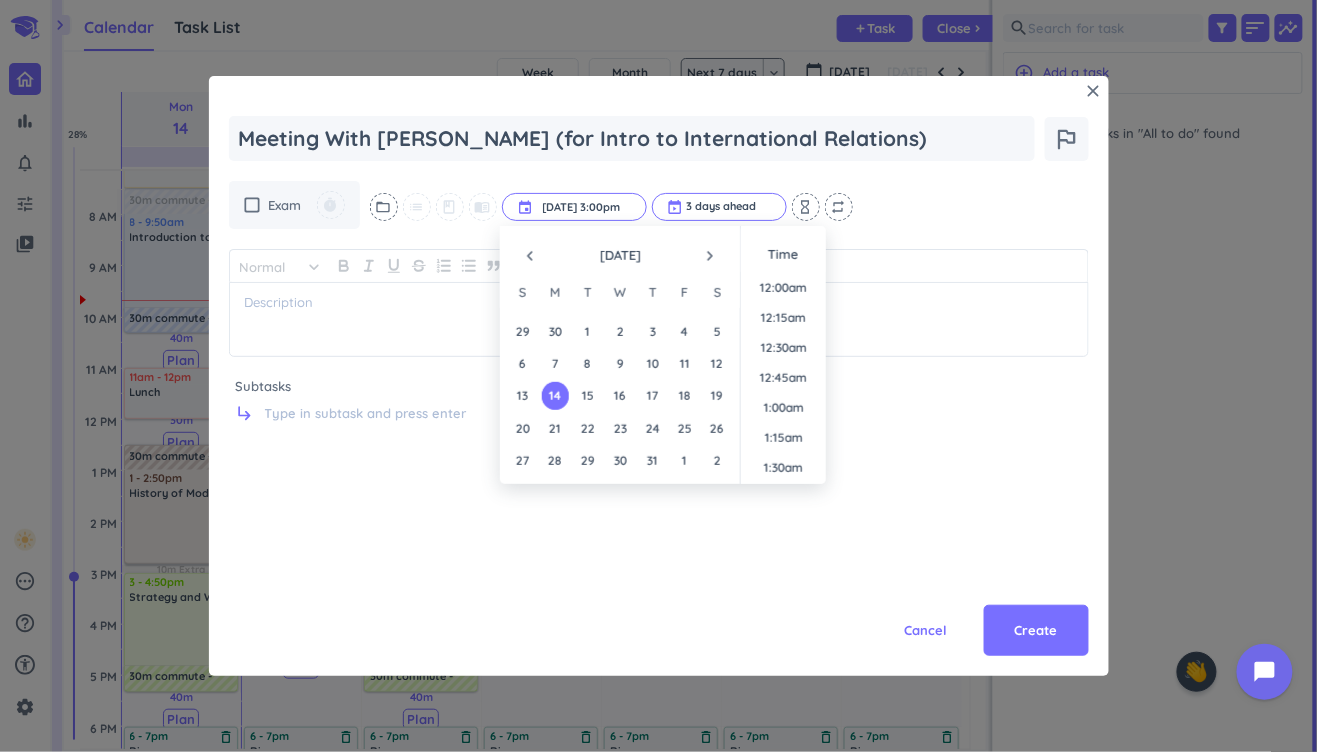 scroll, scrollTop: 1709, scrollLeft: 0, axis: vertical 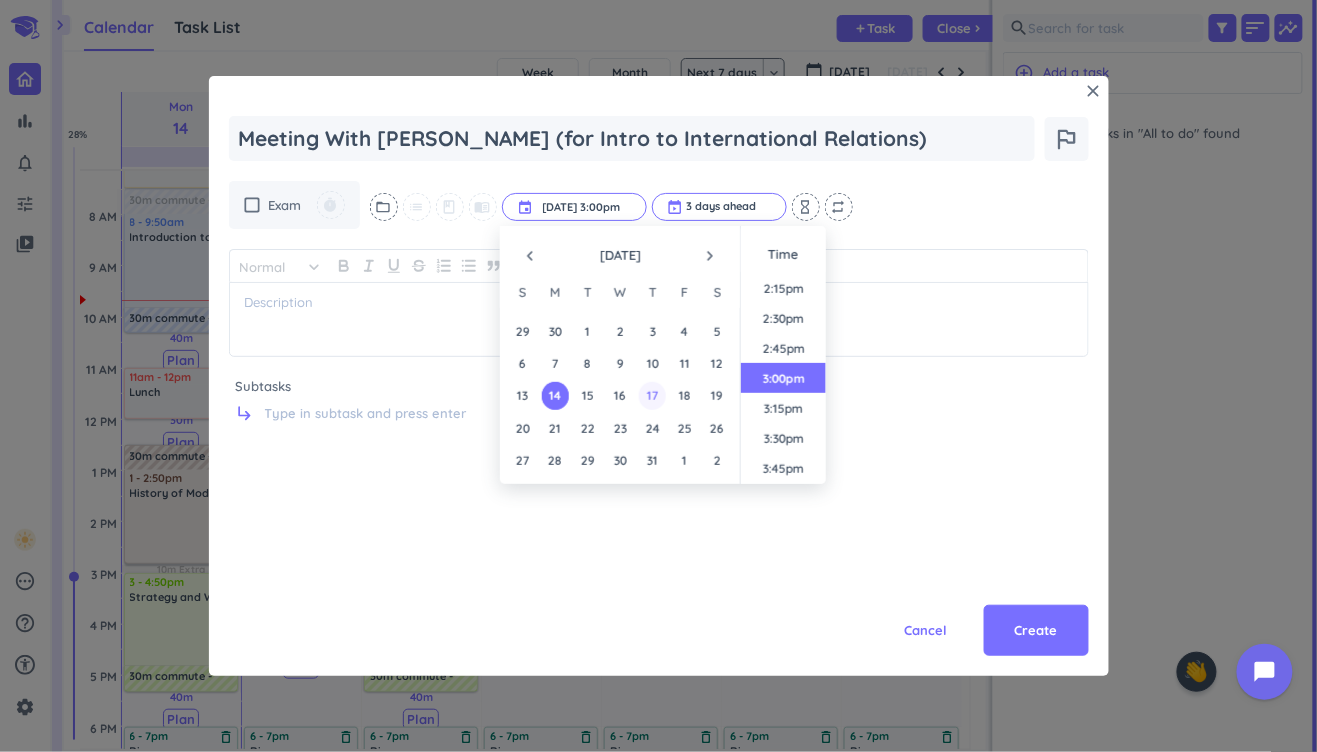 click on "17" at bounding box center (652, 395) 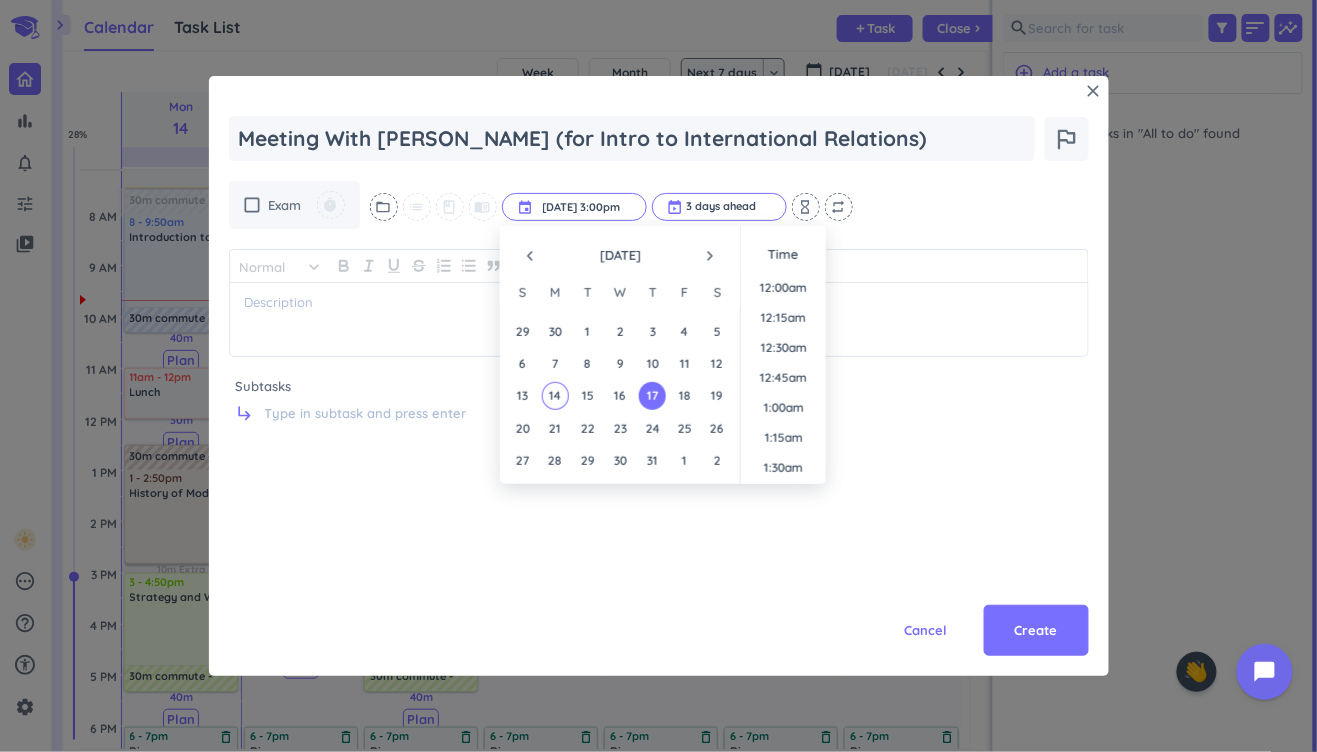 scroll, scrollTop: 1709, scrollLeft: 0, axis: vertical 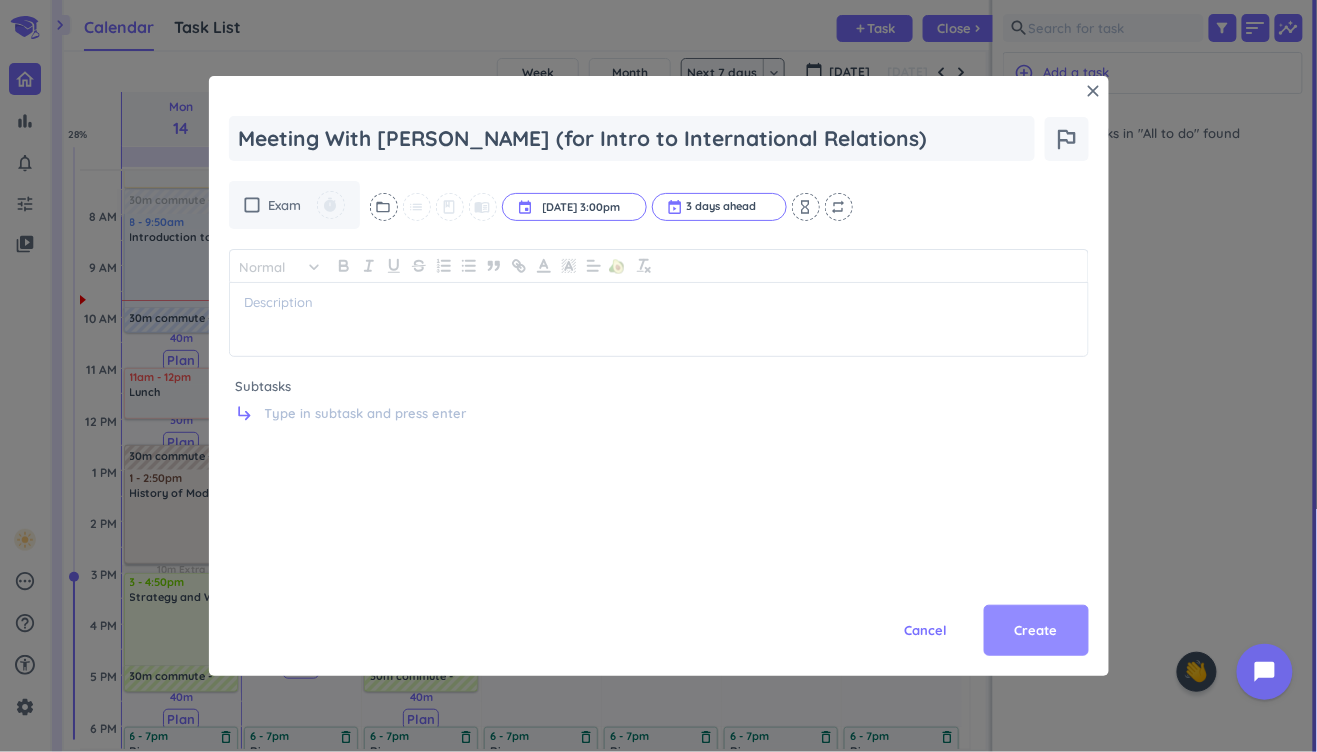 click on "Create" at bounding box center (1036, 631) 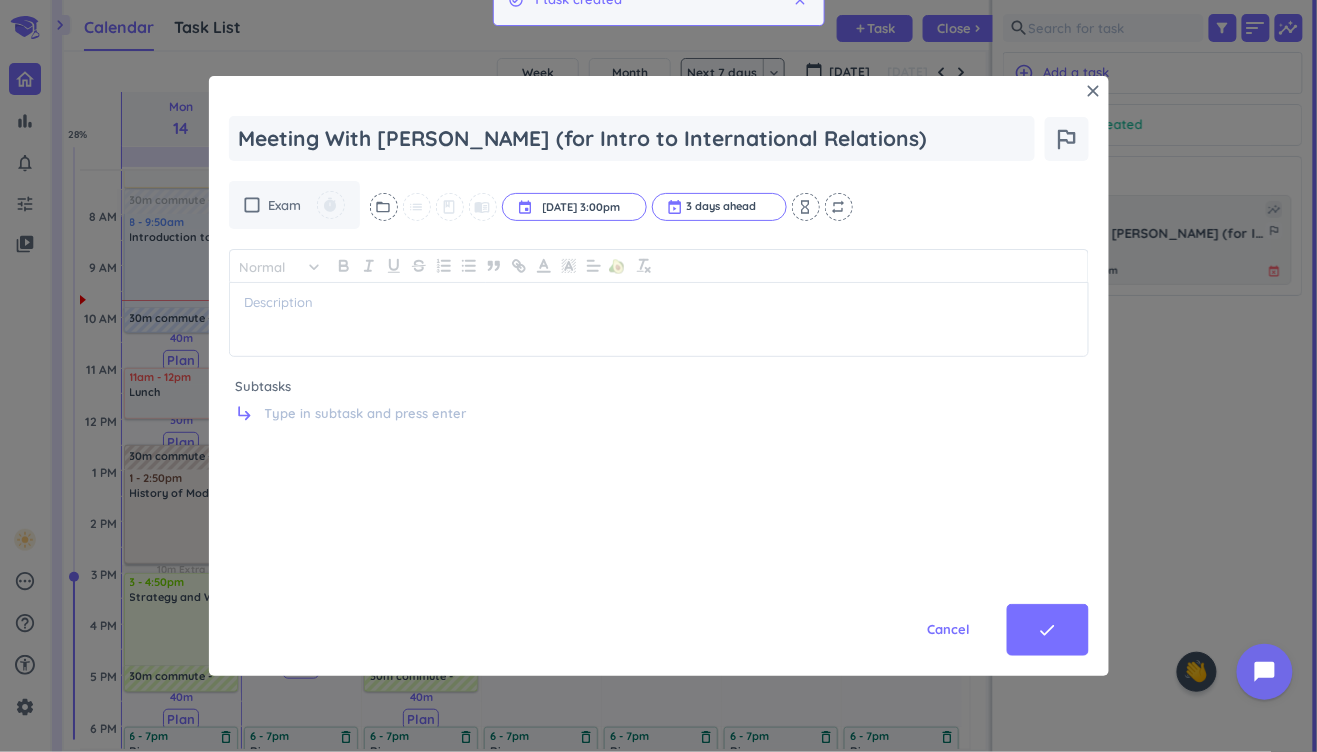 scroll, scrollTop: 8, scrollLeft: 8, axis: both 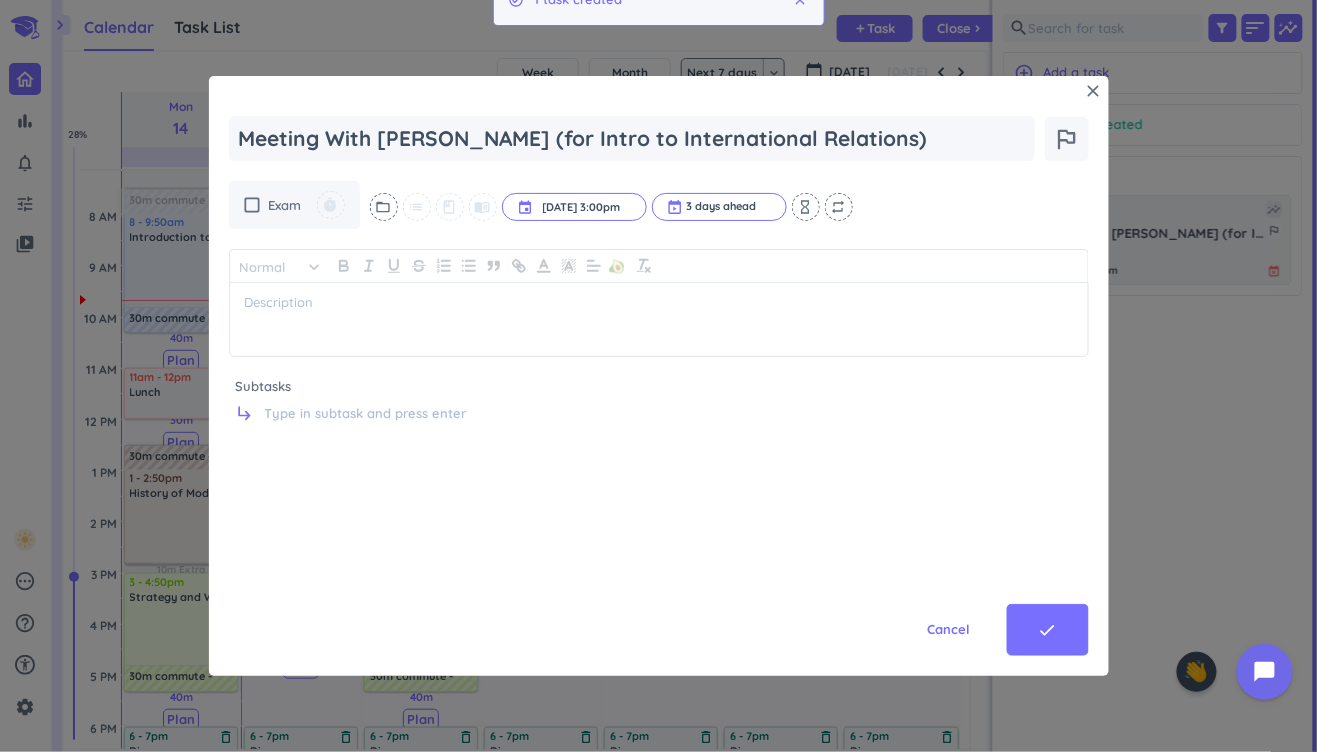 click on "chevron_right Recently created done [PERSON_NAME] all complete Due:  [DATE] done [PERSON_NAME] all complete Random insights Meeting With [PERSON_NAME] (for Intro to International Relations) outlined_flag Start :  [DATE] Due :  [DATE] 3:00pm event_busy done Mark complete delete_outline" at bounding box center [1153, 428] 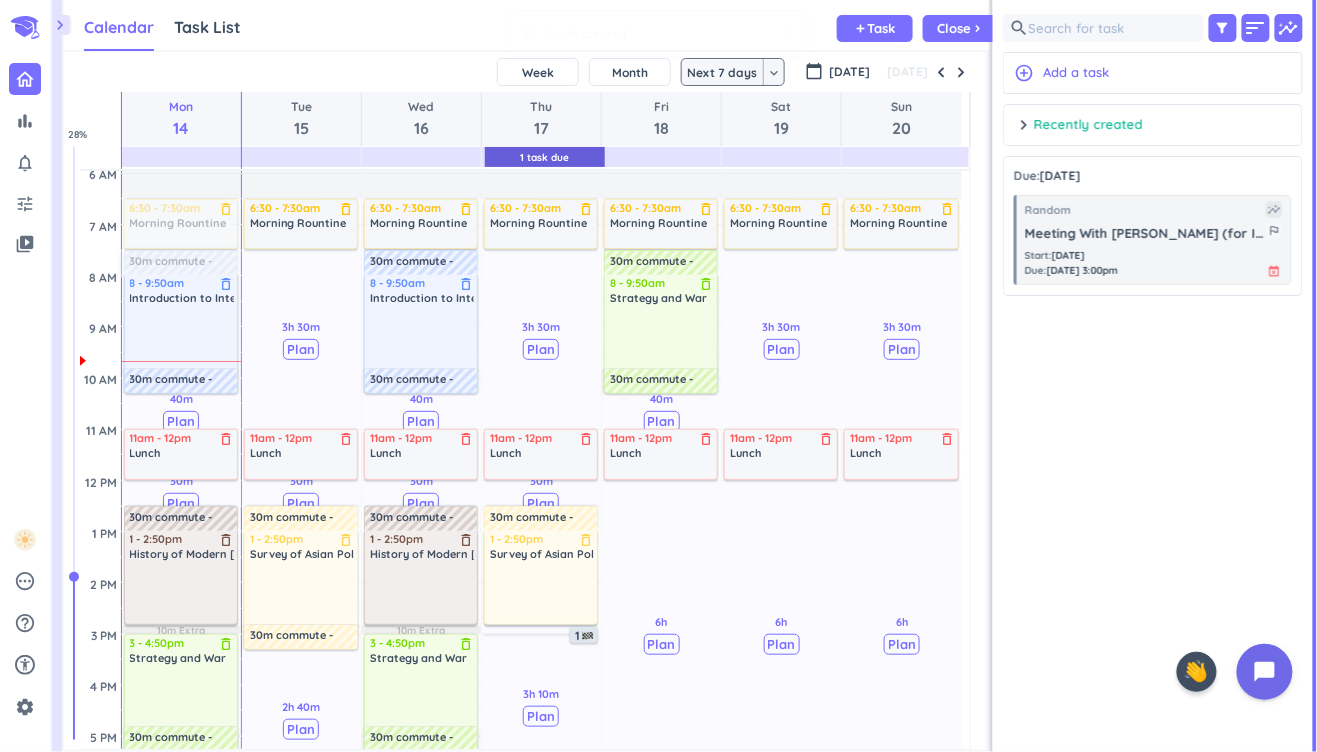 scroll, scrollTop: 98, scrollLeft: 0, axis: vertical 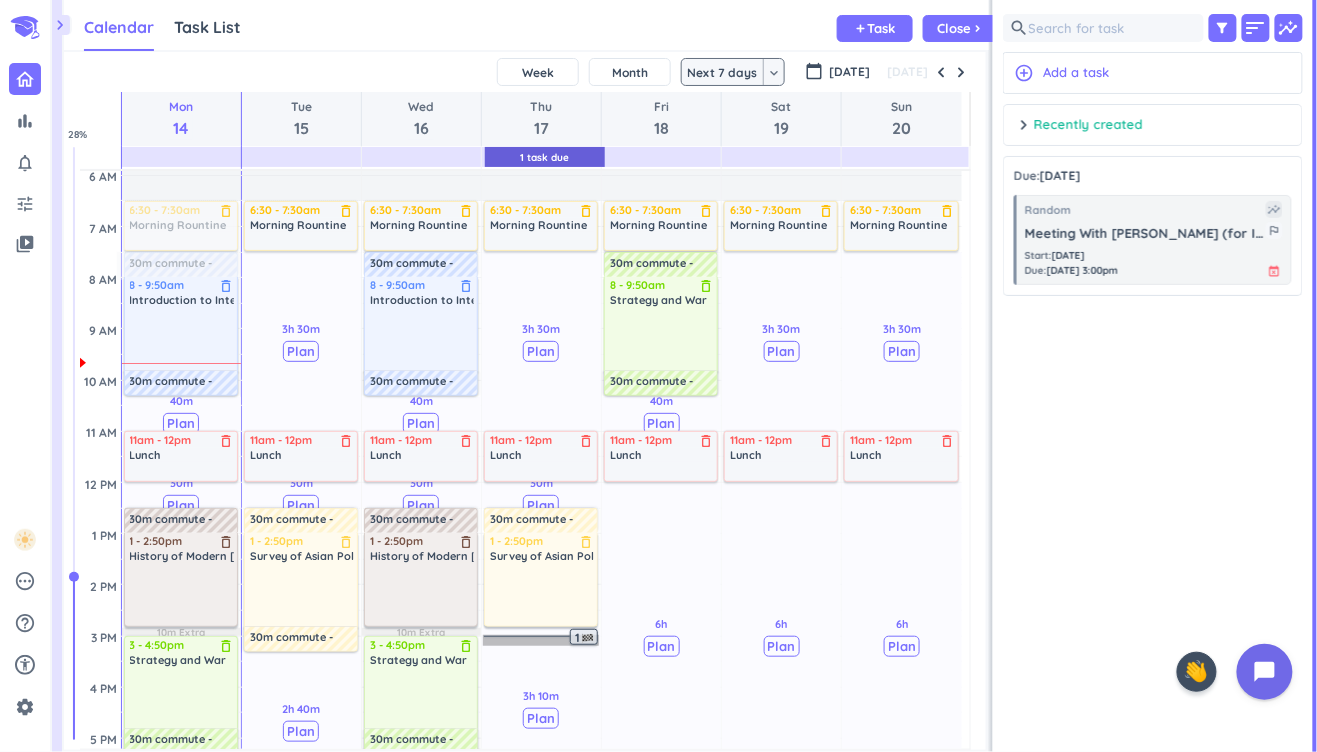 click on "1" at bounding box center (541, 640) 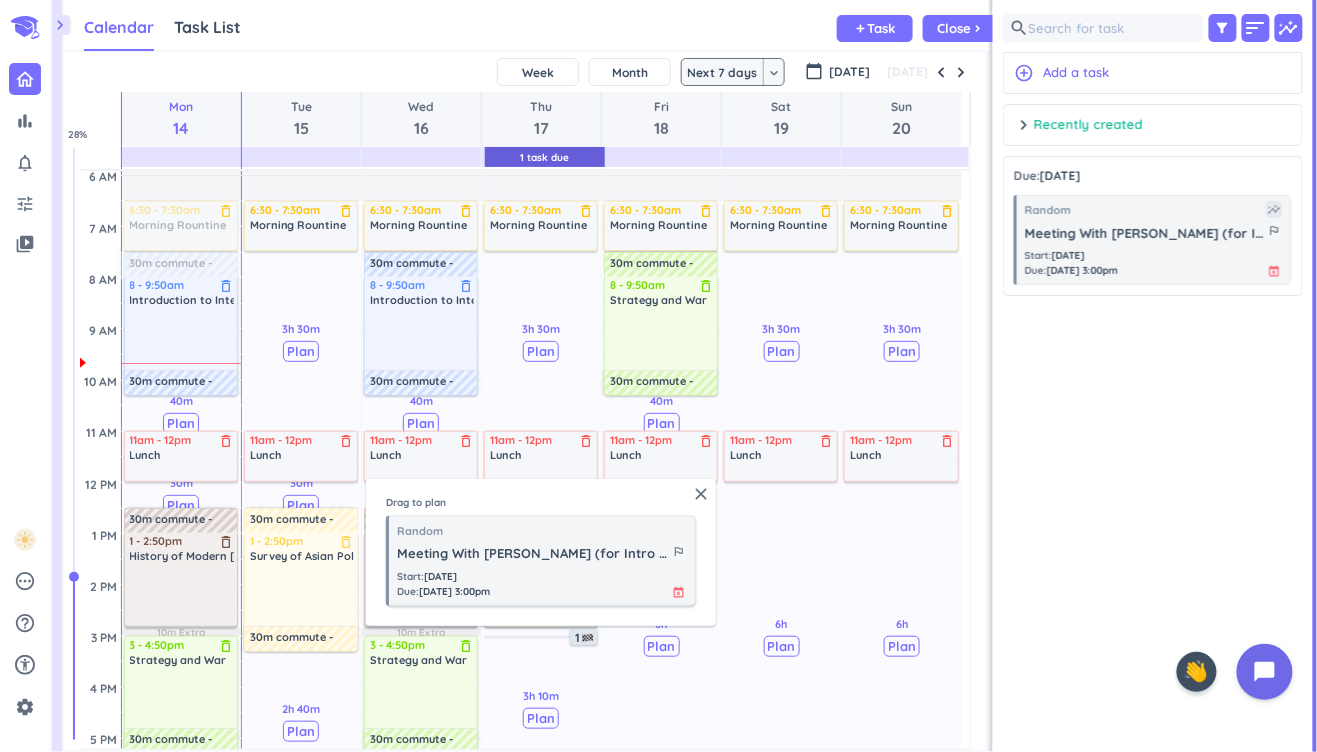 click on "Meeting With [PERSON_NAME] (for Intro to International Relations)" at bounding box center (533, 554) 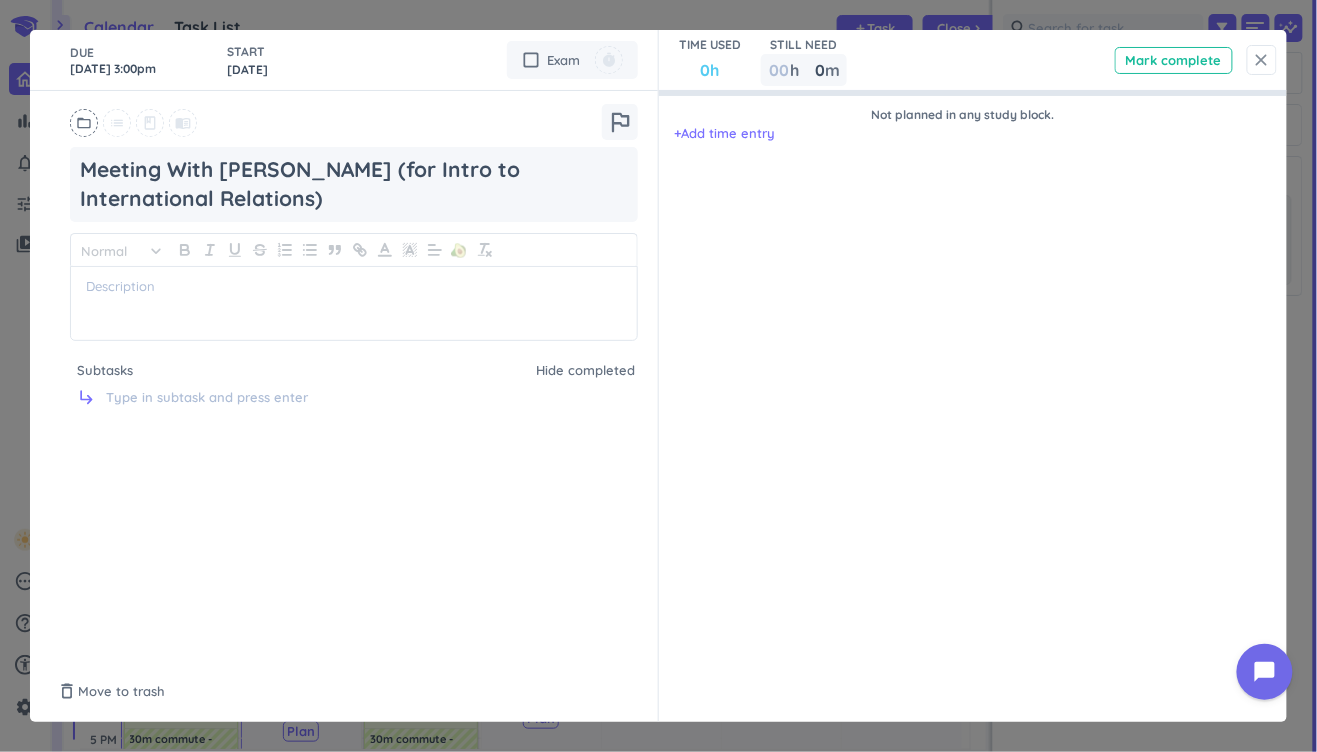 click on "close" at bounding box center [1262, 60] 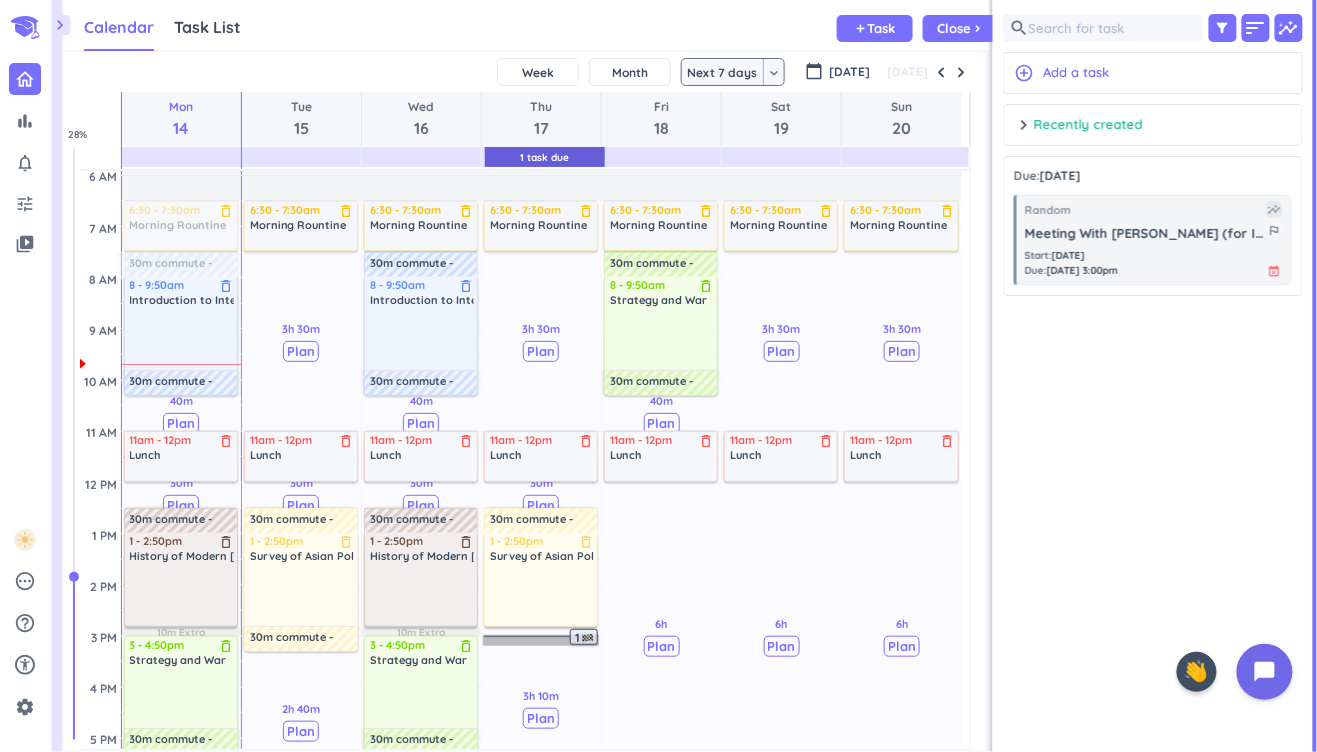 click at bounding box center (588, 638) 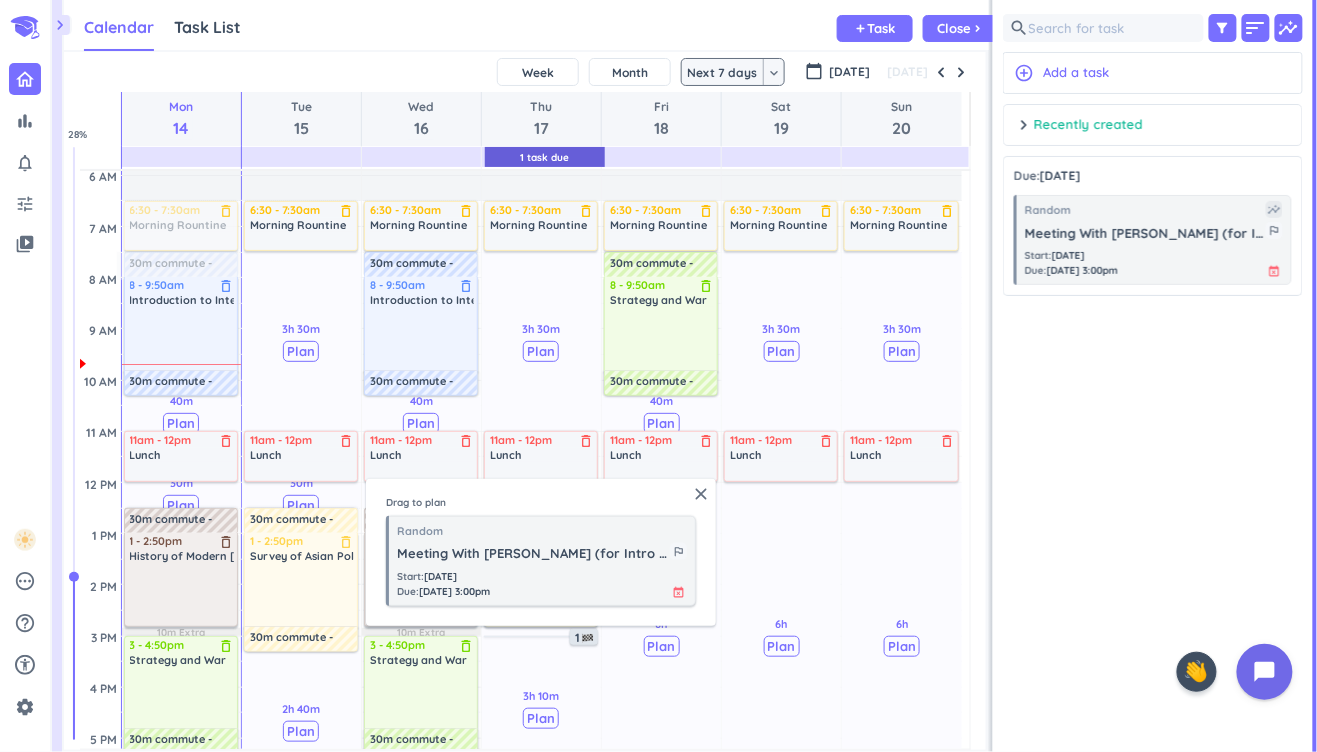 click on "Start :  [DATE] Due :  [DATE] 3:00pm event_busy" at bounding box center [542, 584] 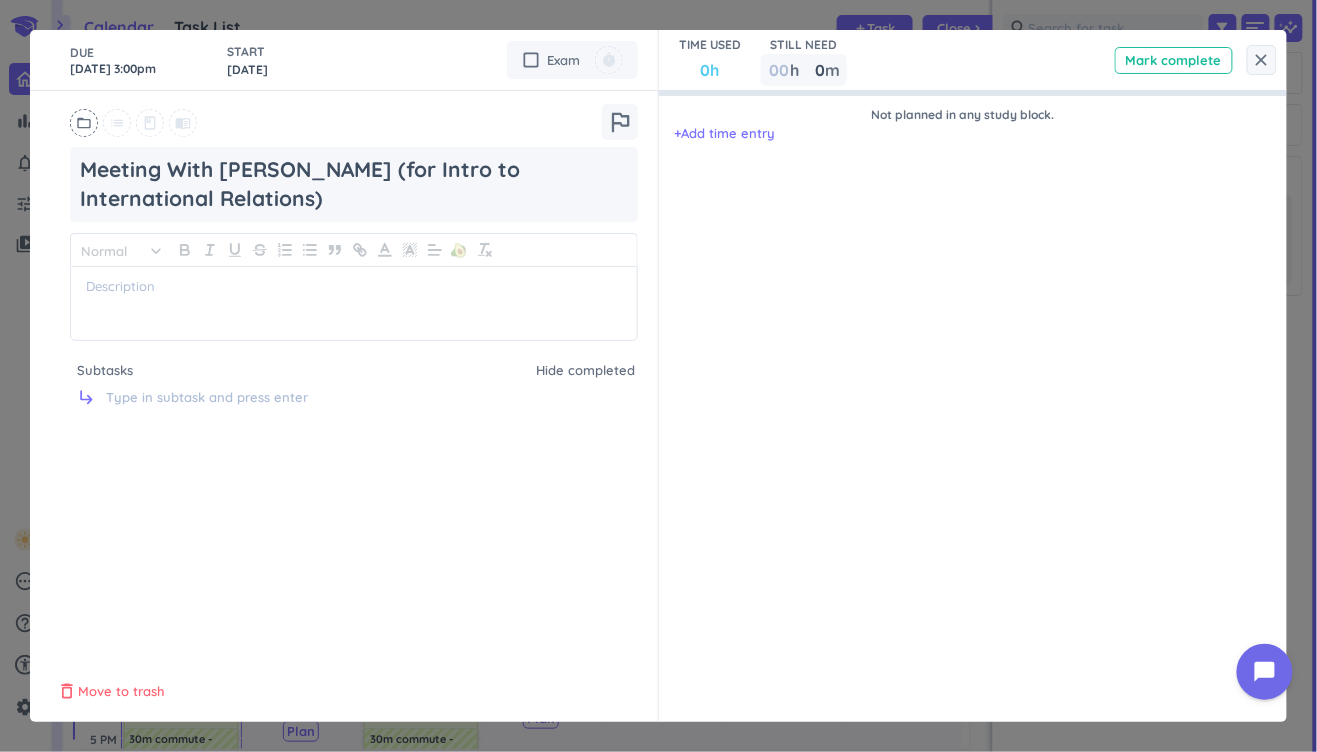 click on "Move to trash" at bounding box center [121, 692] 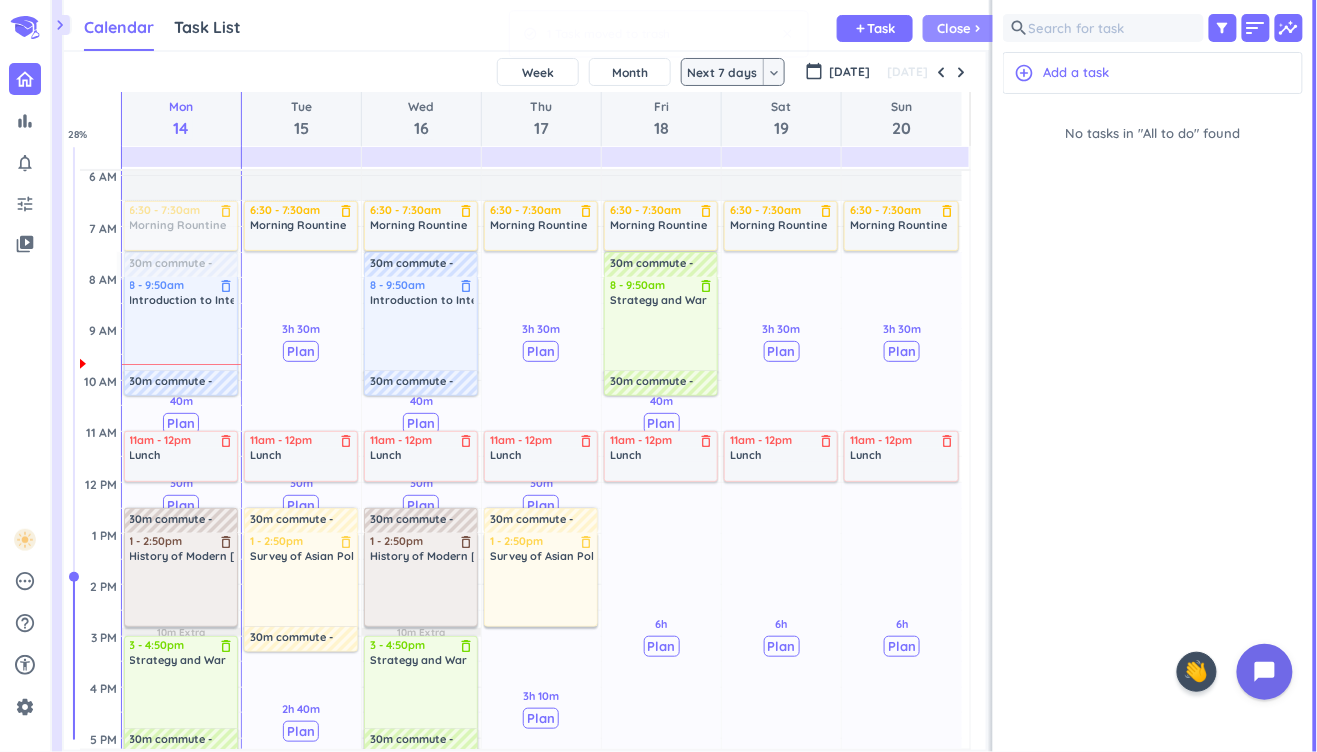 click on "chevron_right" at bounding box center [978, 28] 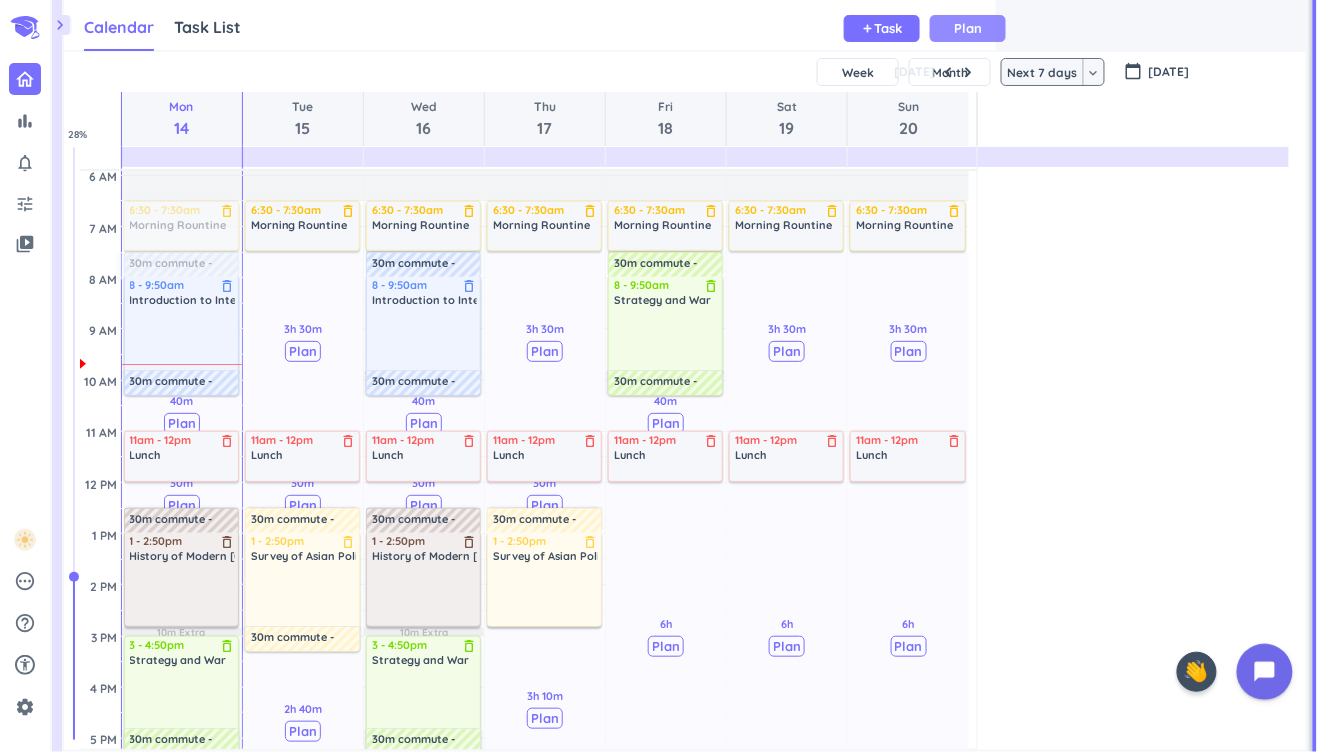 scroll, scrollTop: 0, scrollLeft: 0, axis: both 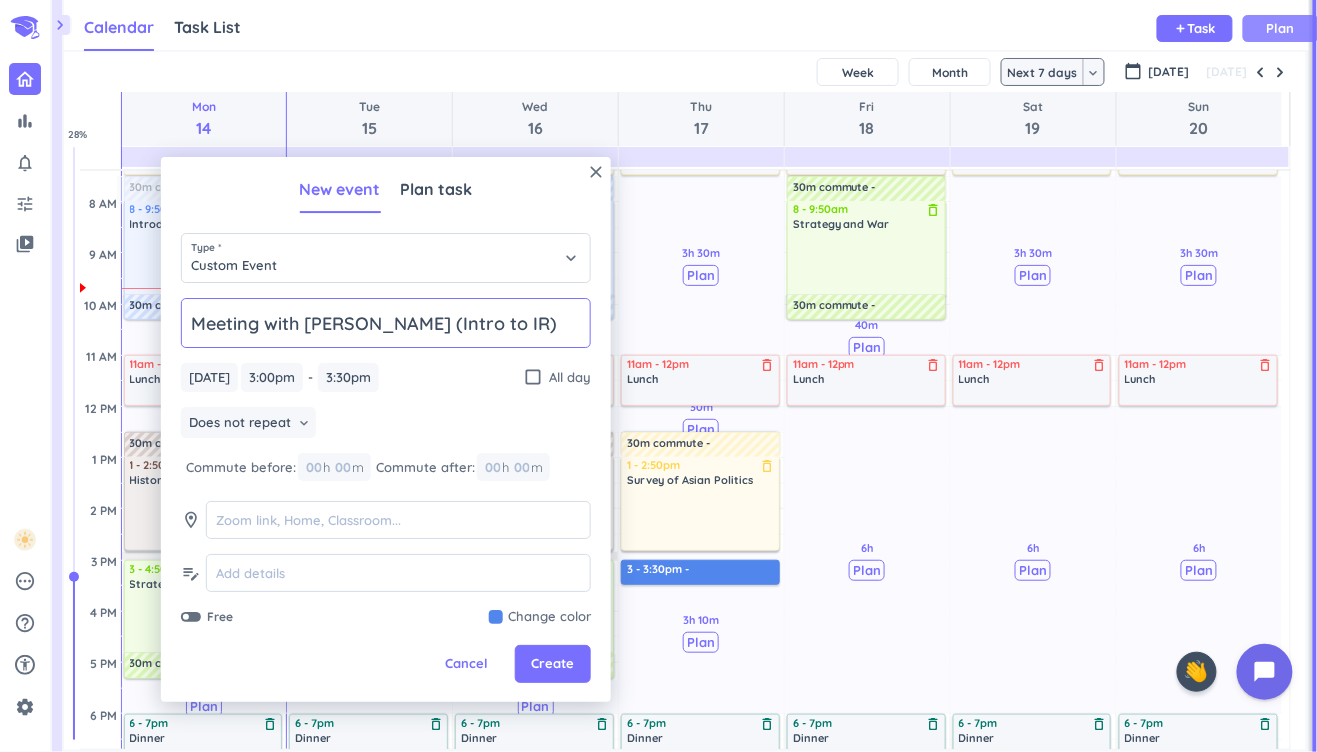type on "Meeting with [PERSON_NAME] (Intro to IR)" 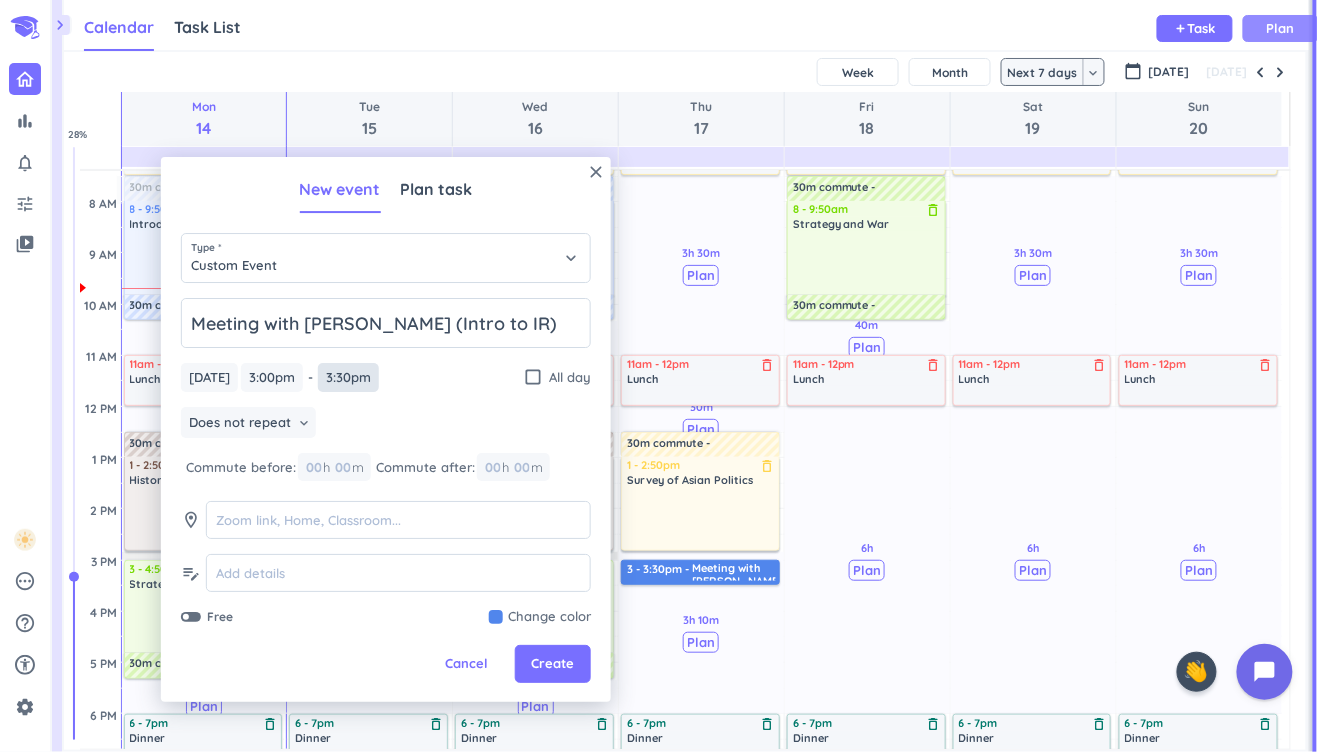 click on "3:30pm" at bounding box center (348, 377) 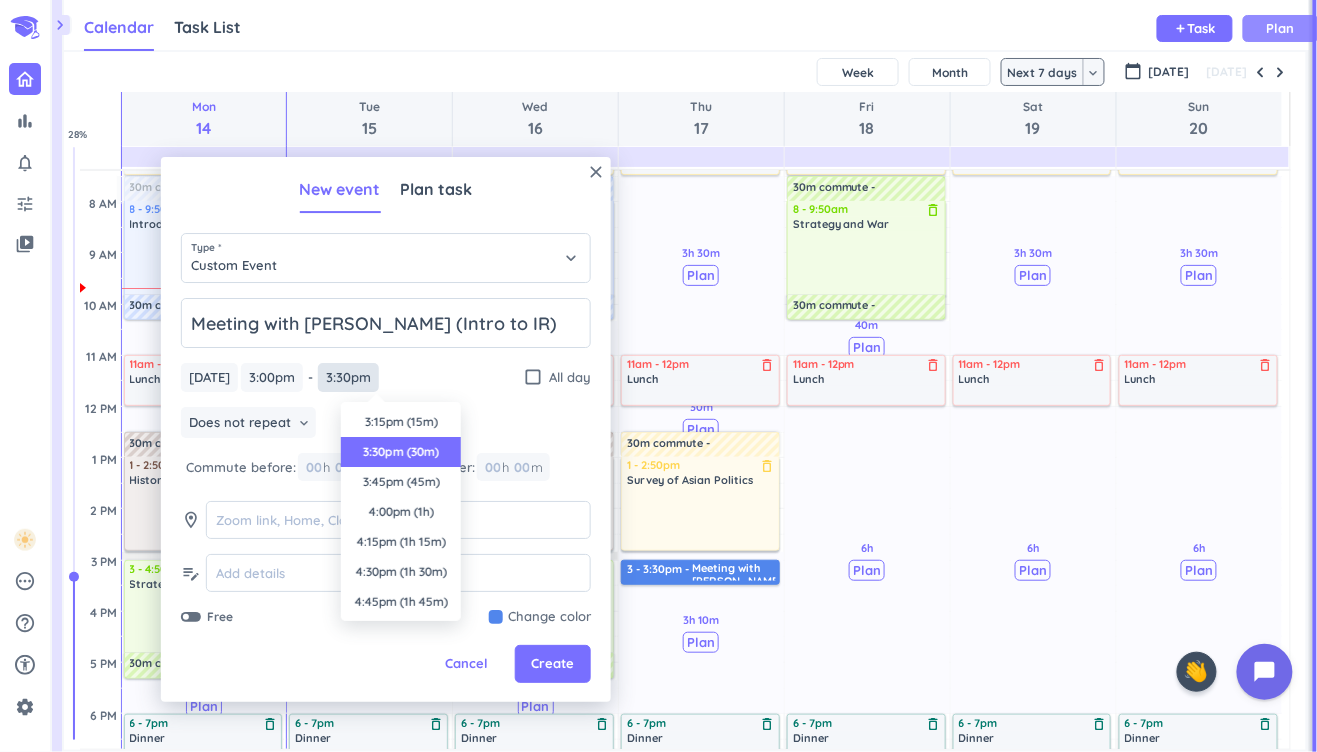 scroll, scrollTop: 30, scrollLeft: 0, axis: vertical 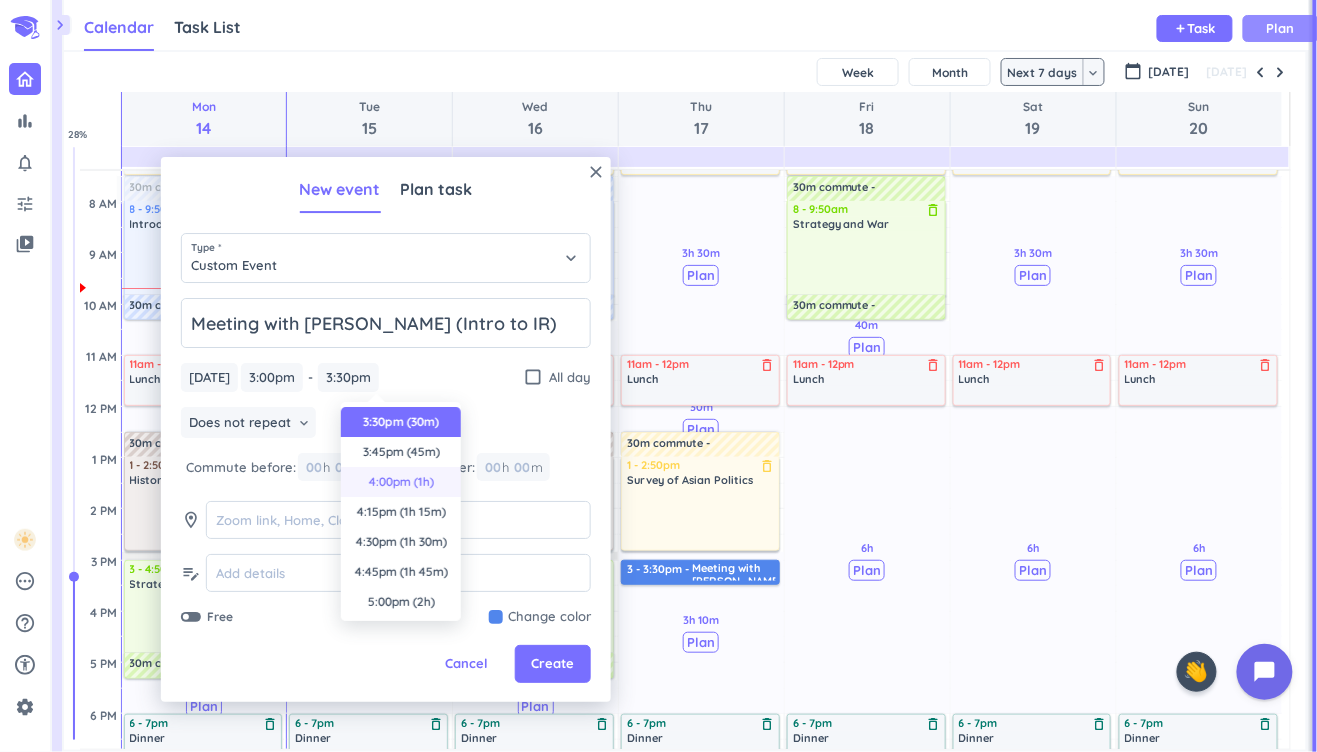 click on "4:00pm (1h)" at bounding box center (401, 482) 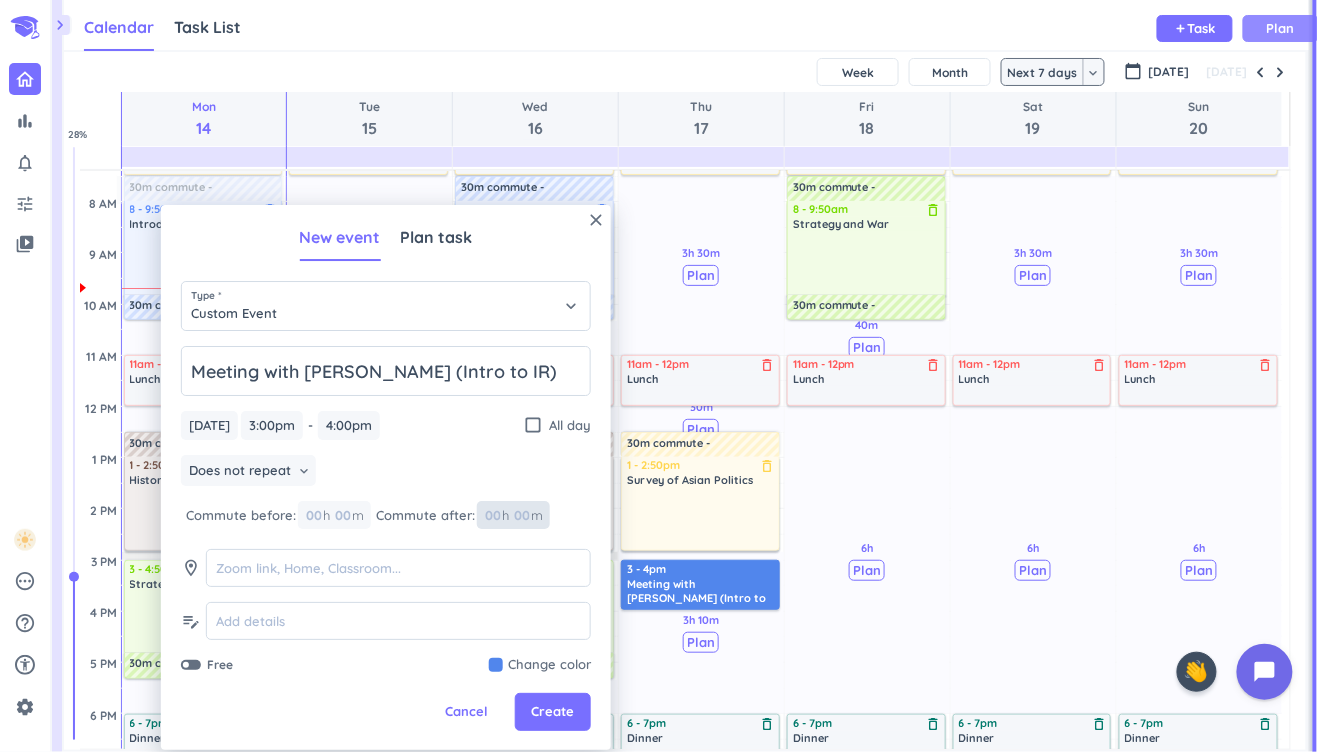 click at bounding box center (521, 516) 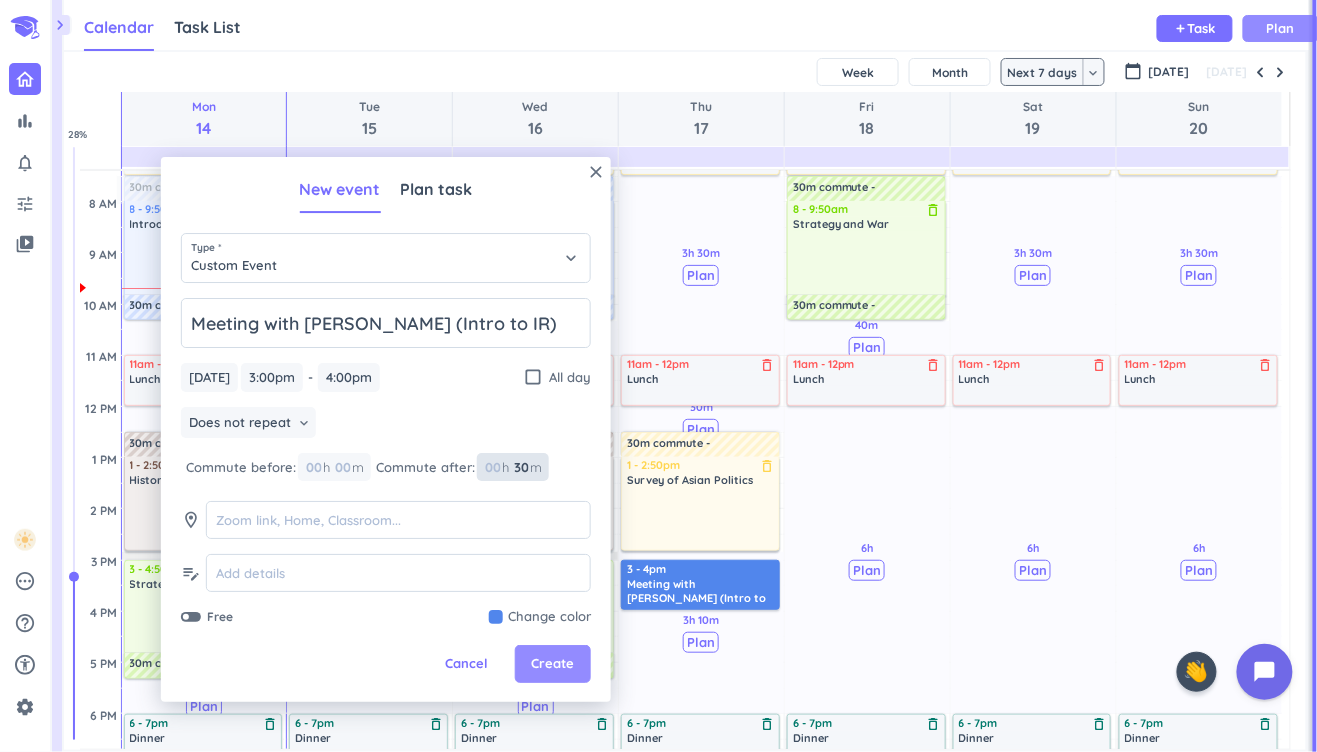 type on "30" 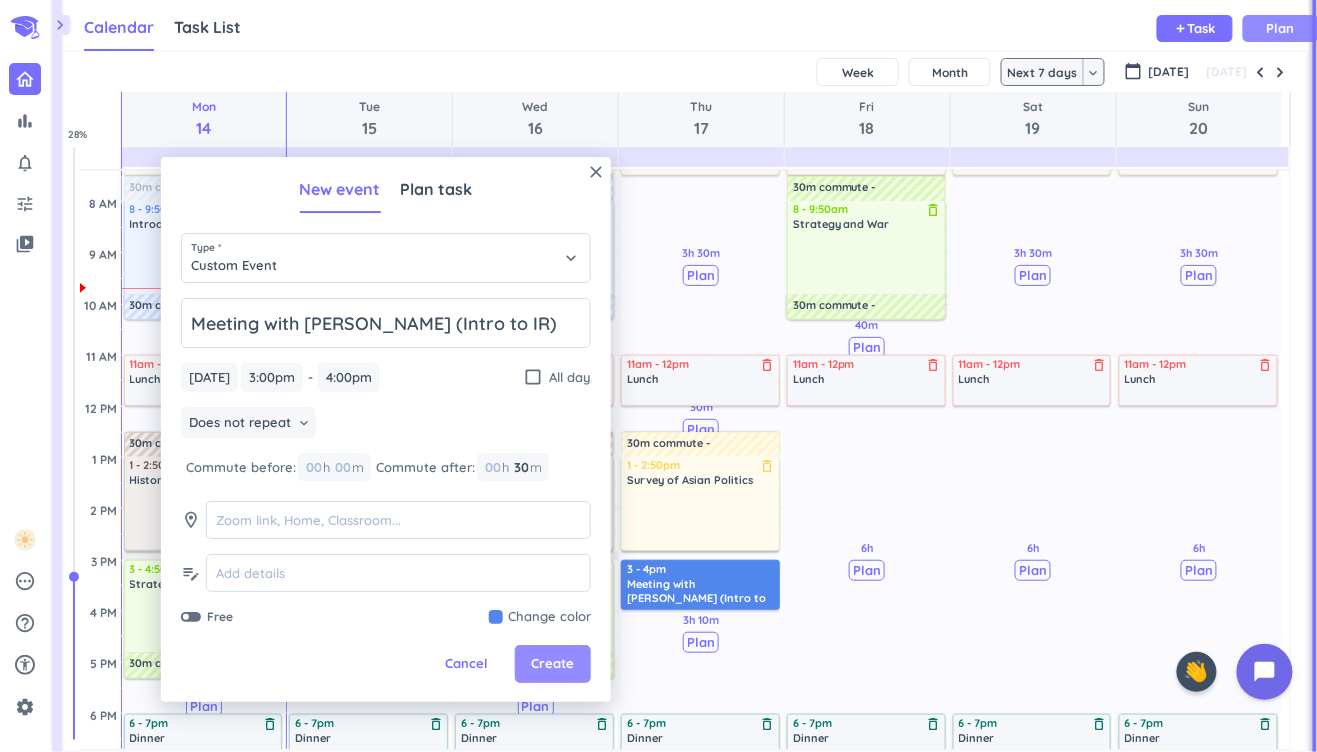 click on "Create" at bounding box center [552, 665] 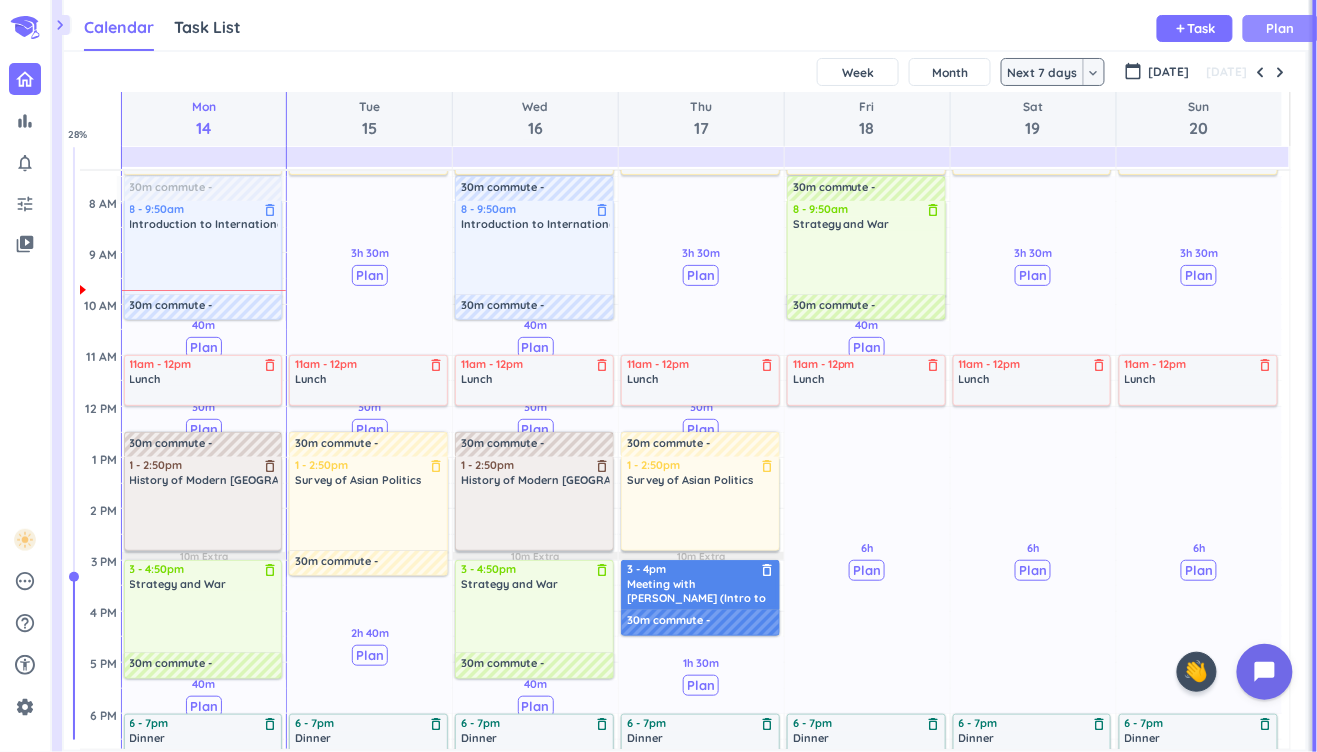 click 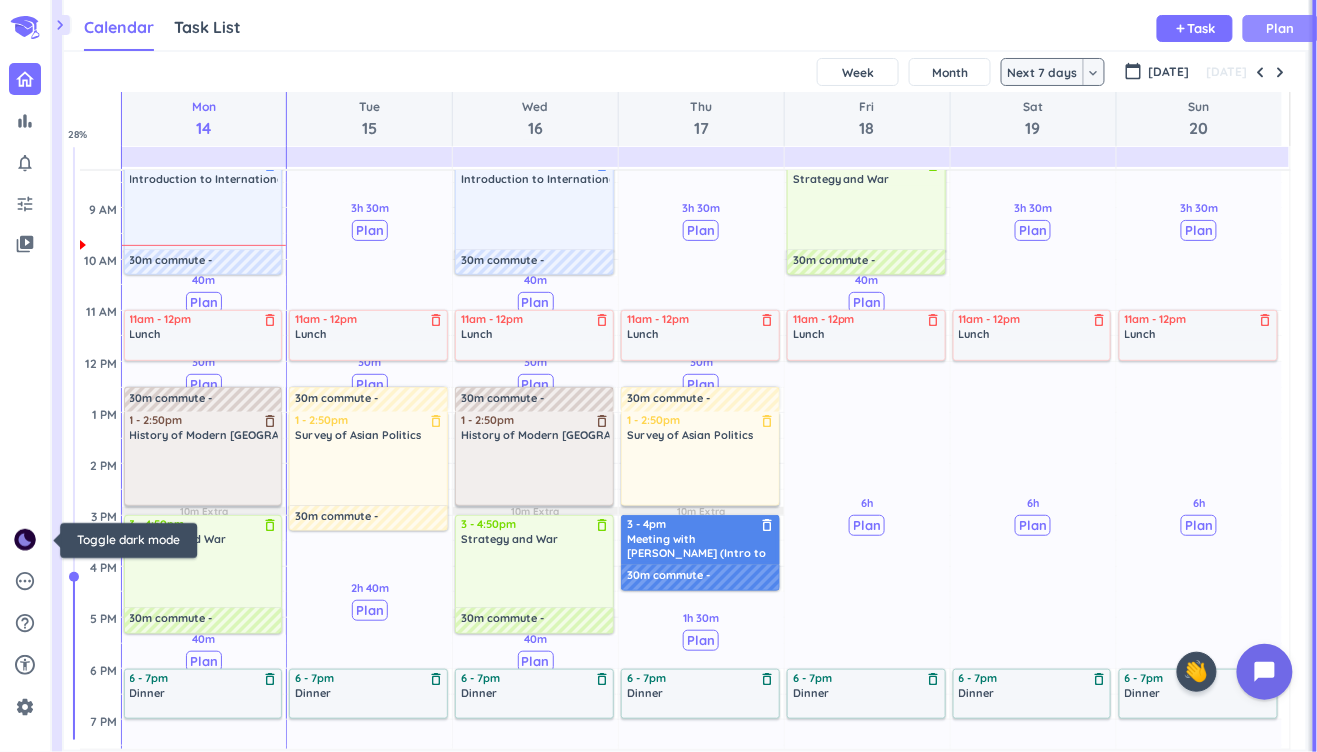 scroll, scrollTop: 196, scrollLeft: 0, axis: vertical 